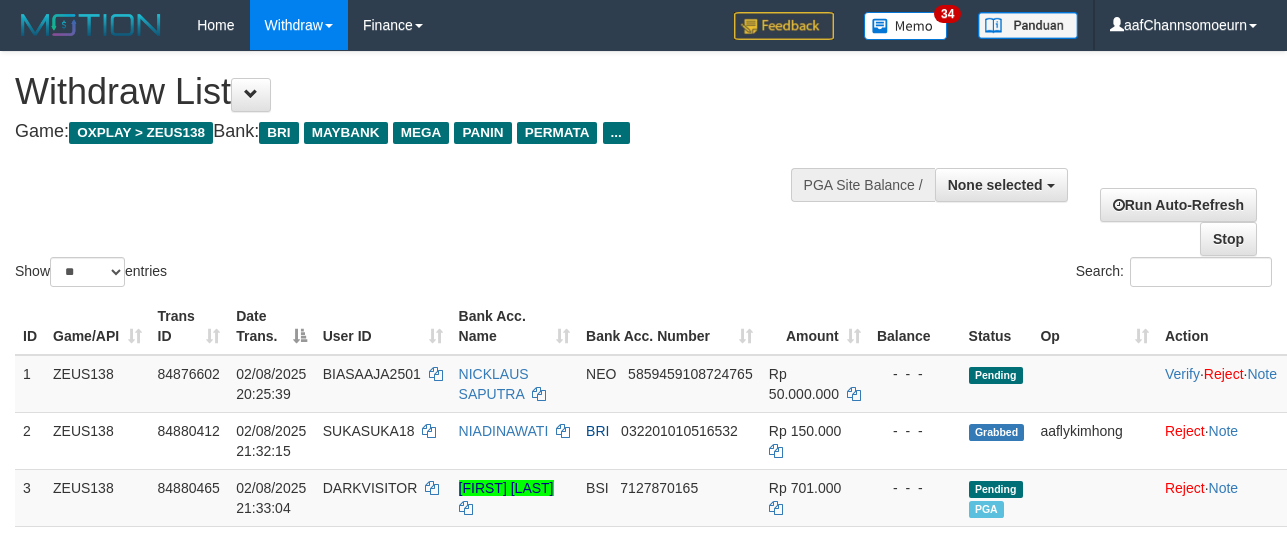 select 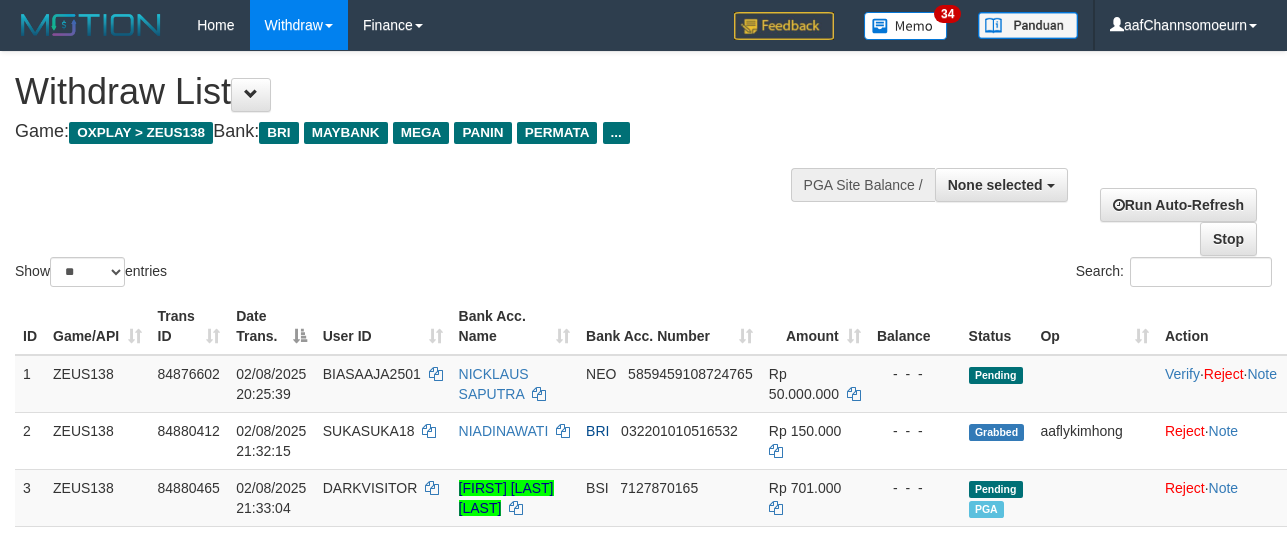 select 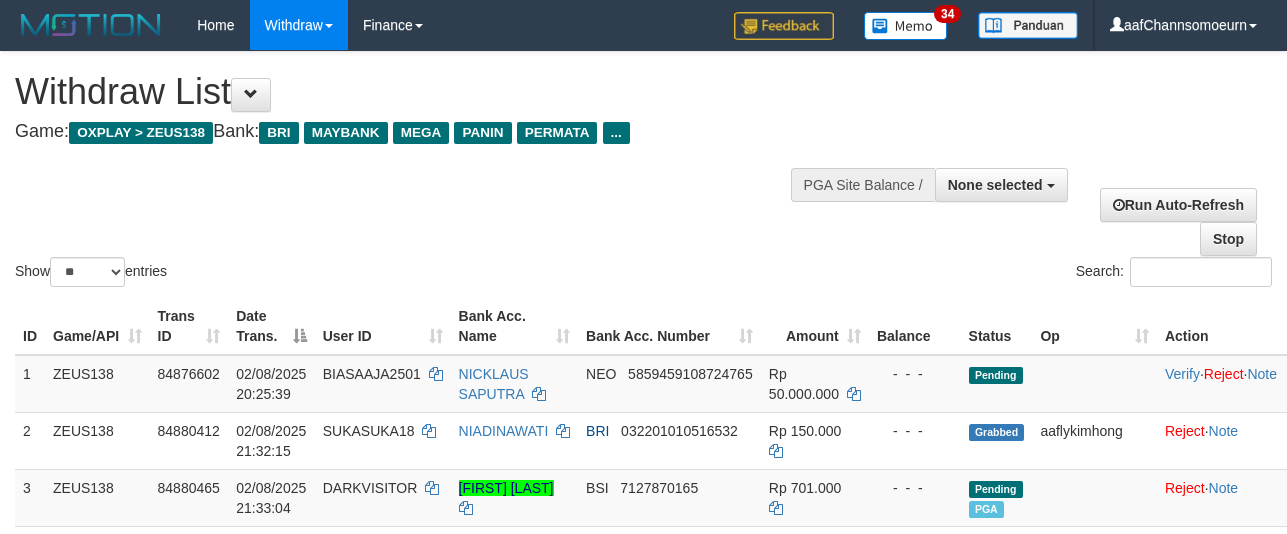 select 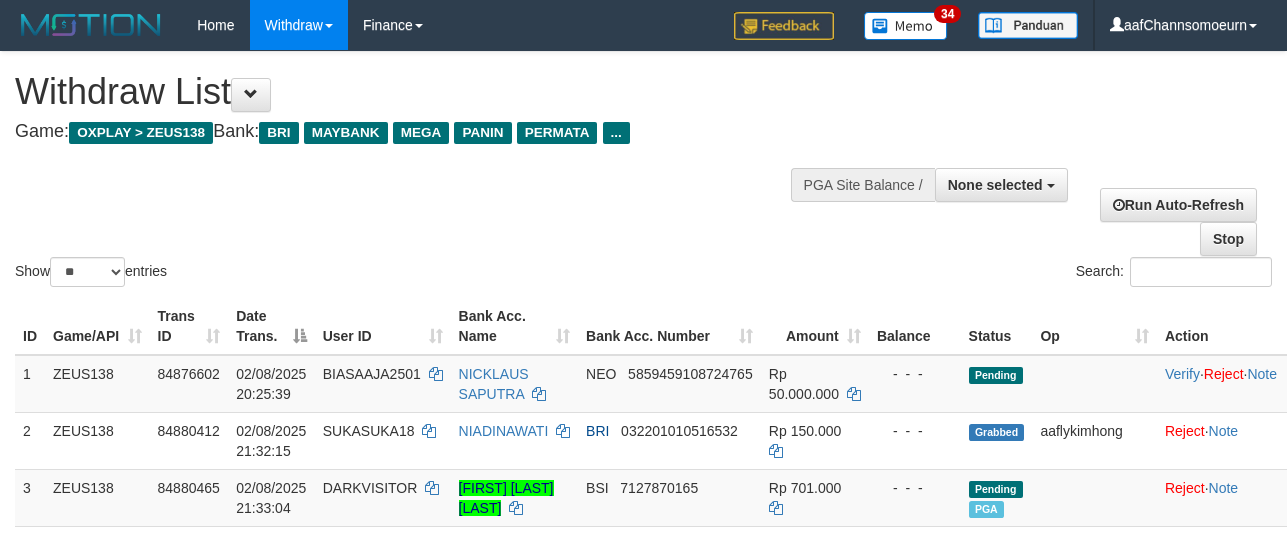 select 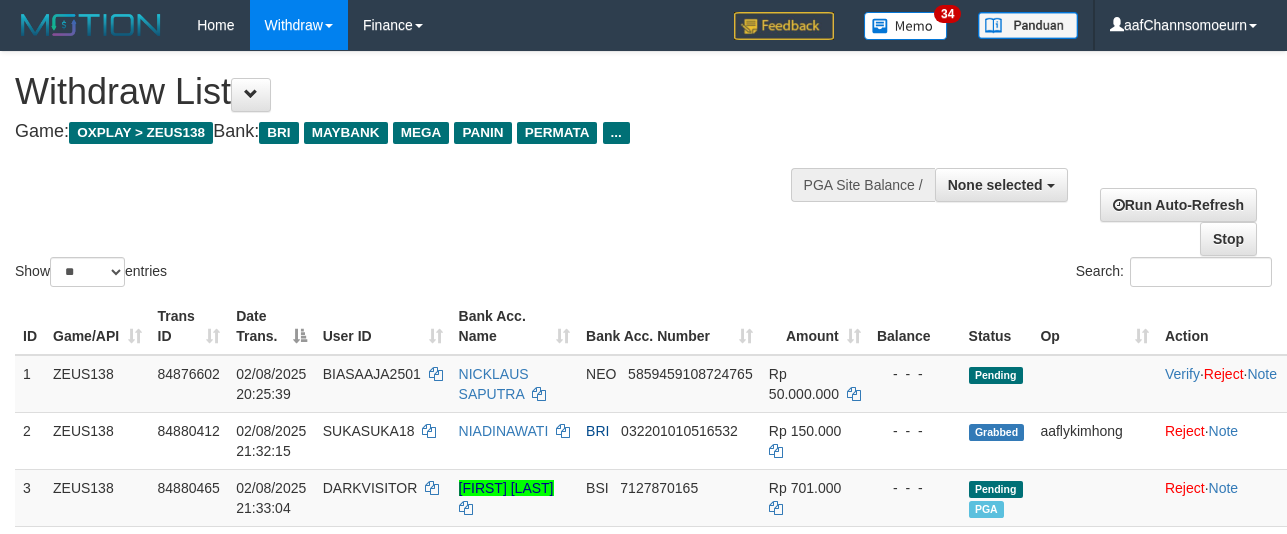 select 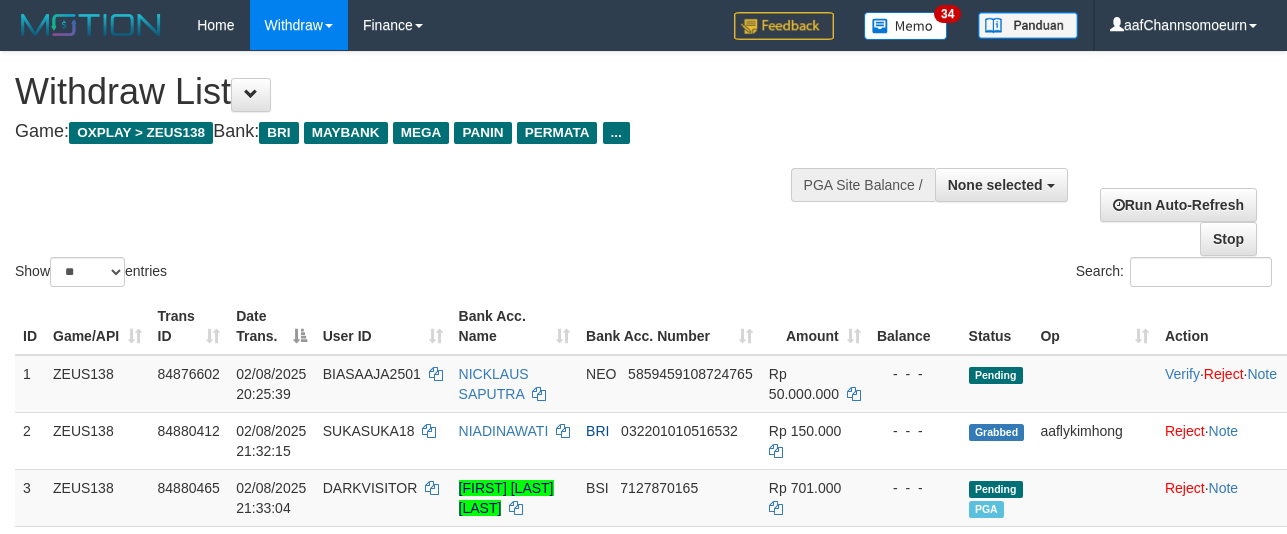 select 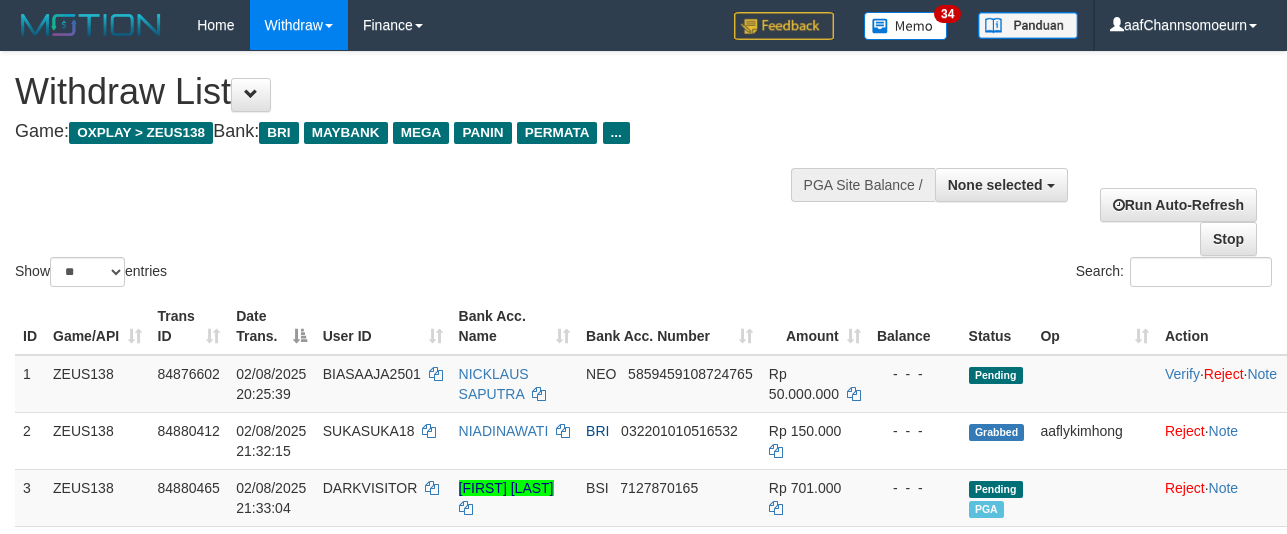 select 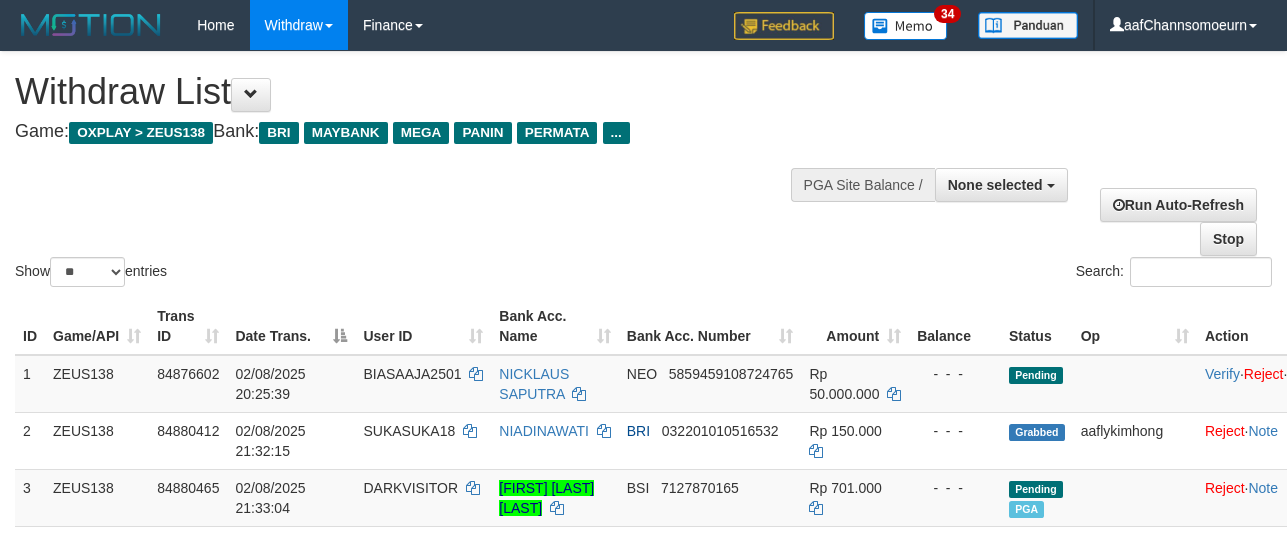 select 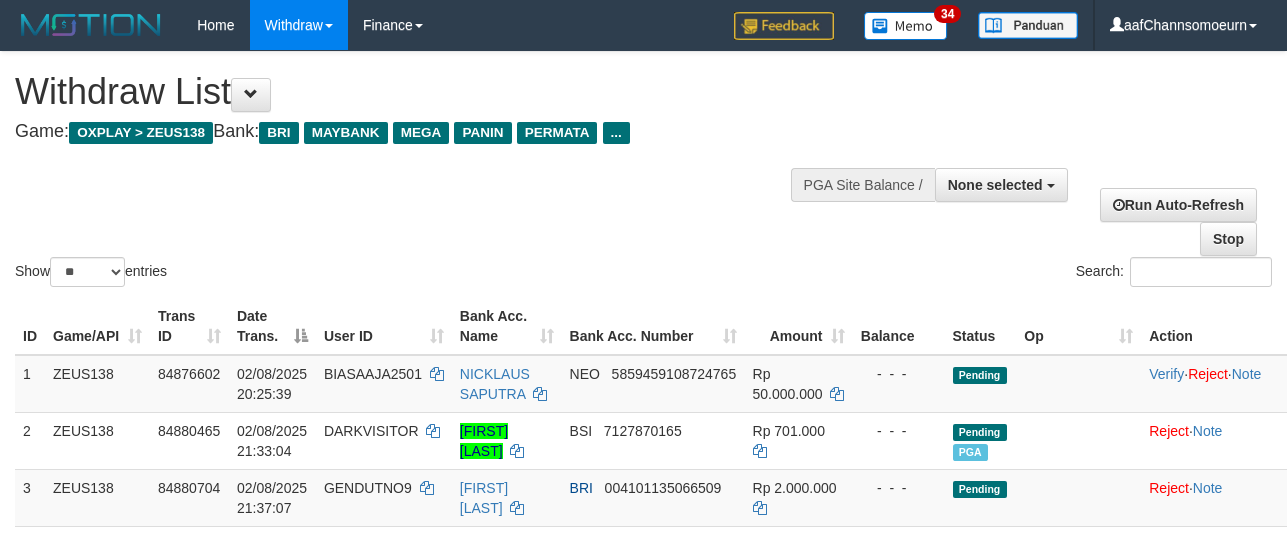 select 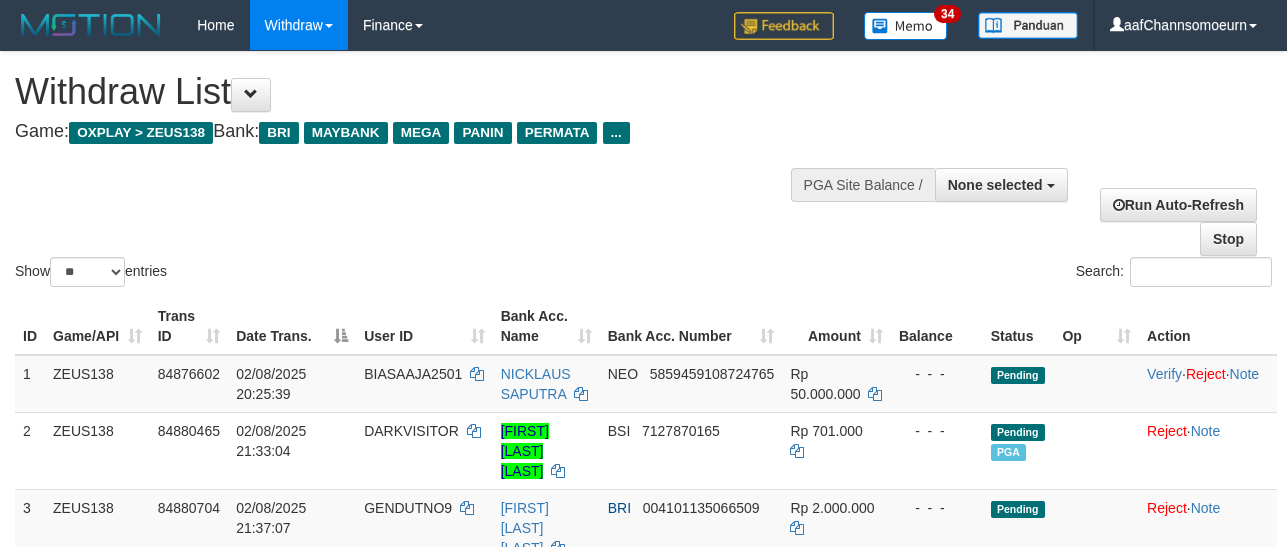 select 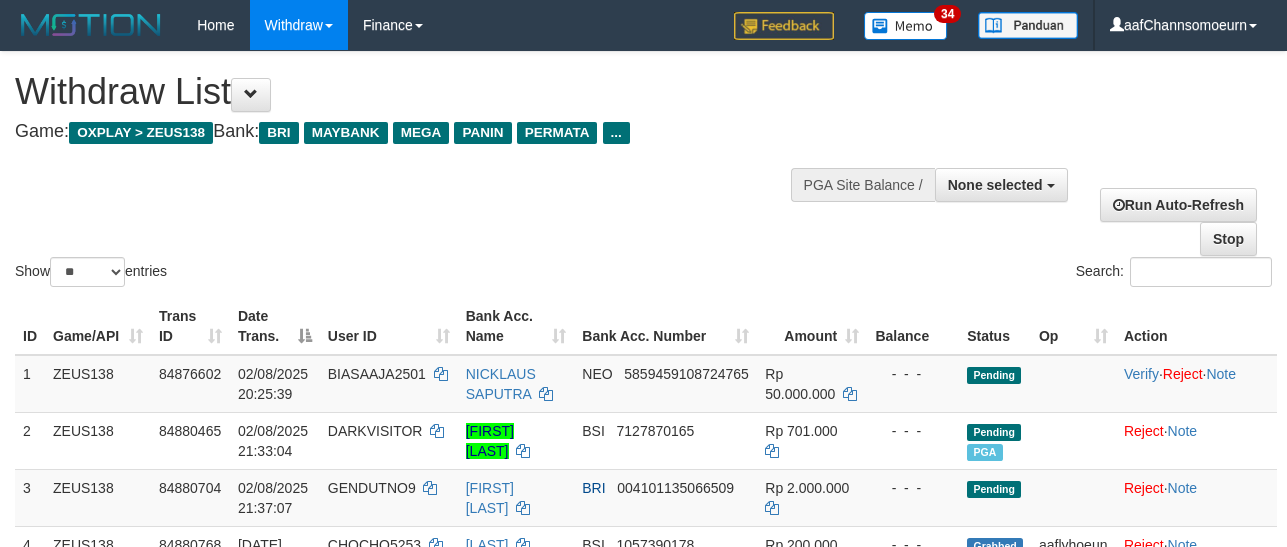select 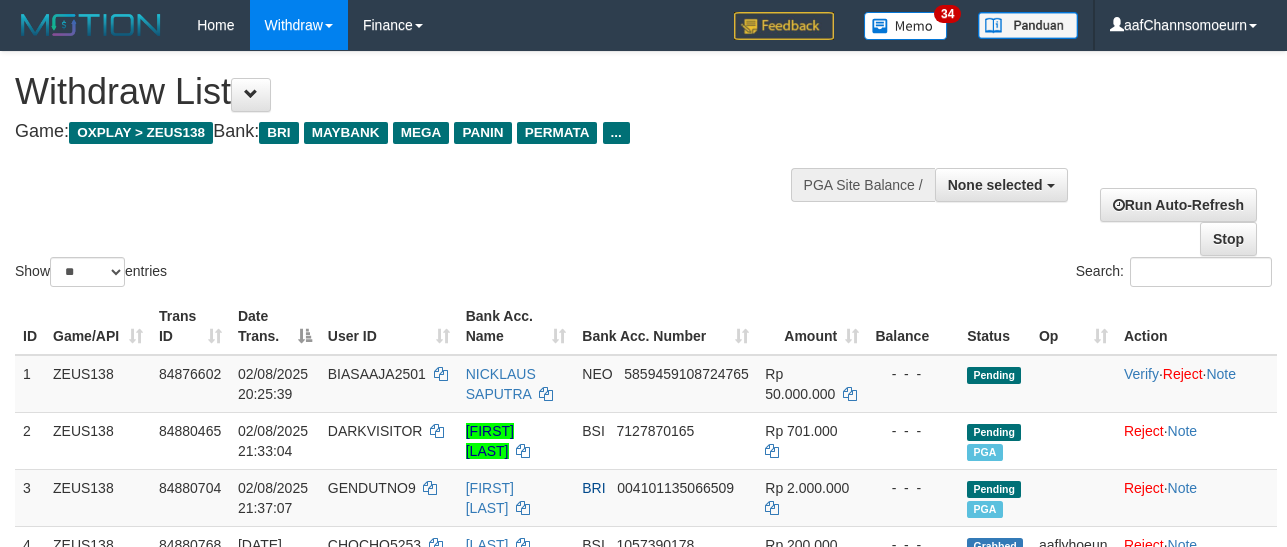 select 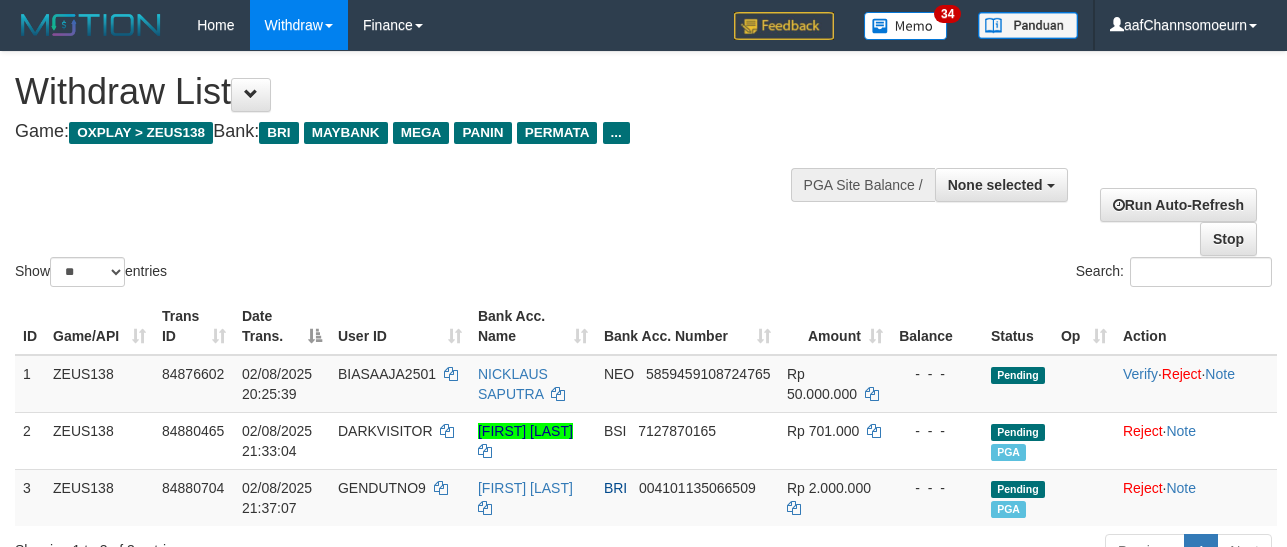 select 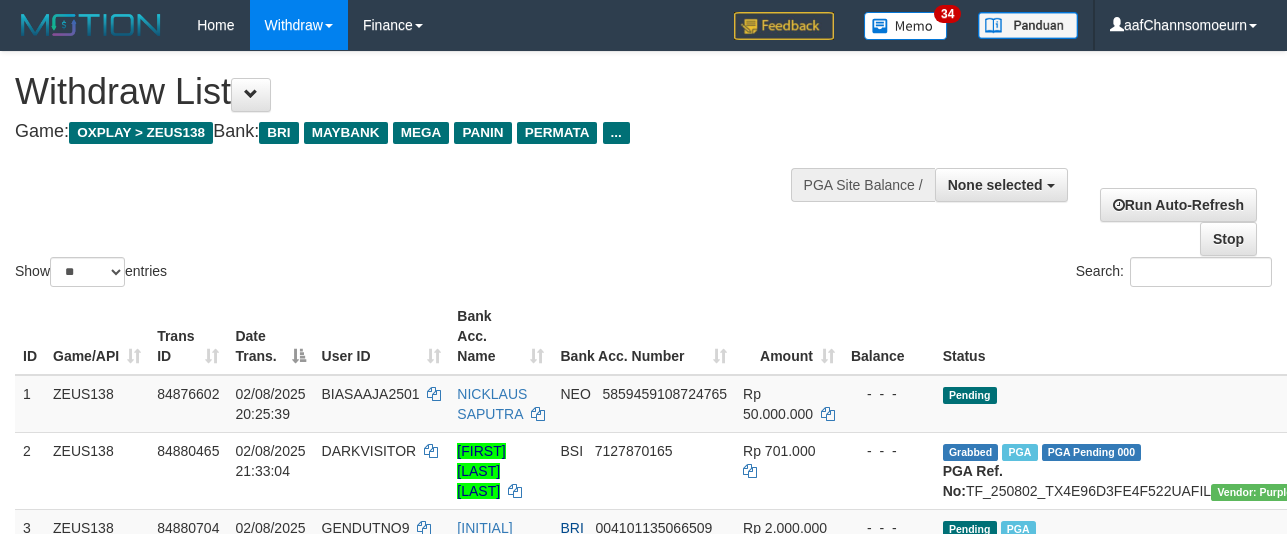 select 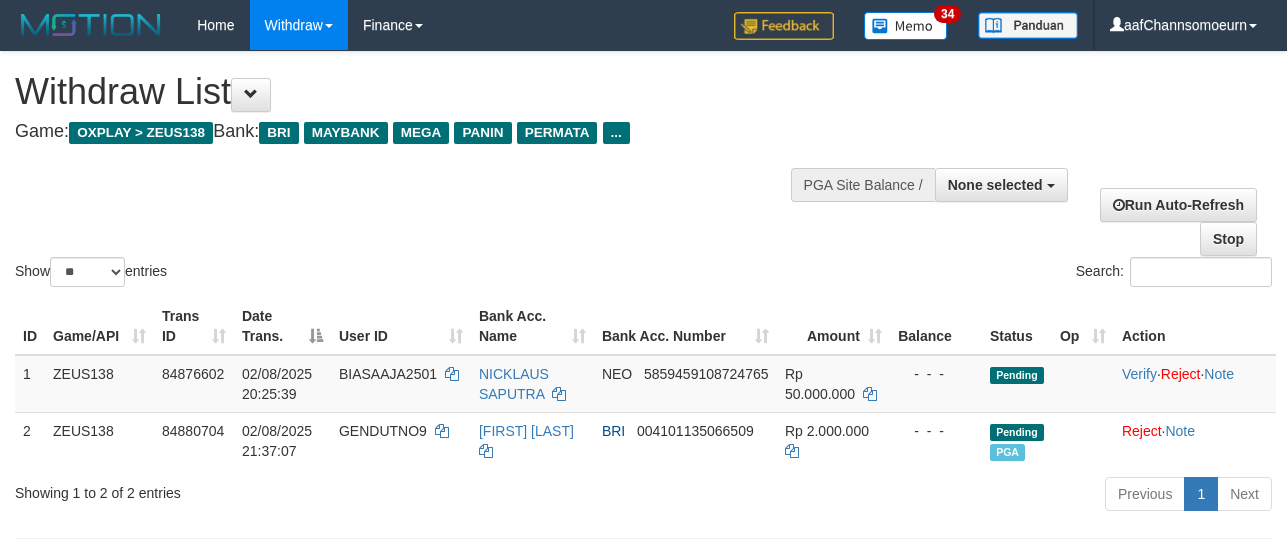 select 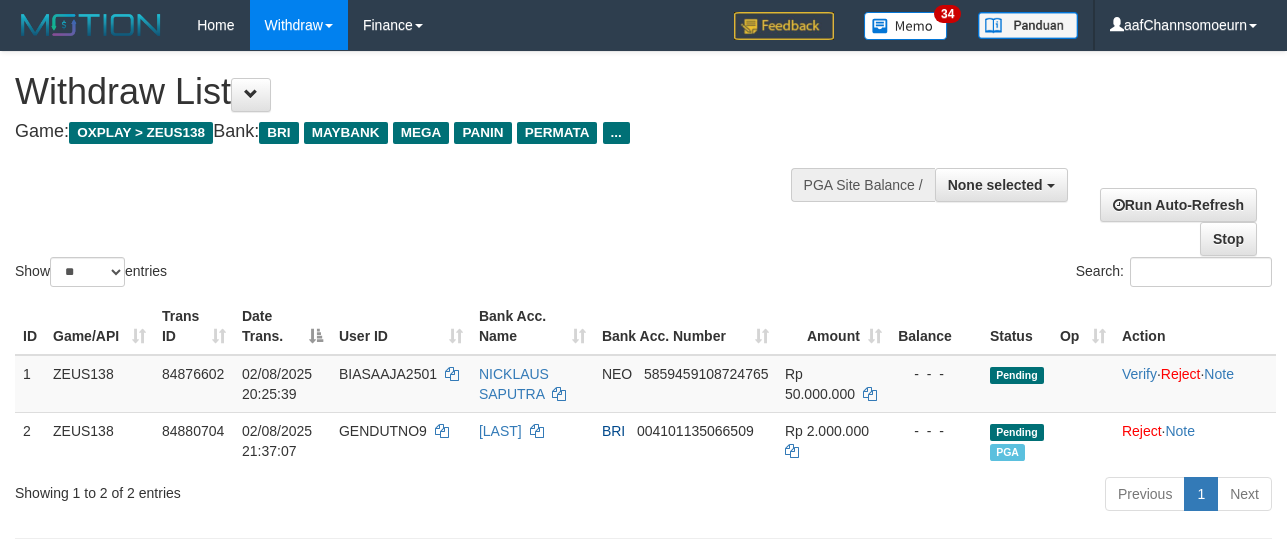 select 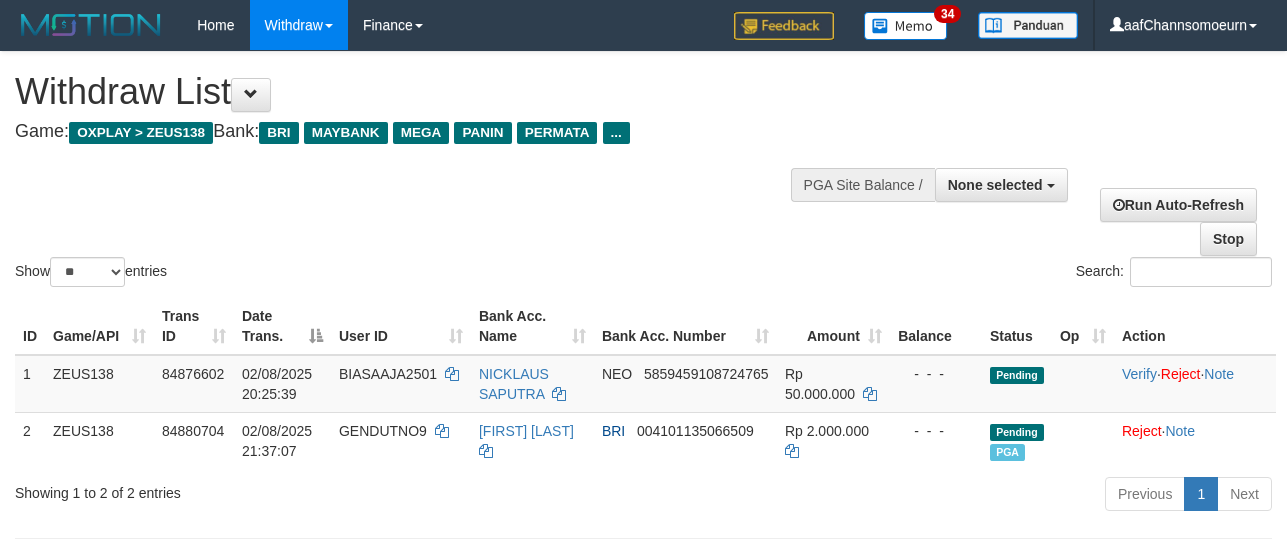 select 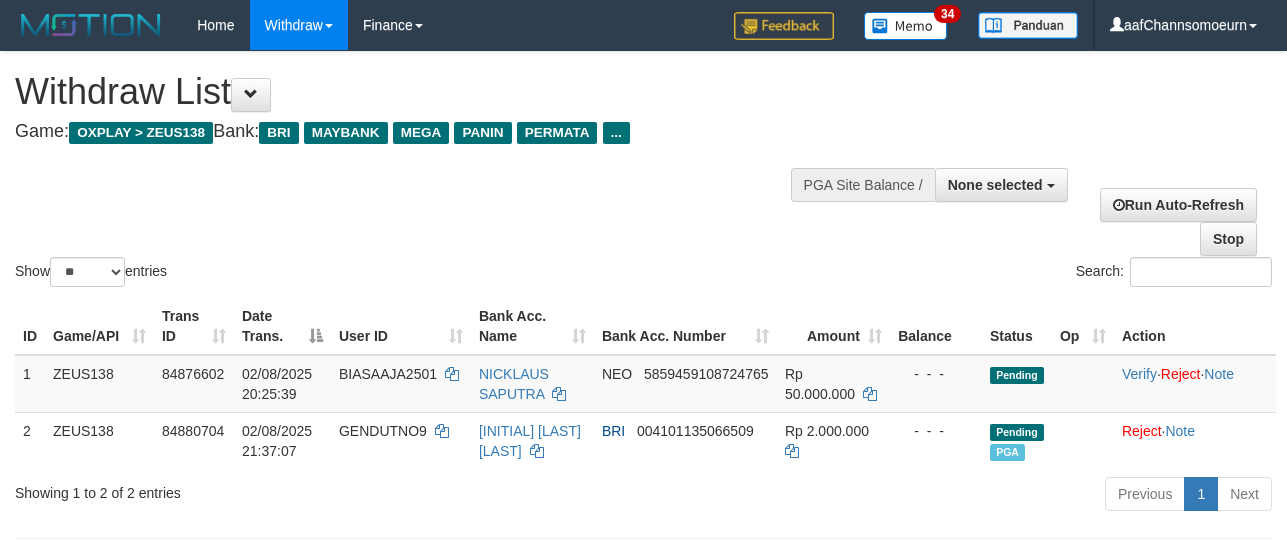 select 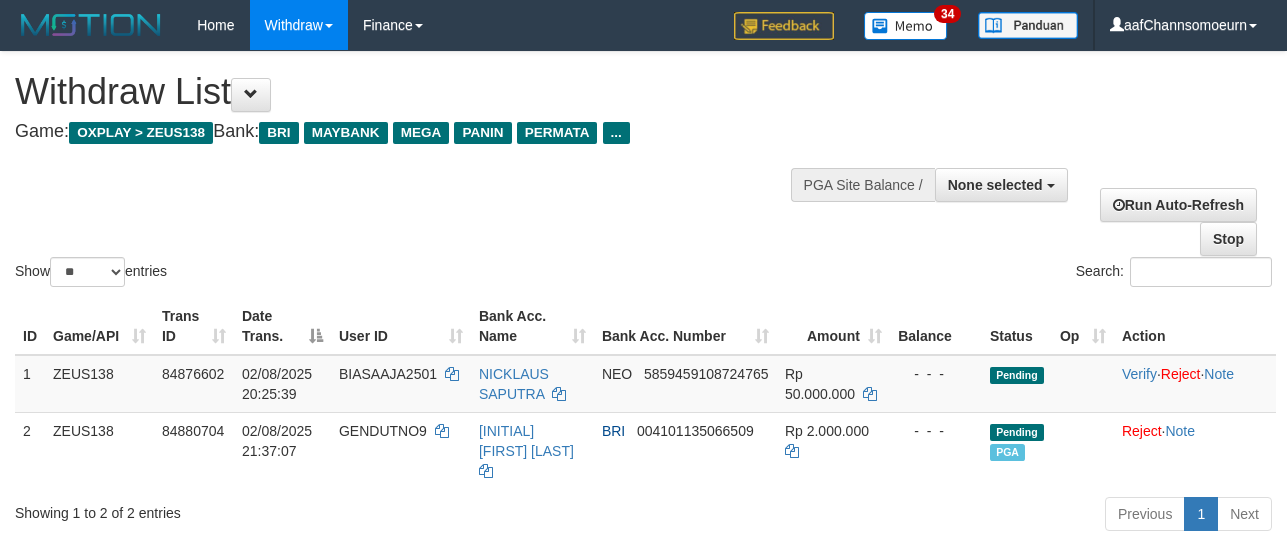 select 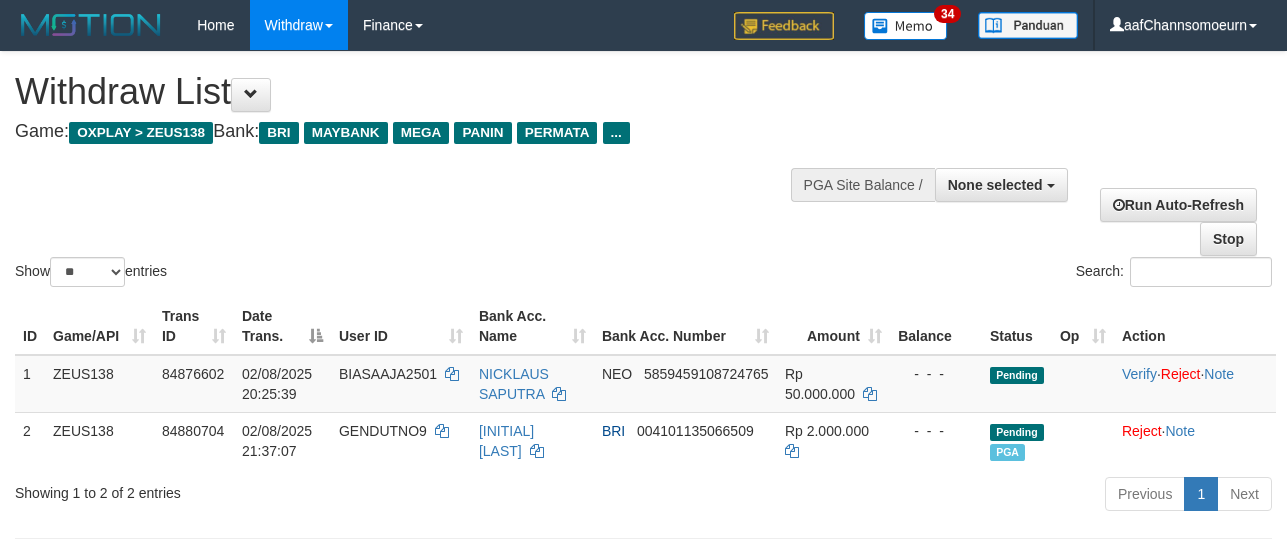 select 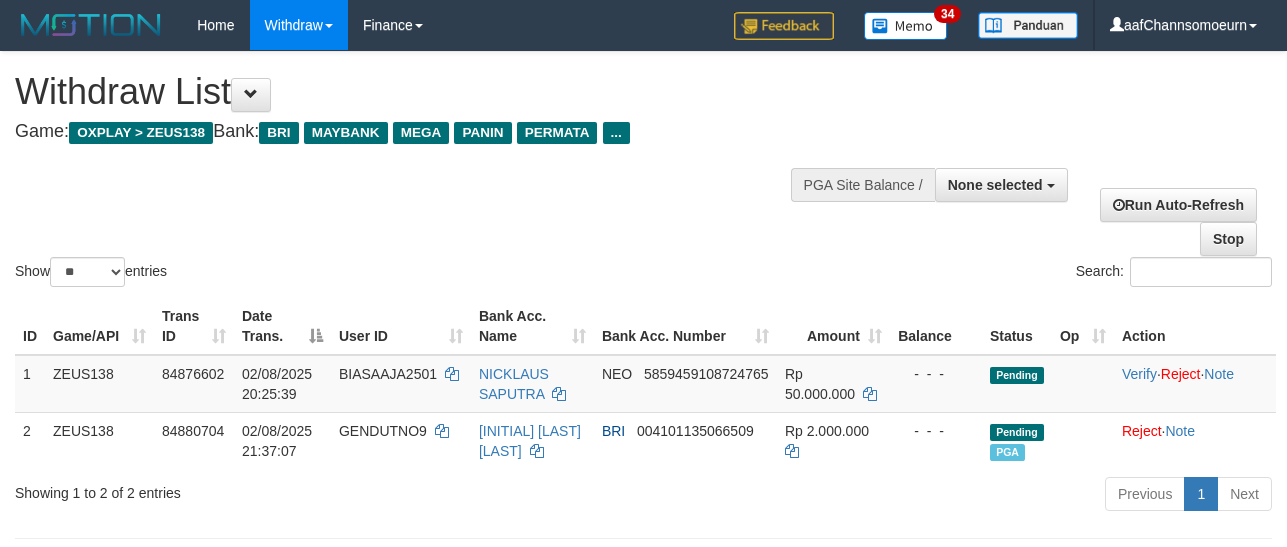select 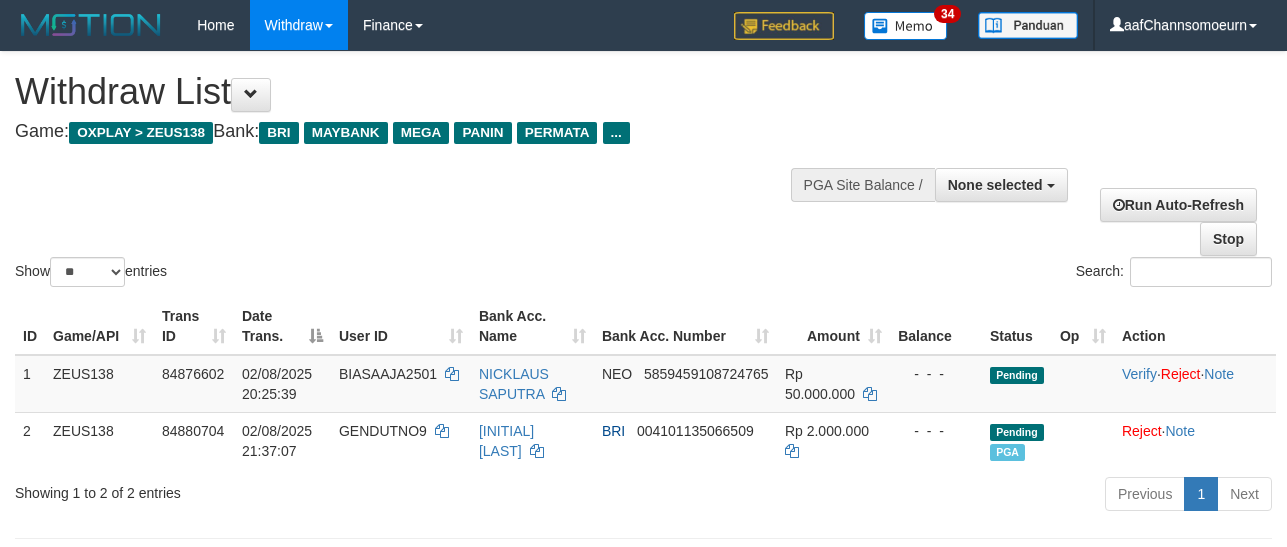 select 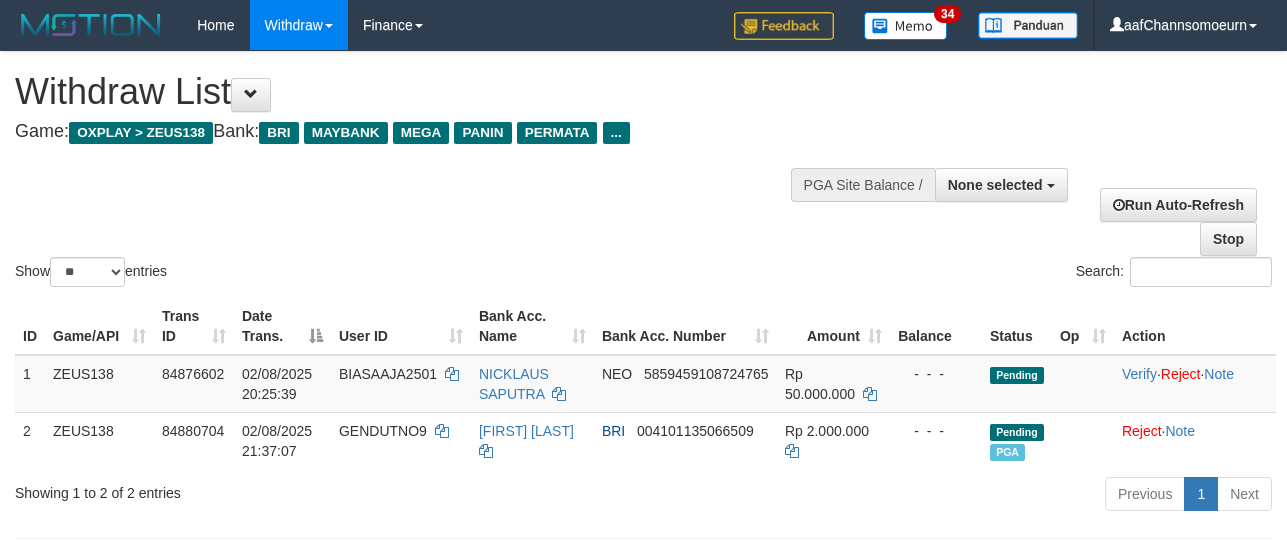 select 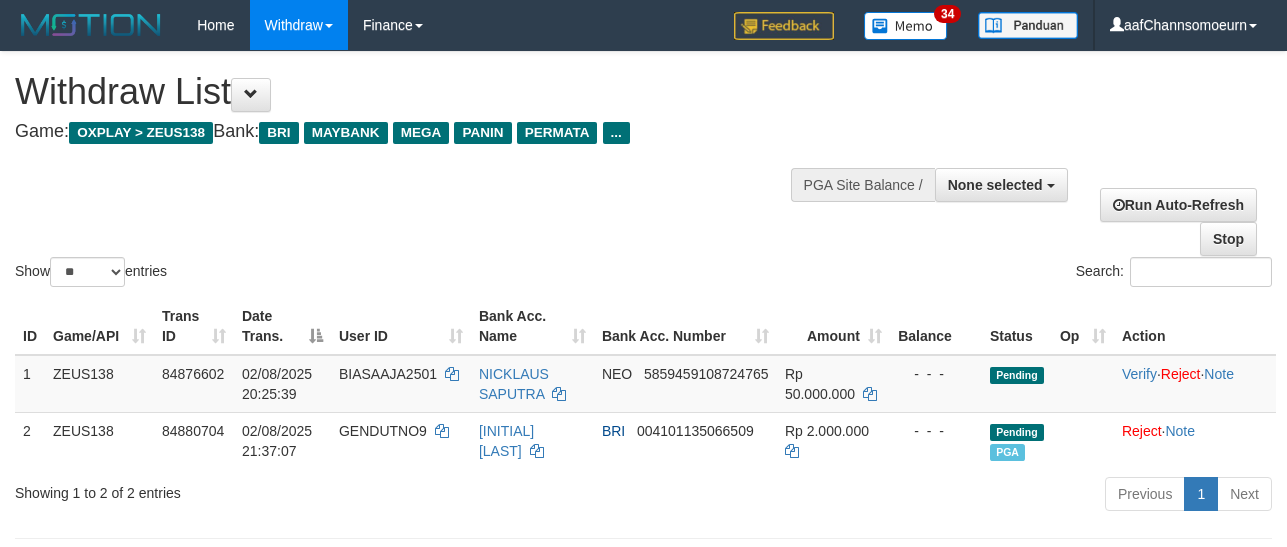 select 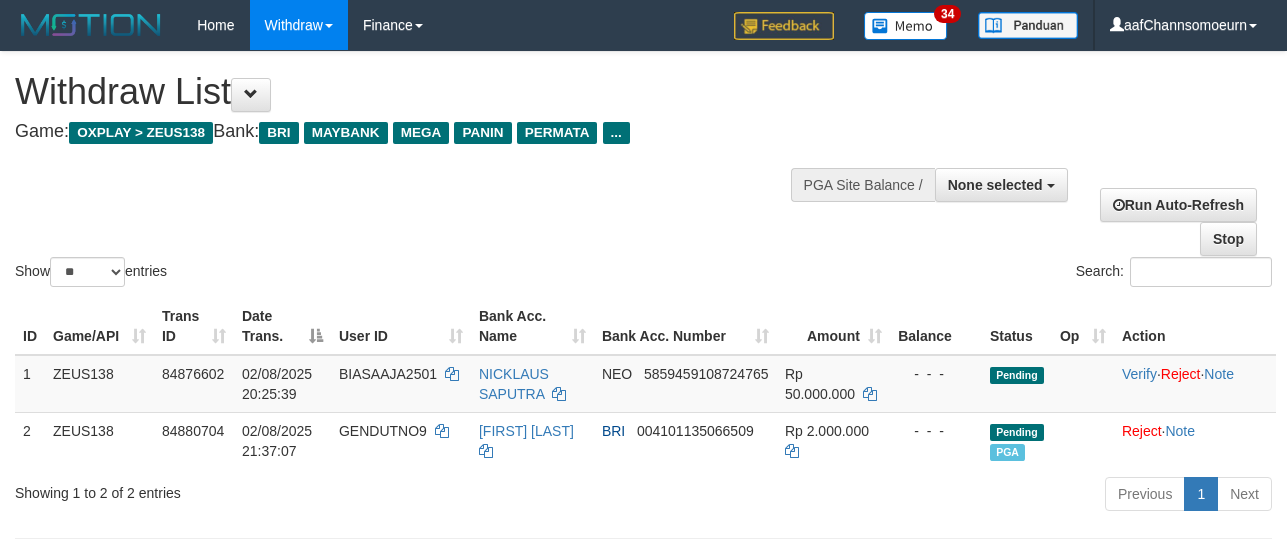 select 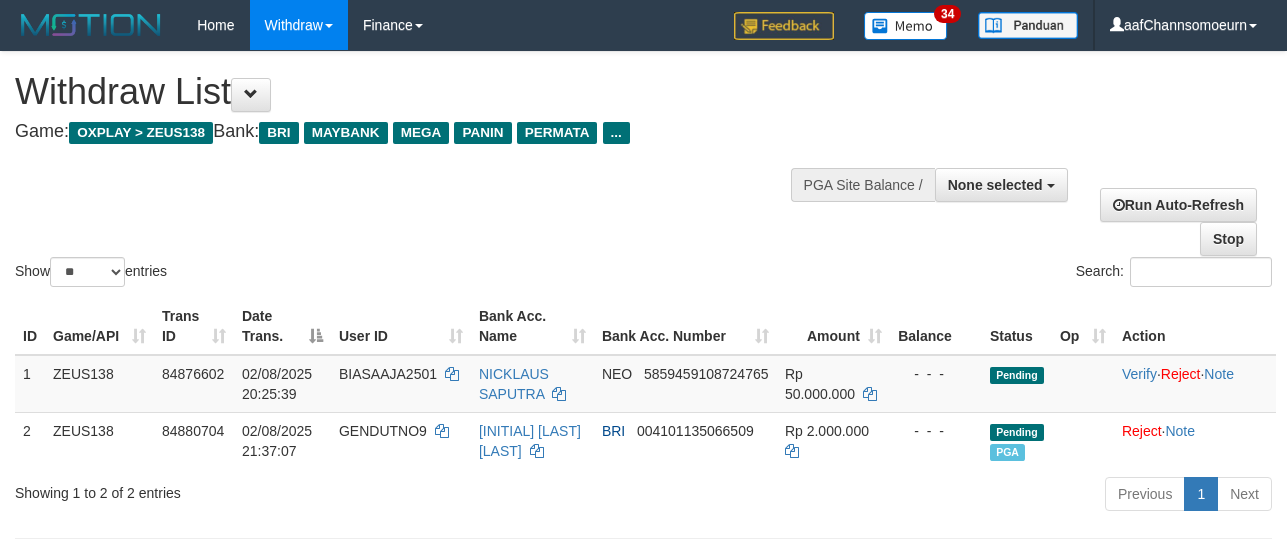 select 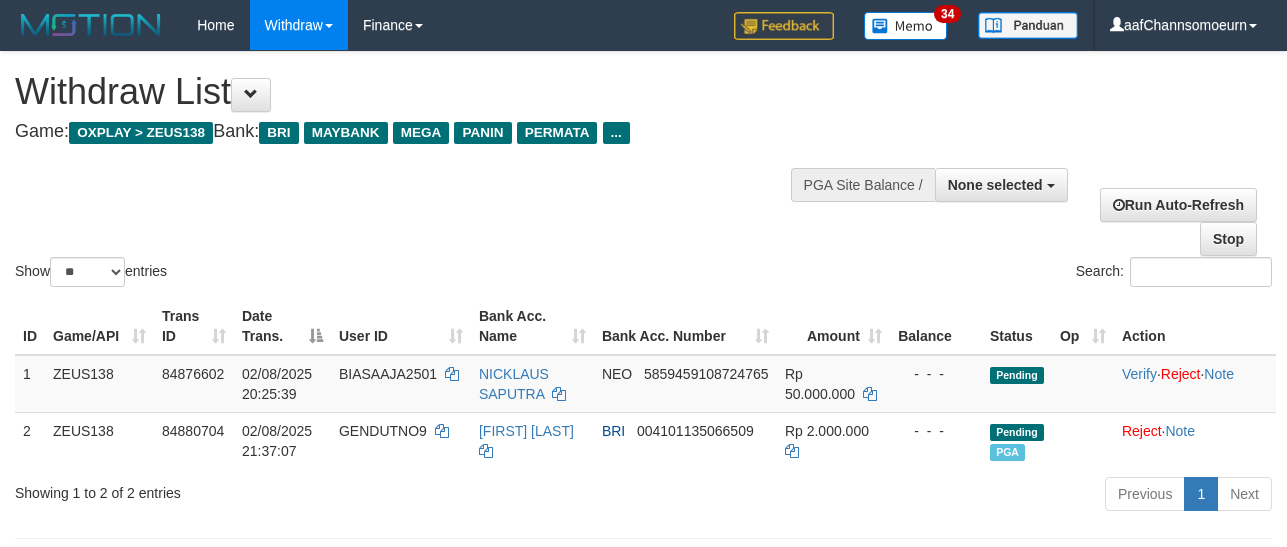 select 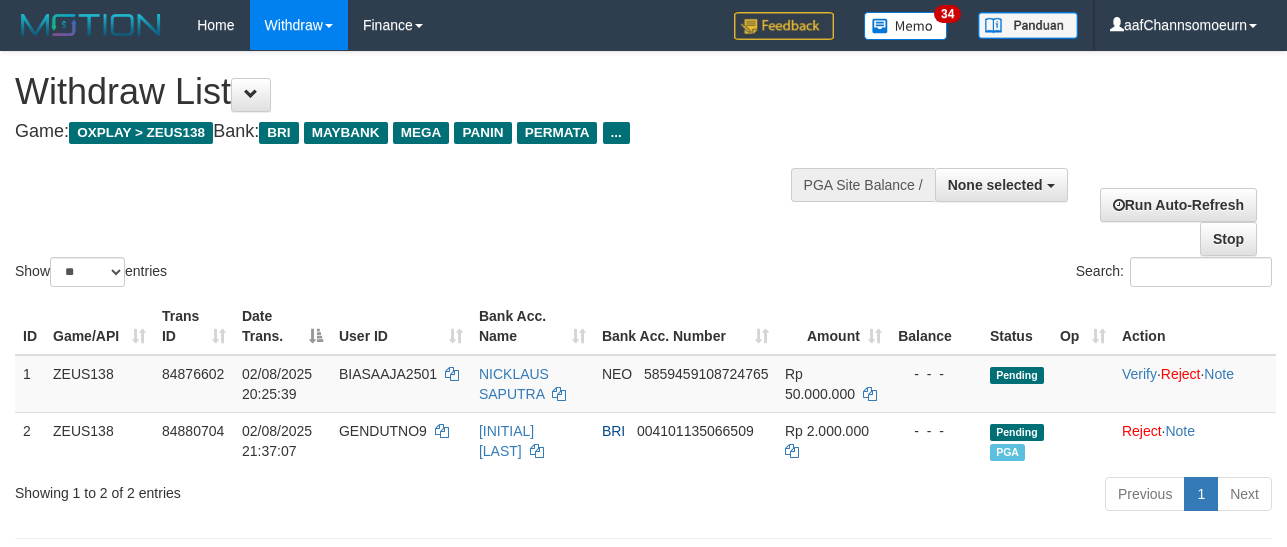 select 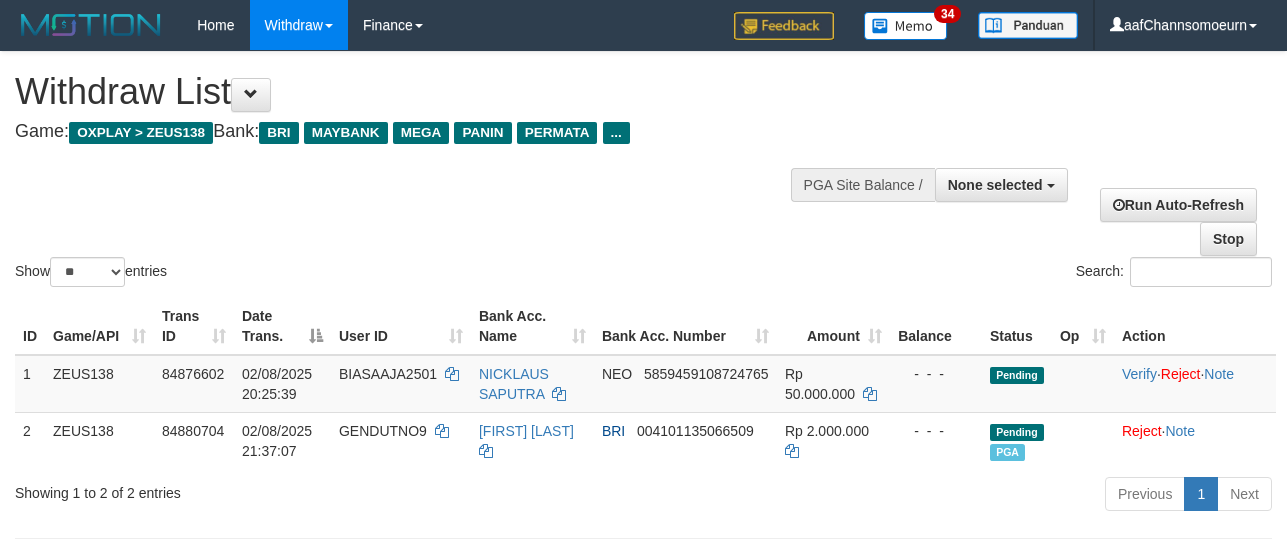 select 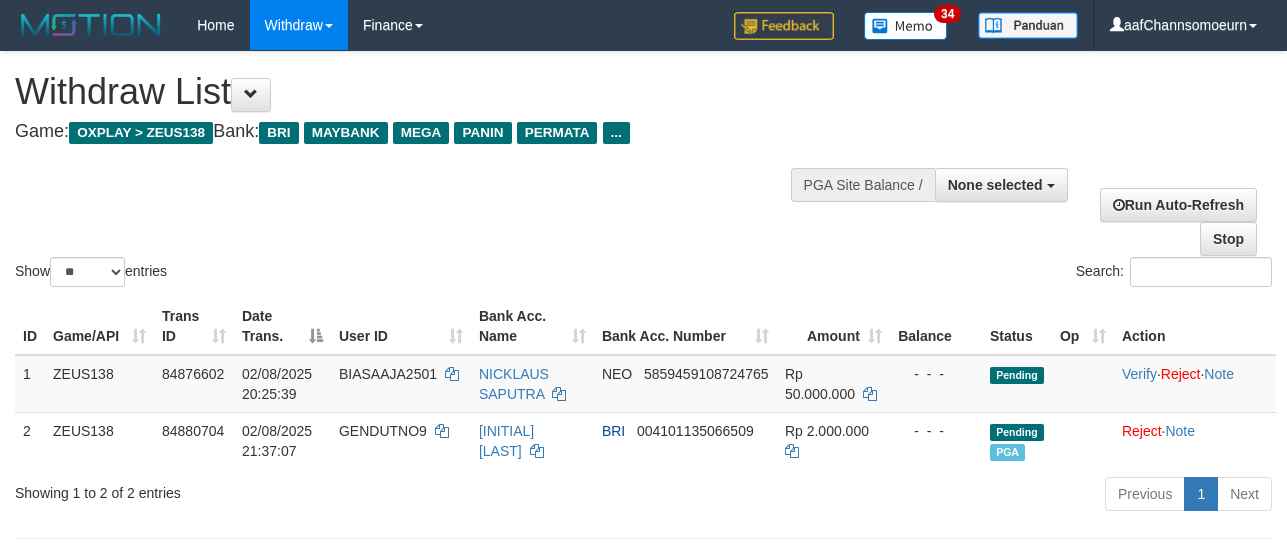 select 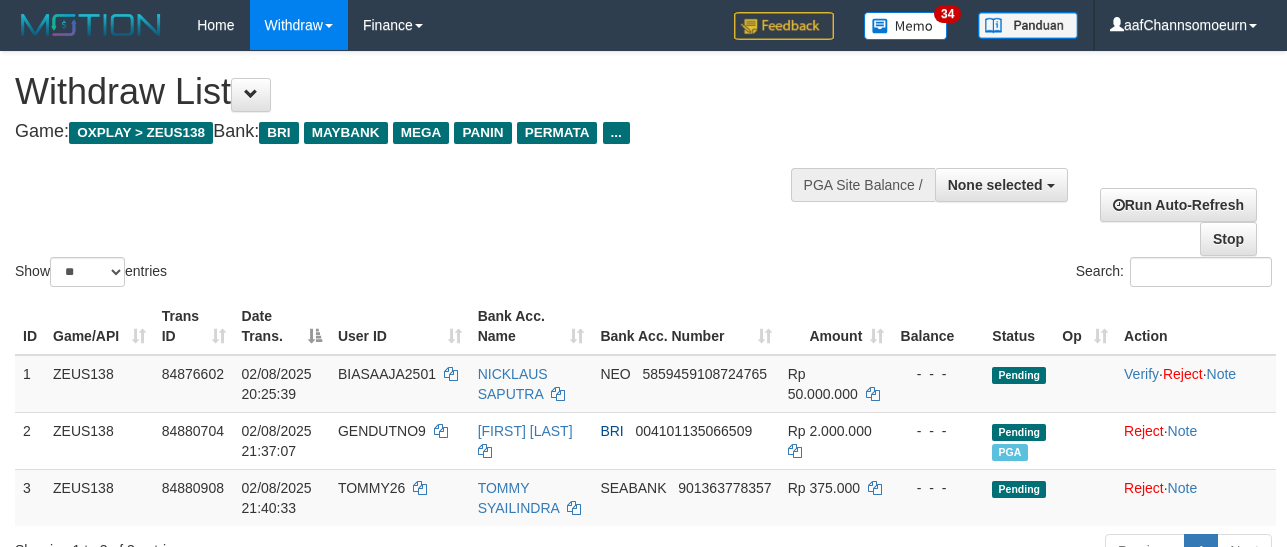select 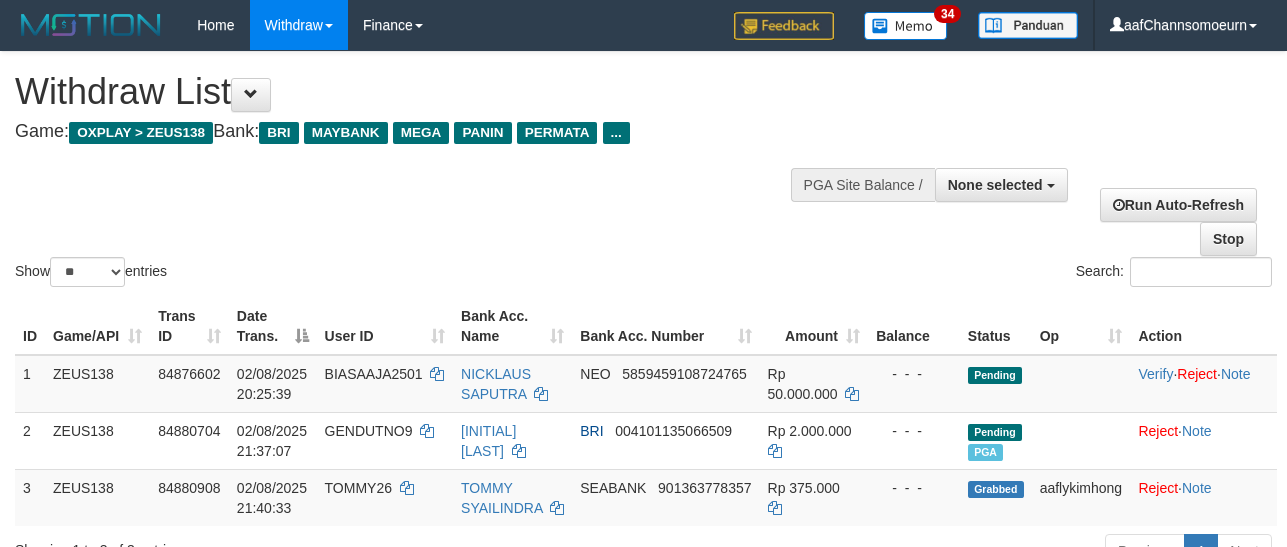 select 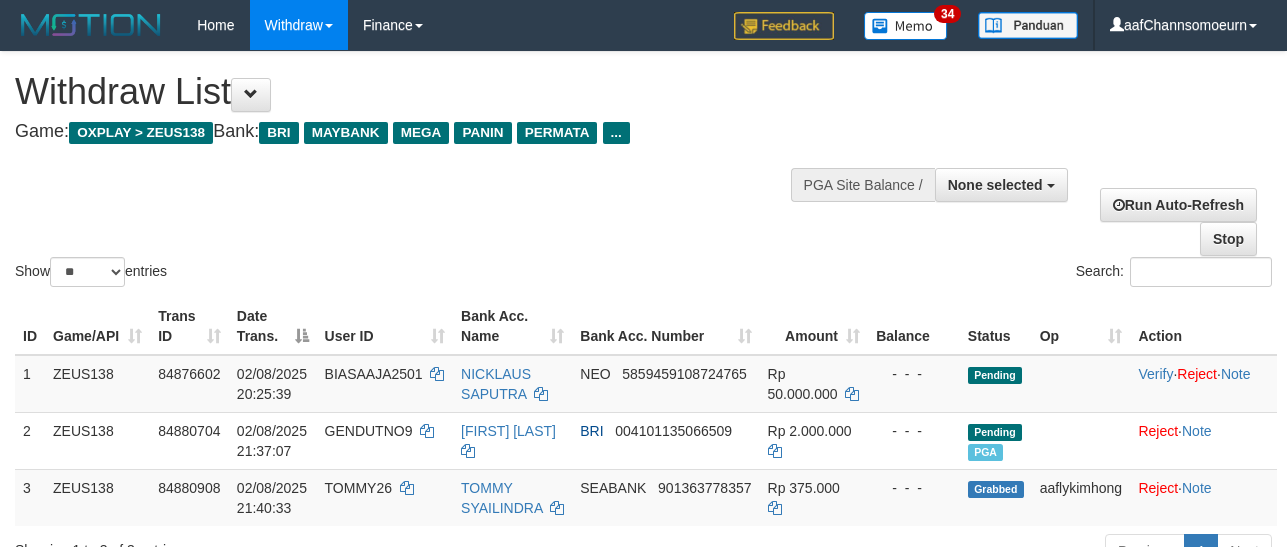 select 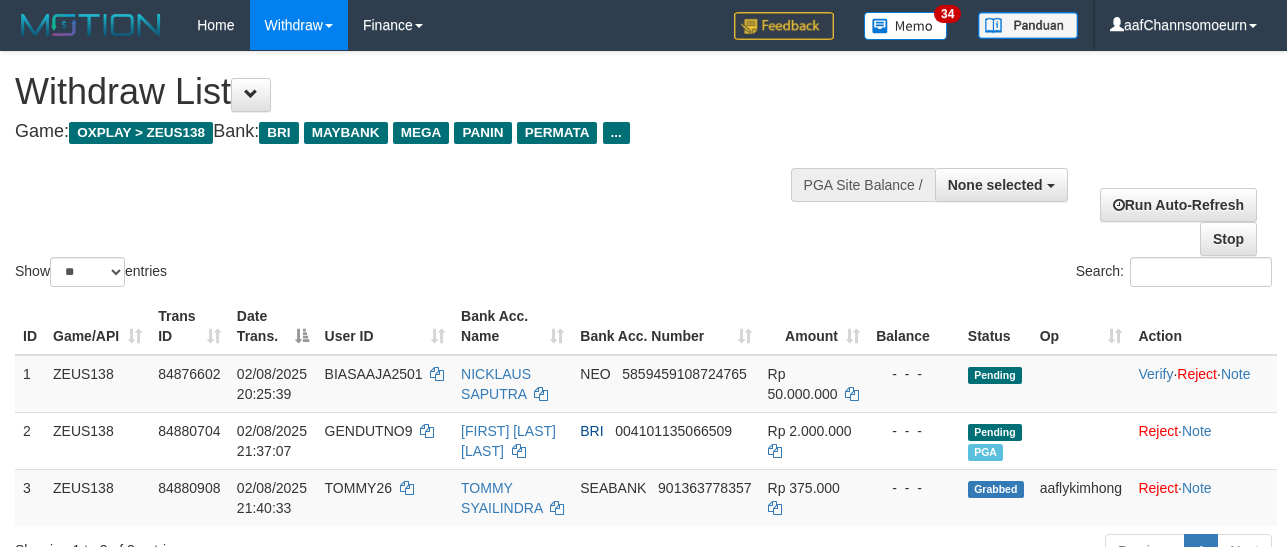 select 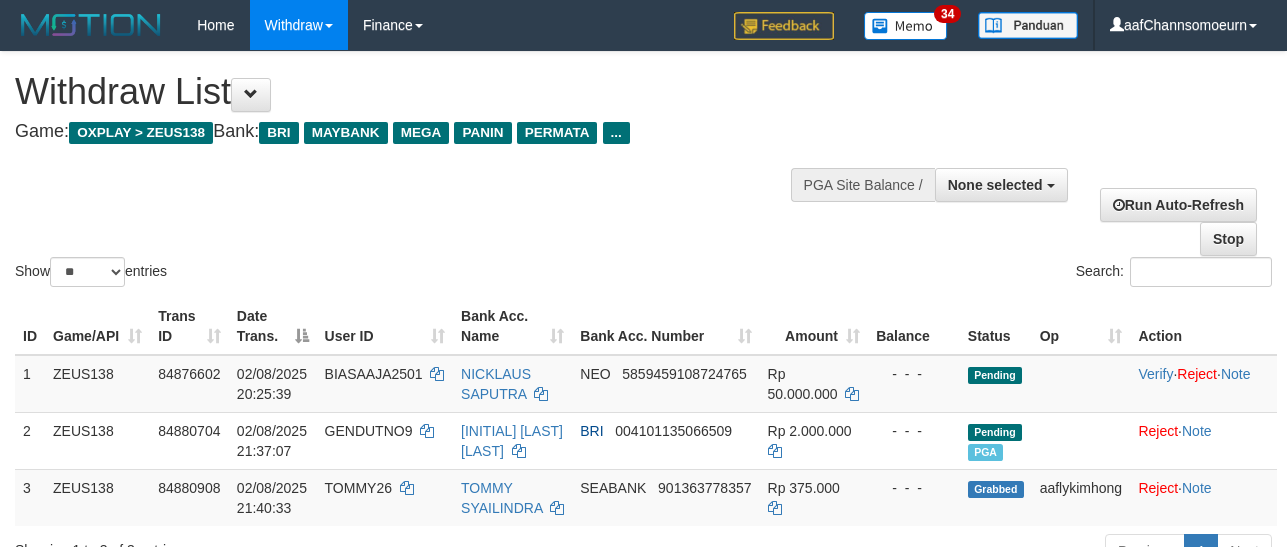 select 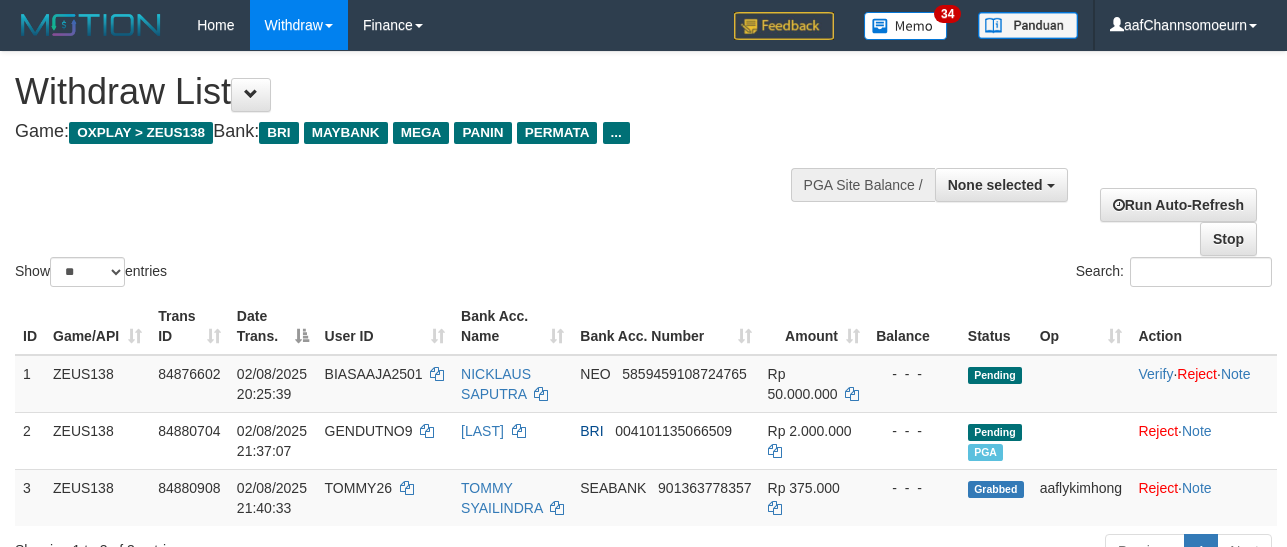 select 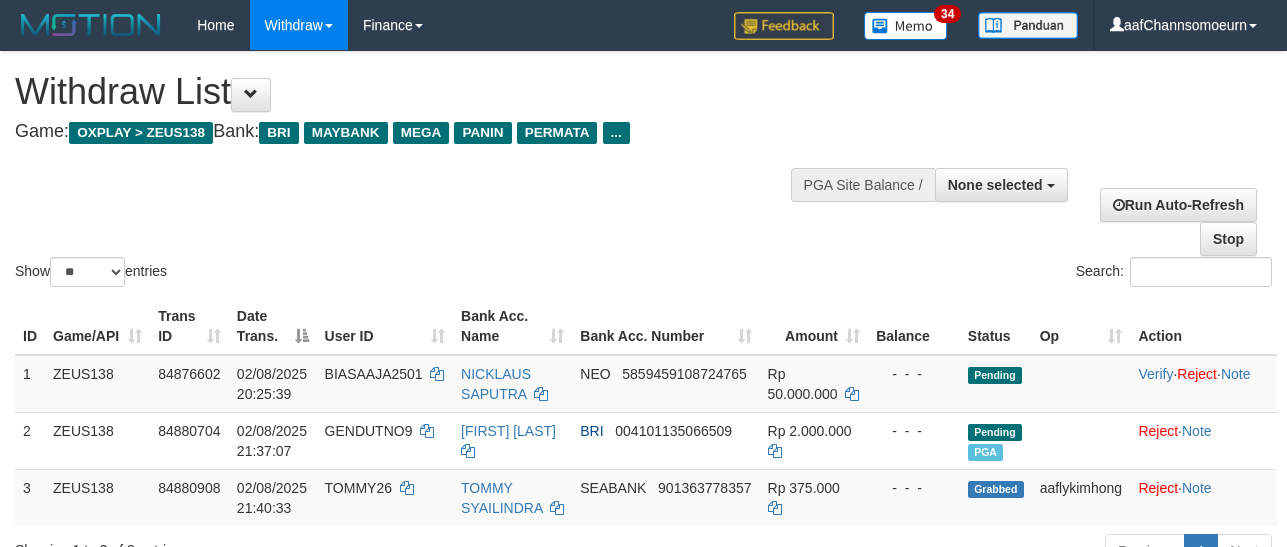 select 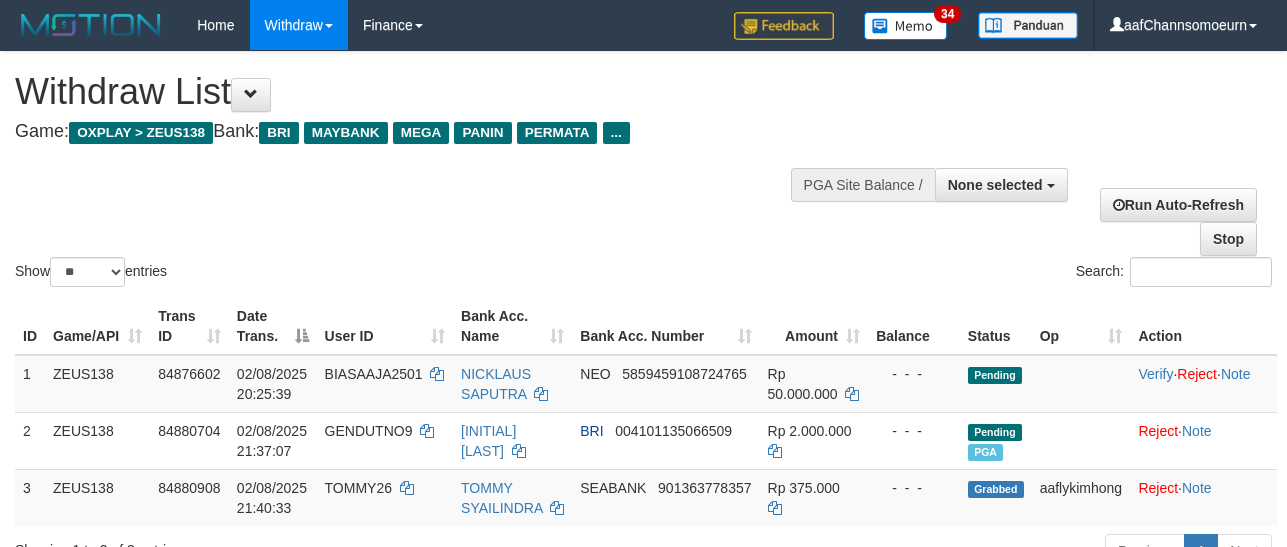 select 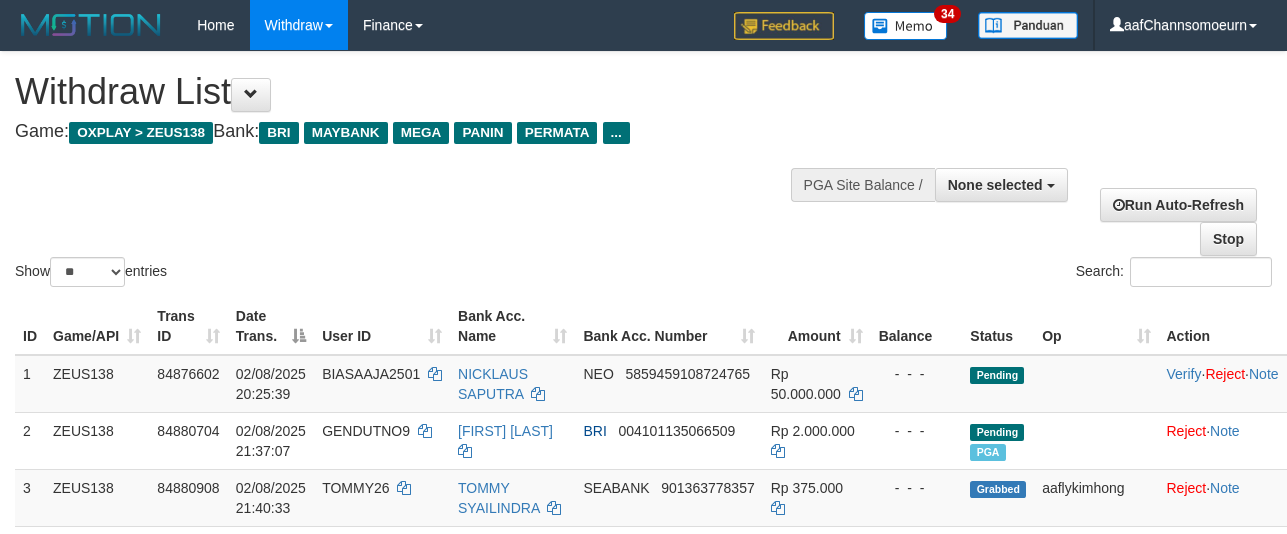 select 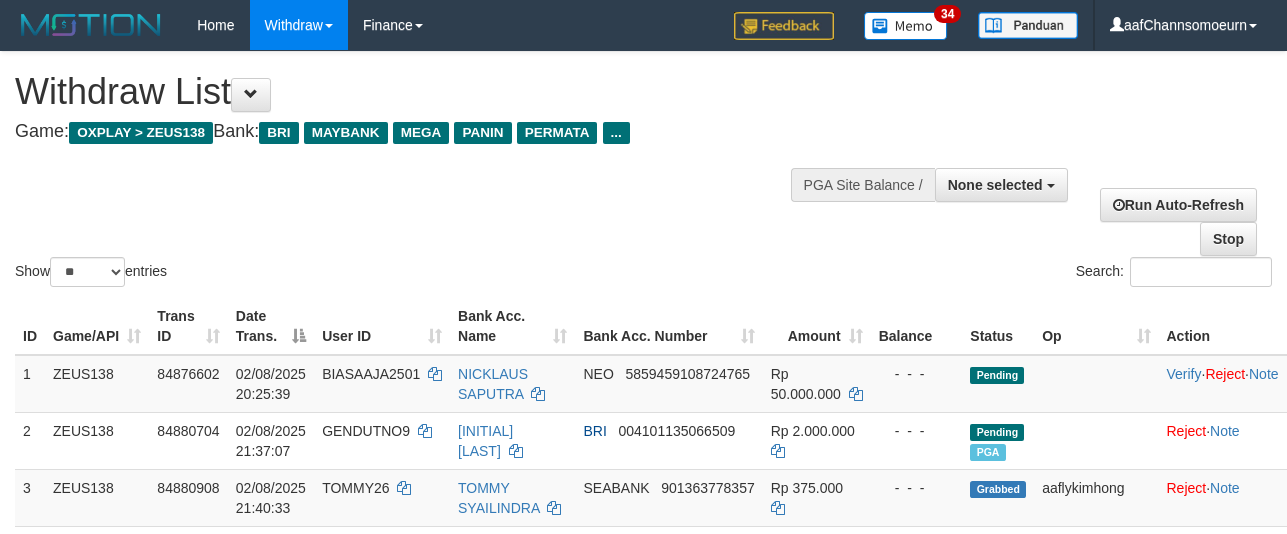 select 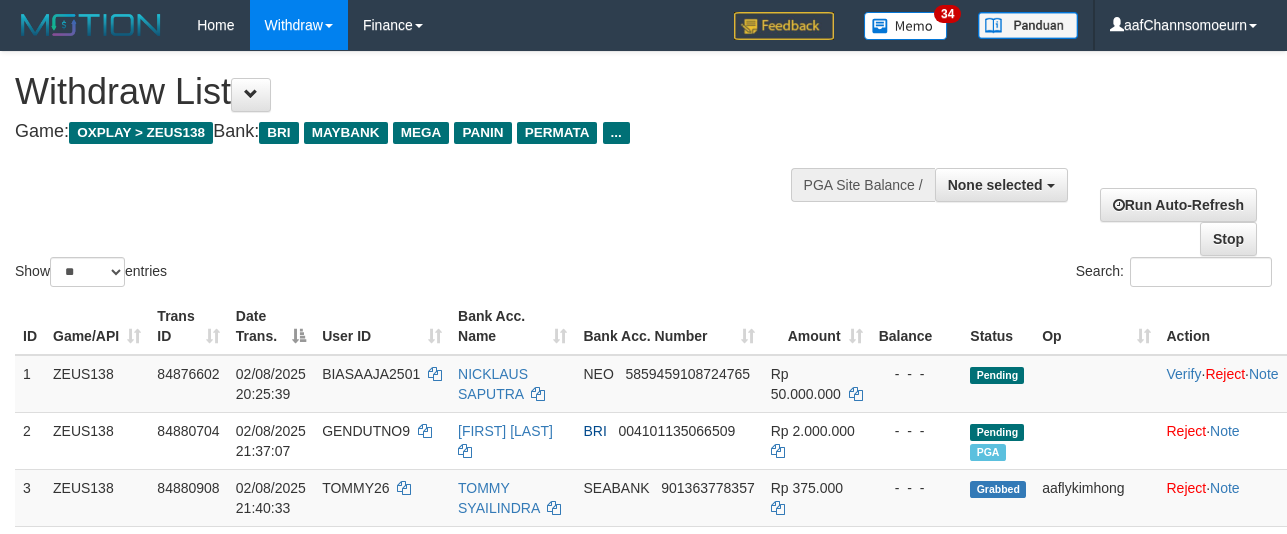 select 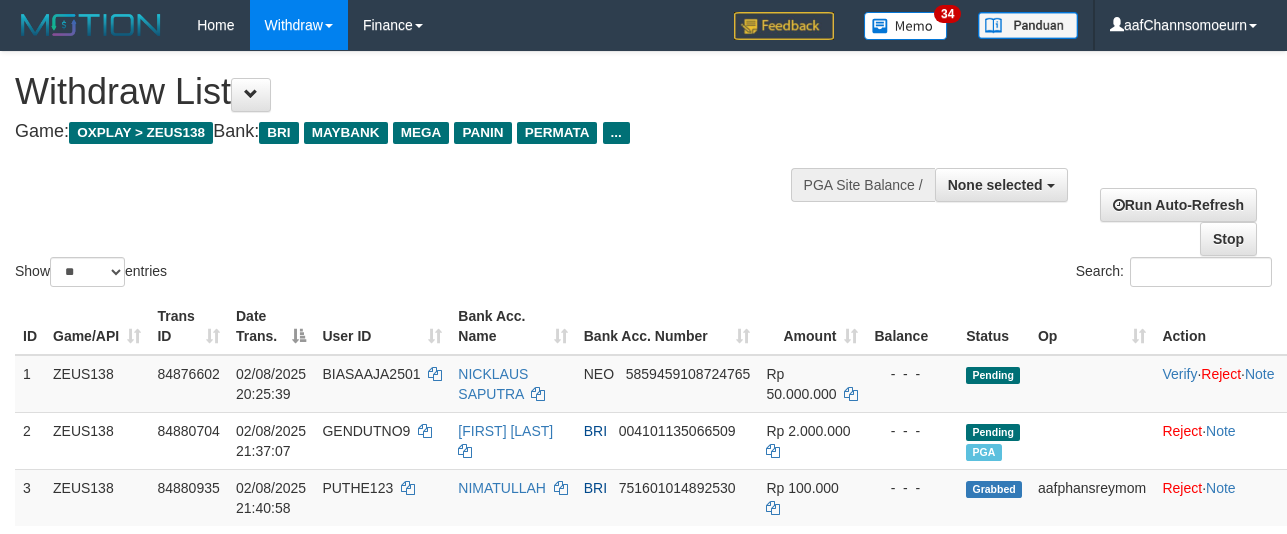 select 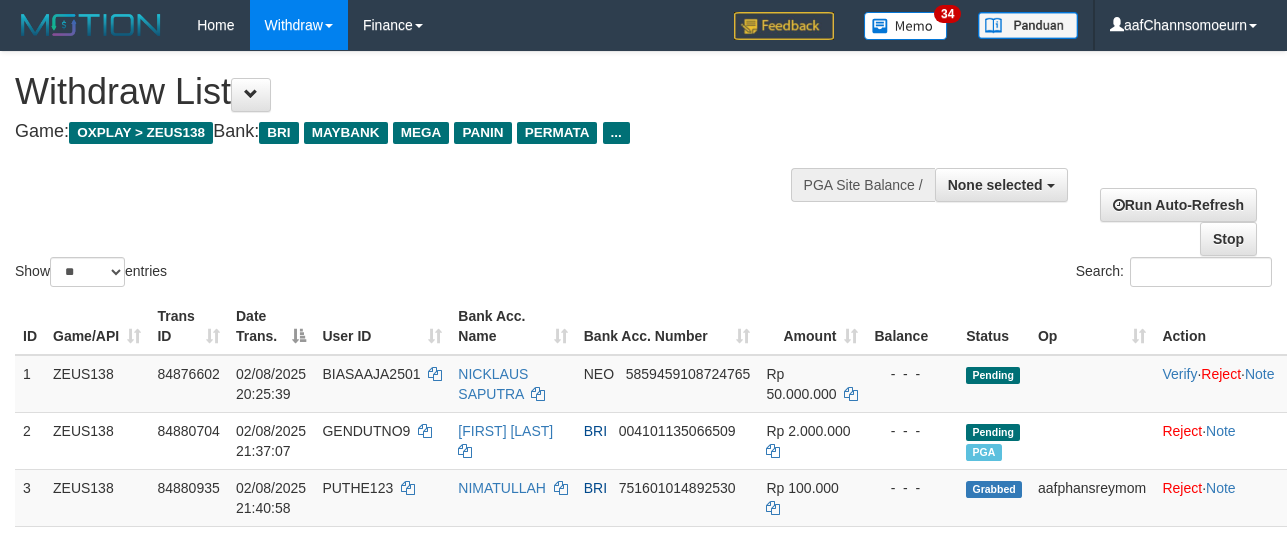 select 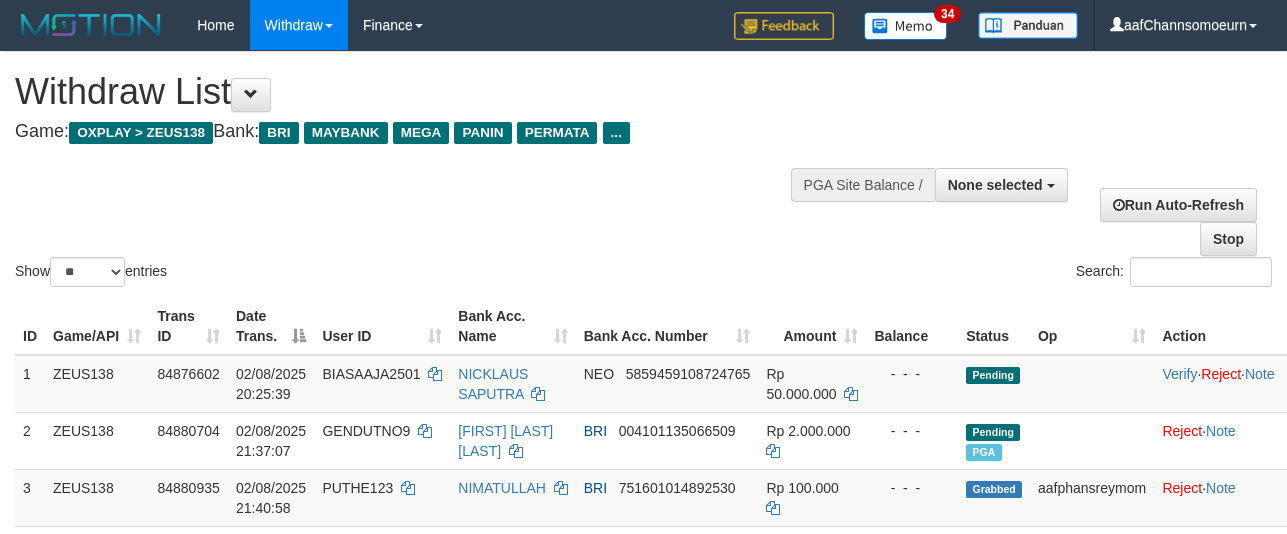 select 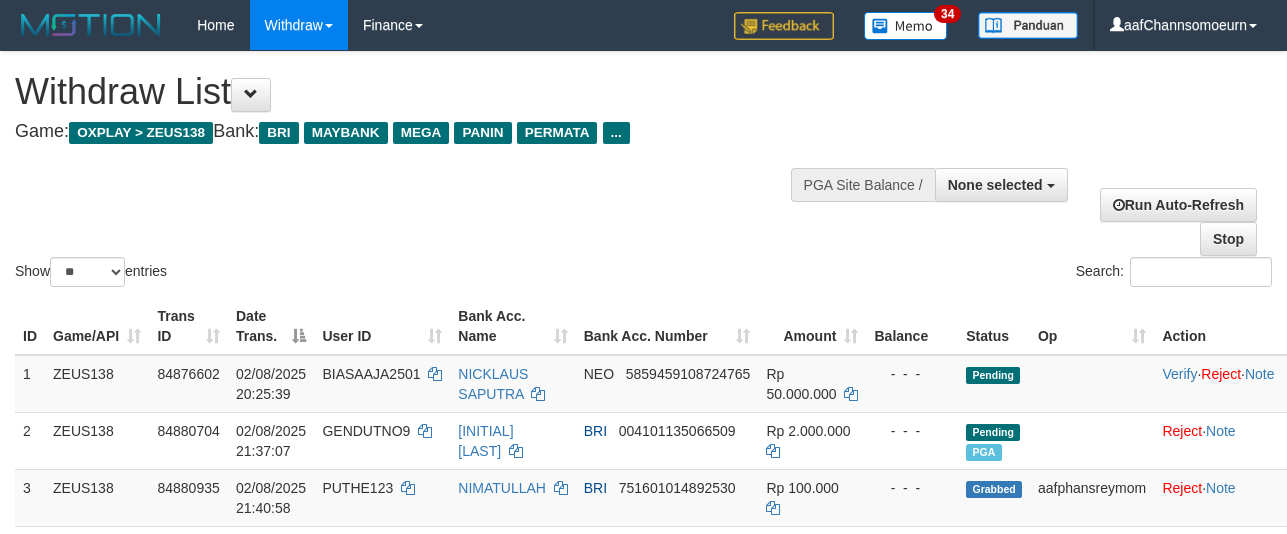 select 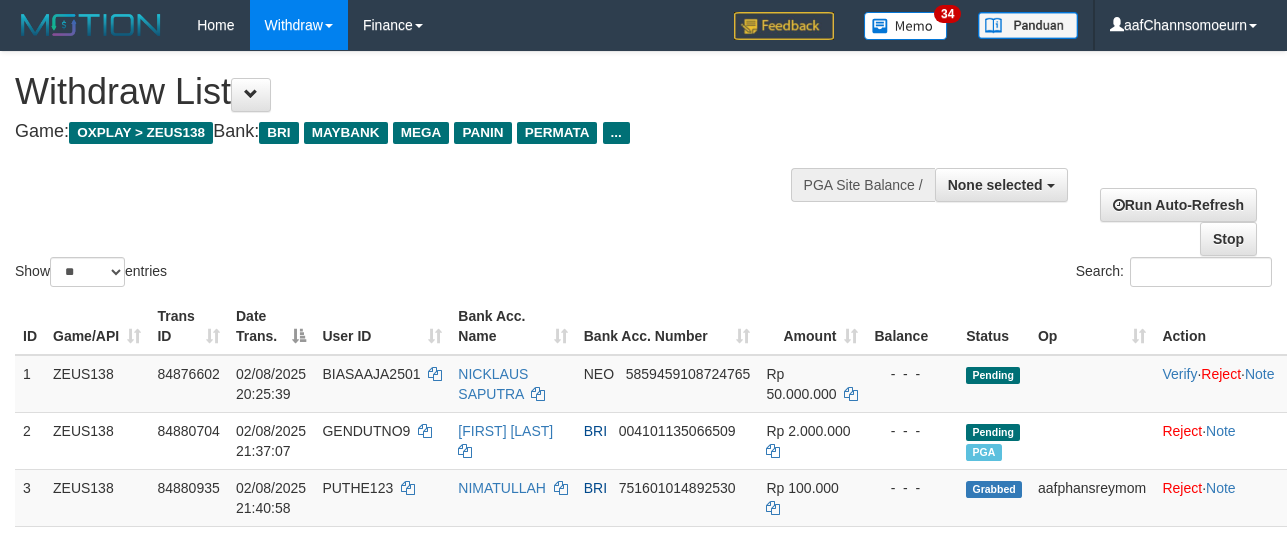 select 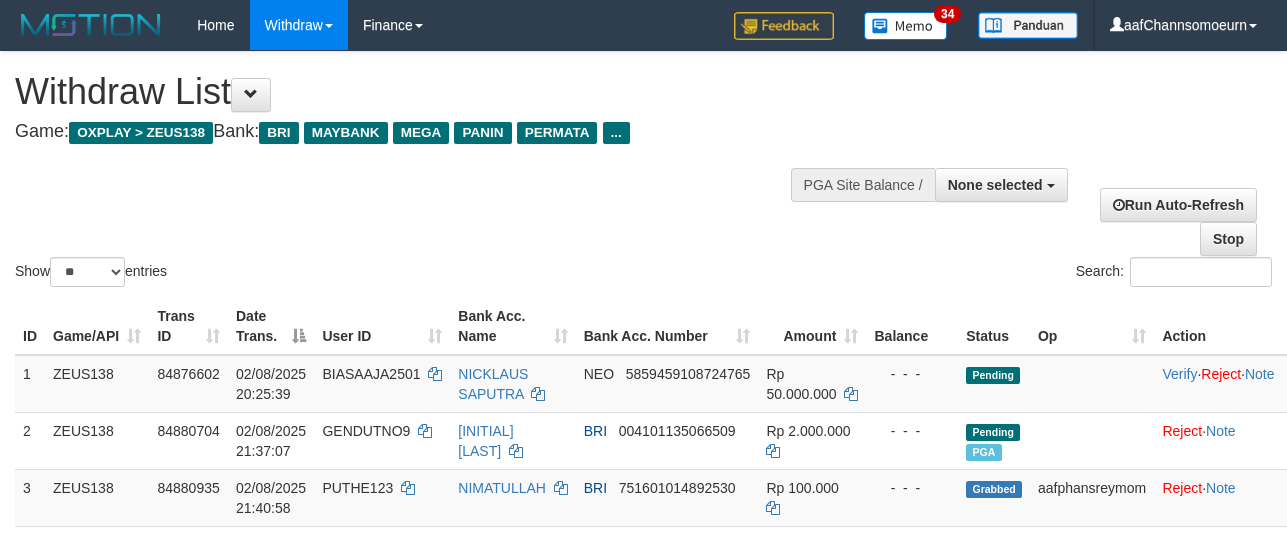 select 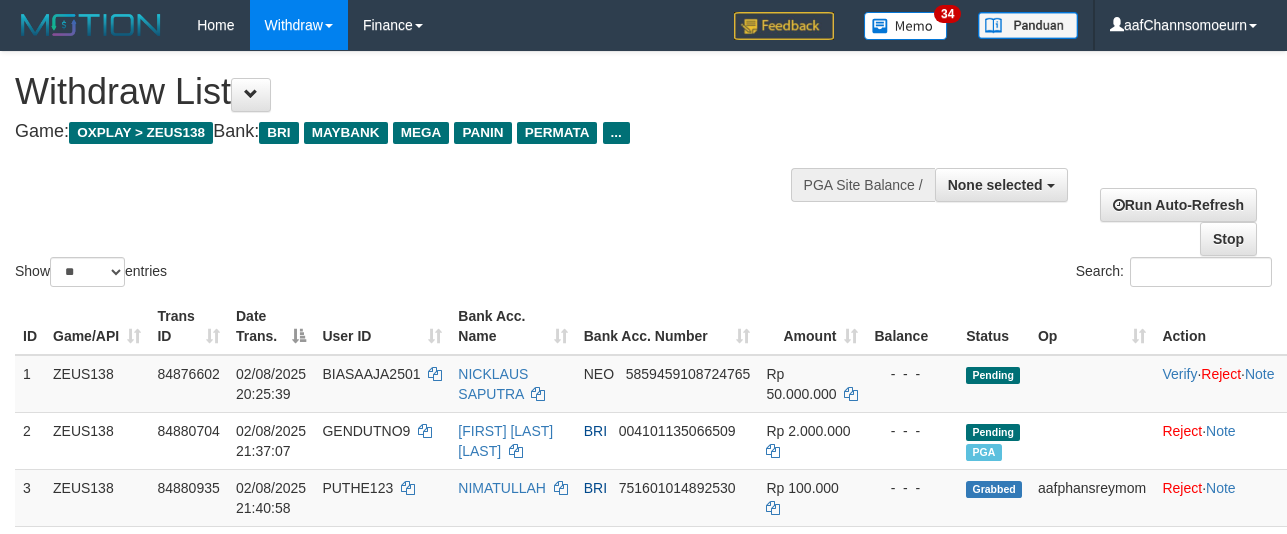 select 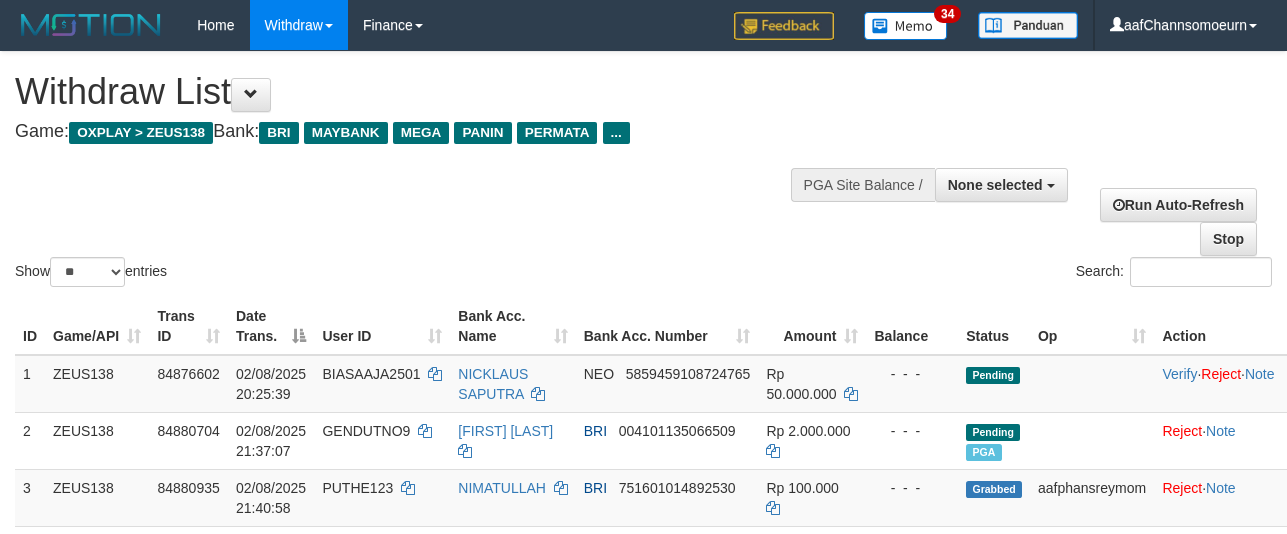 select 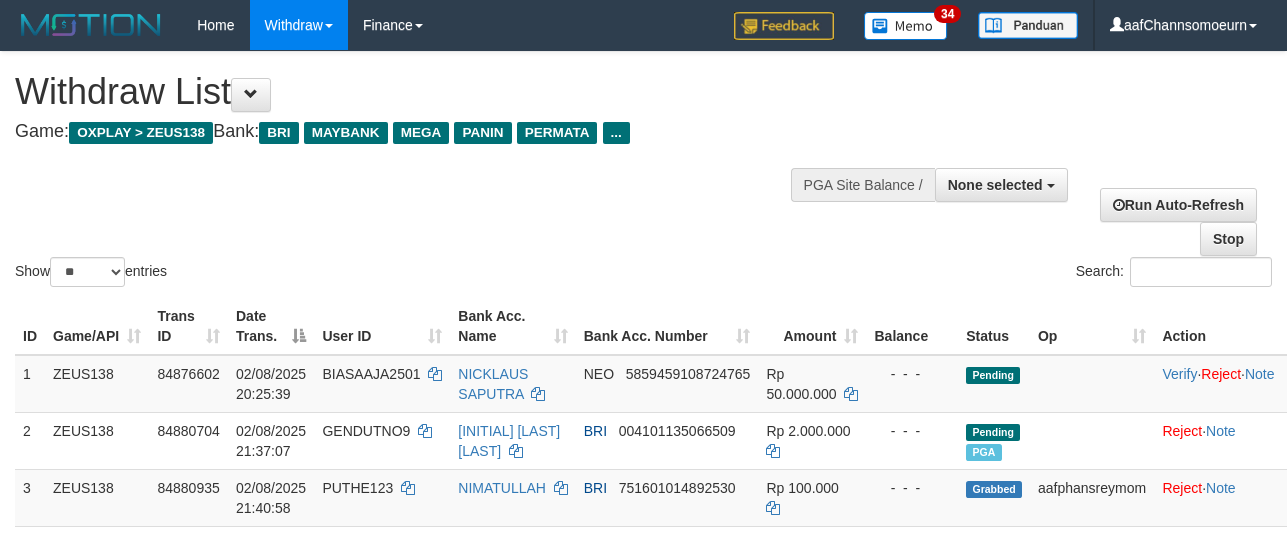 select 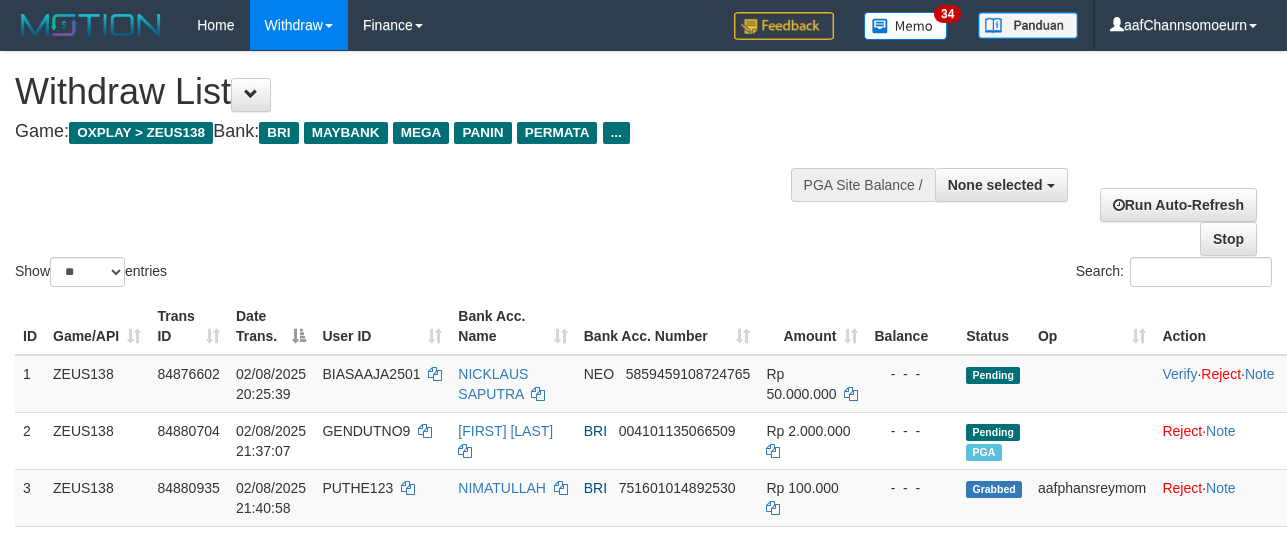 select 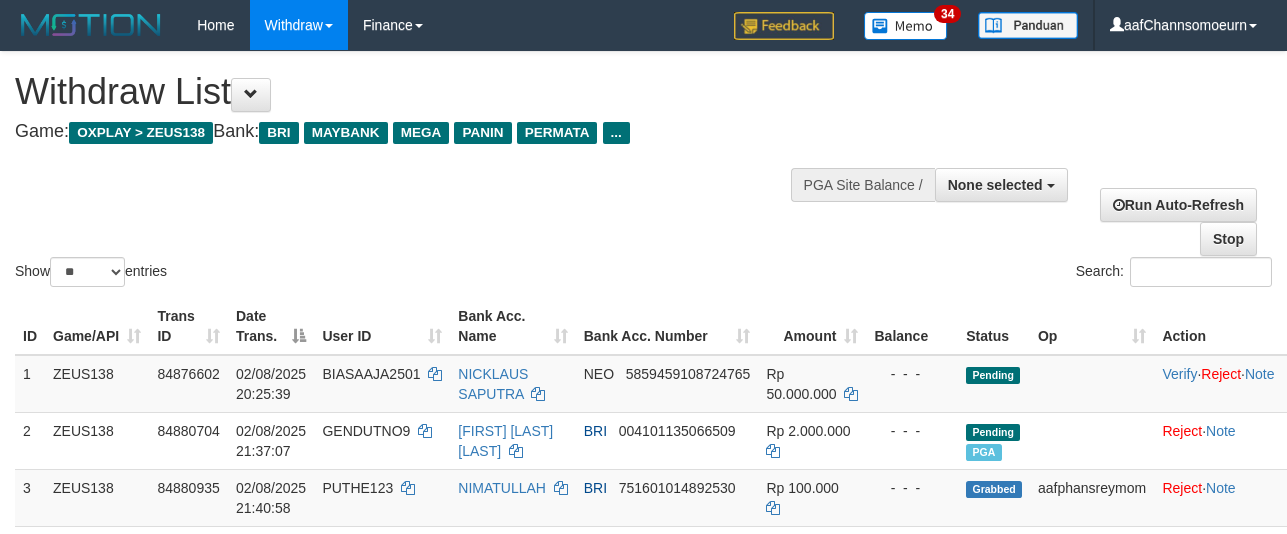 select 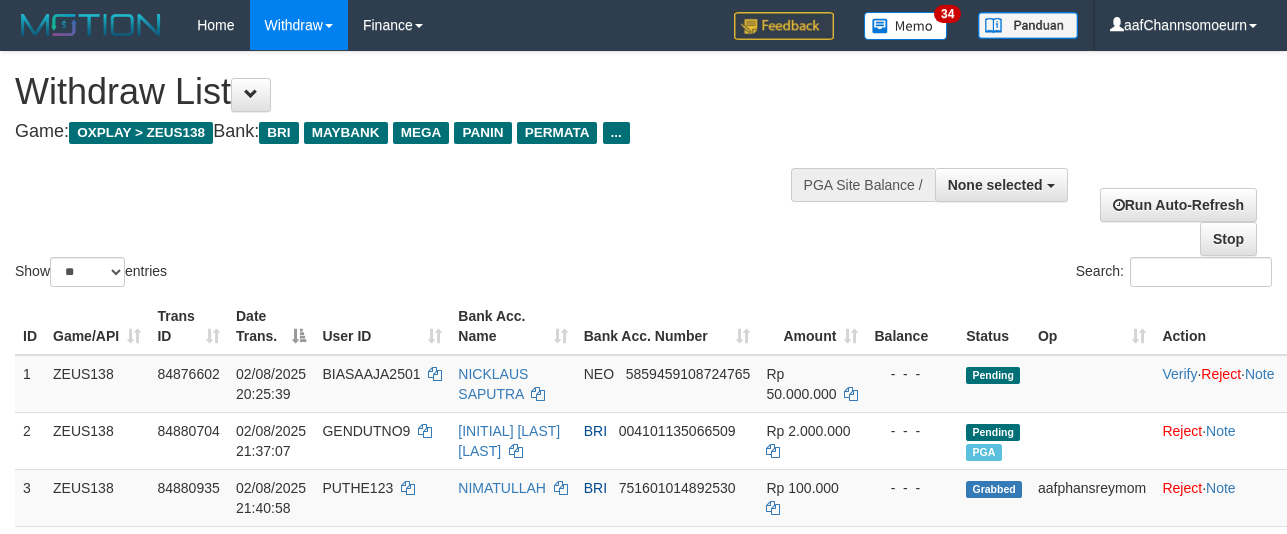 select 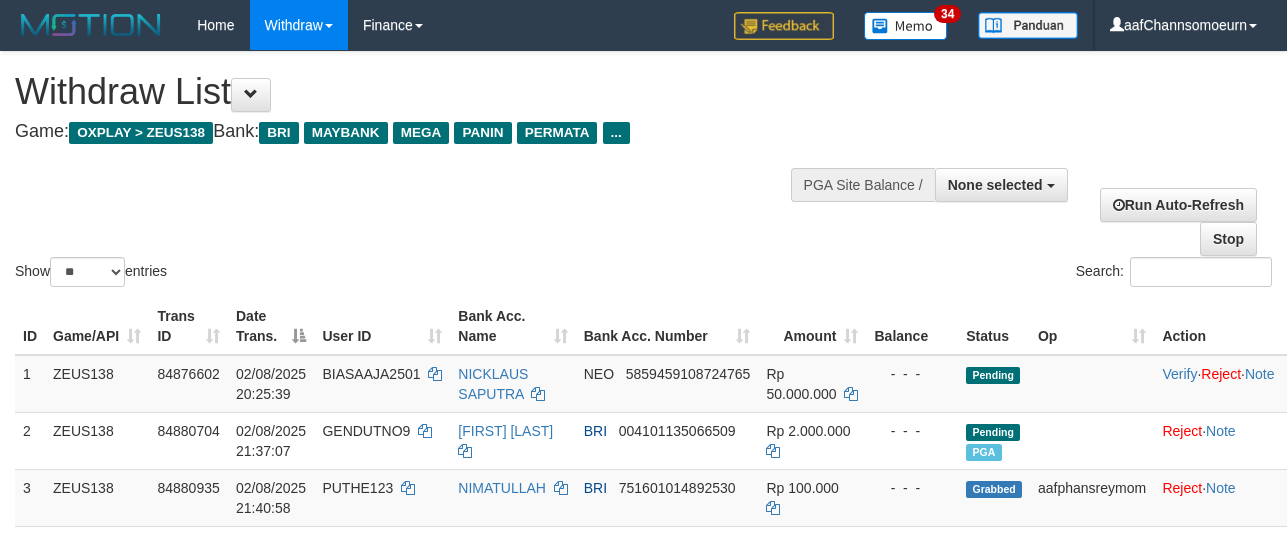 select 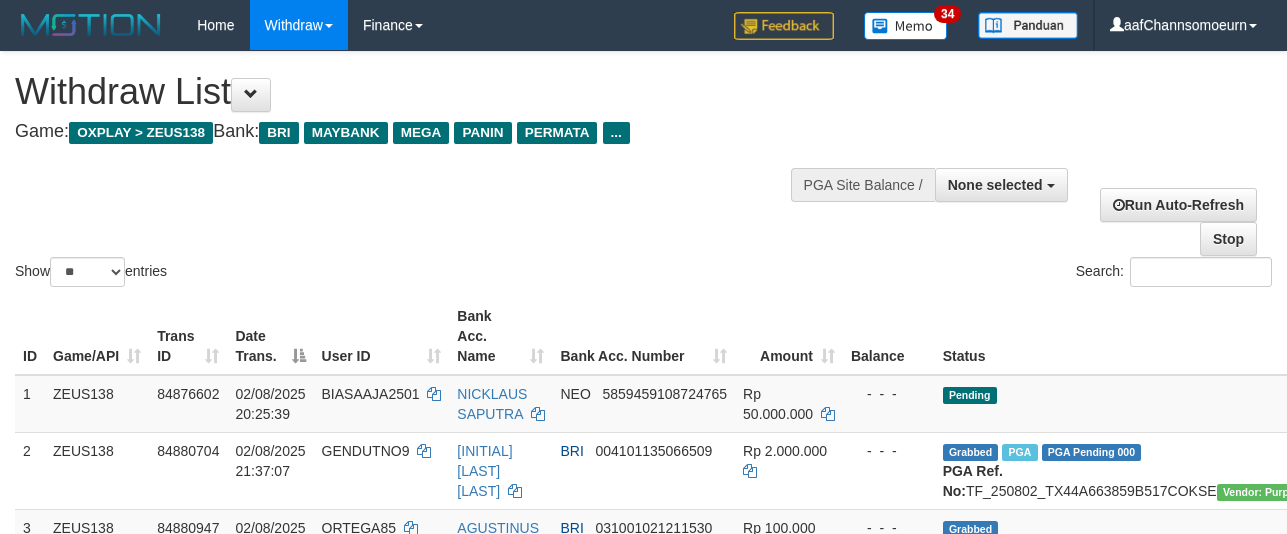 select 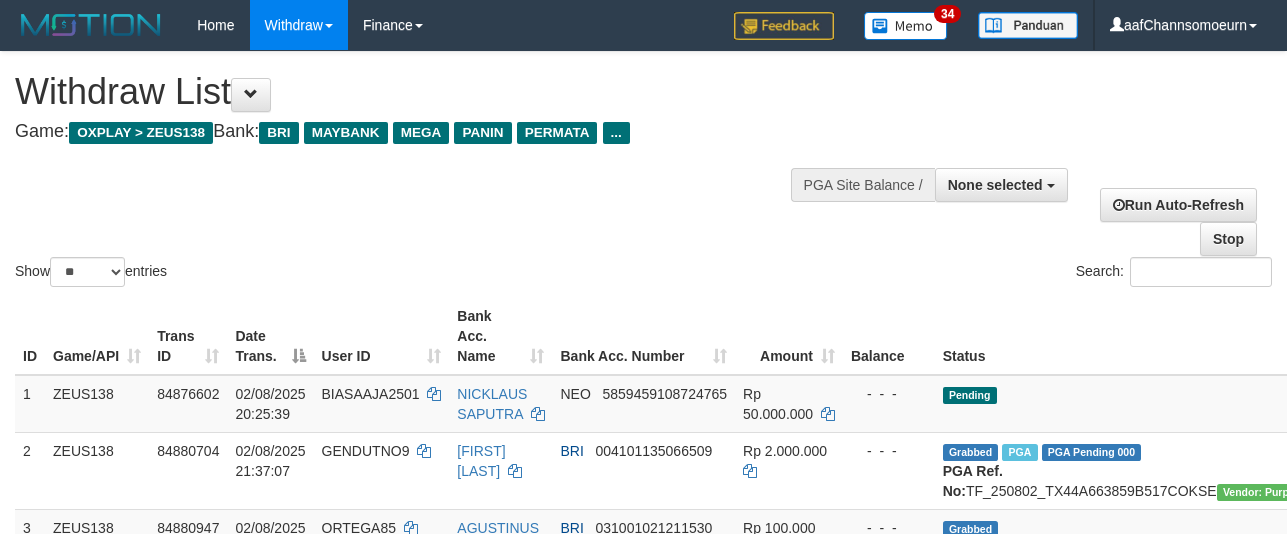 select 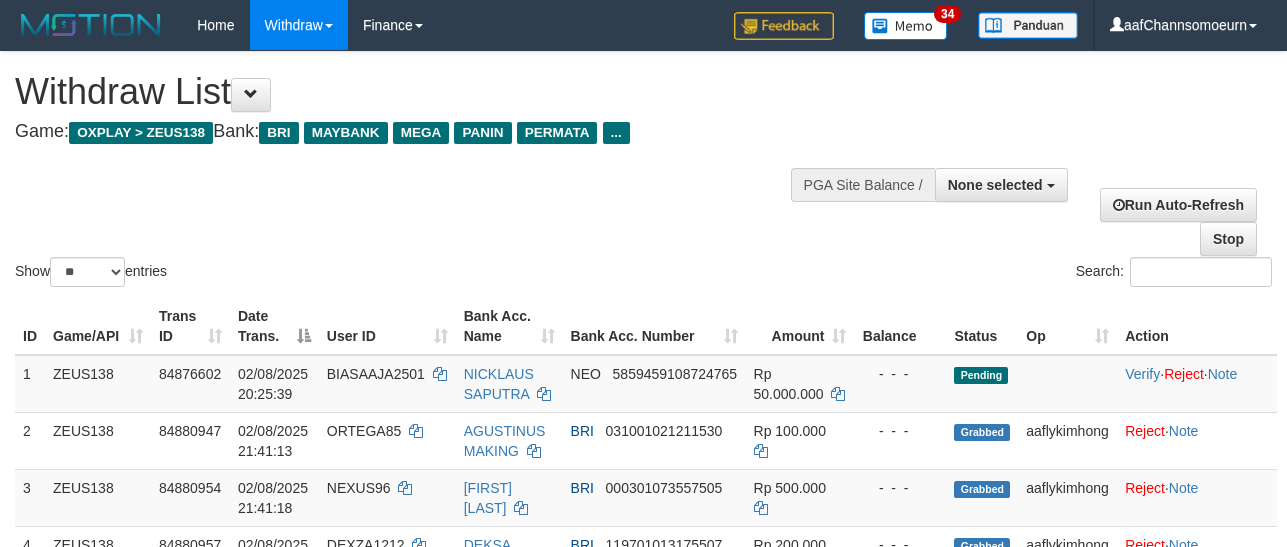 select 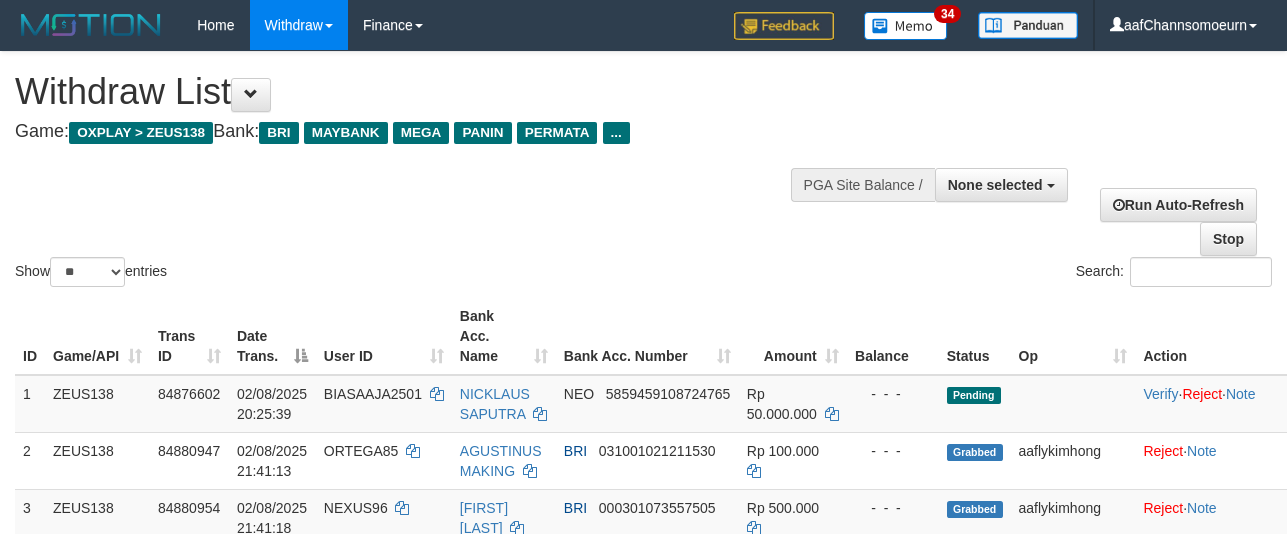 select 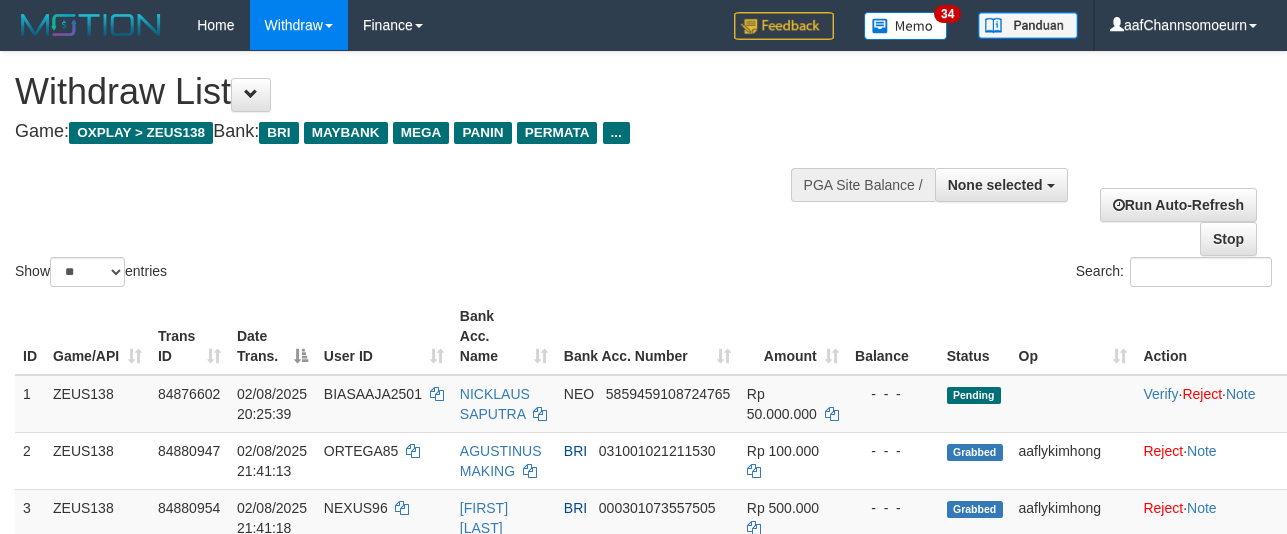 select 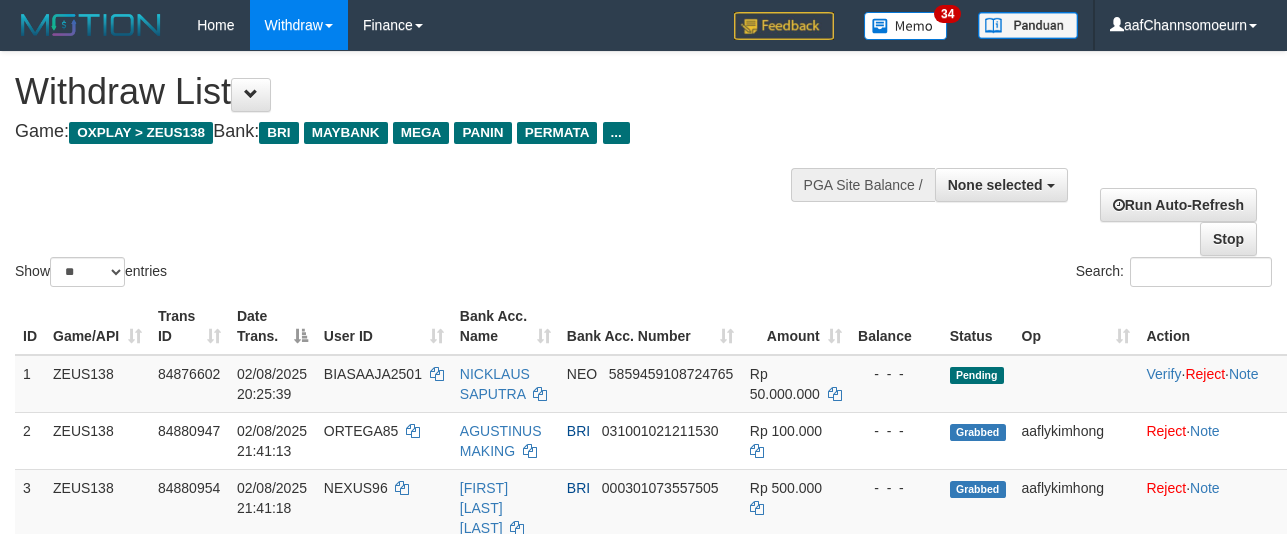 select 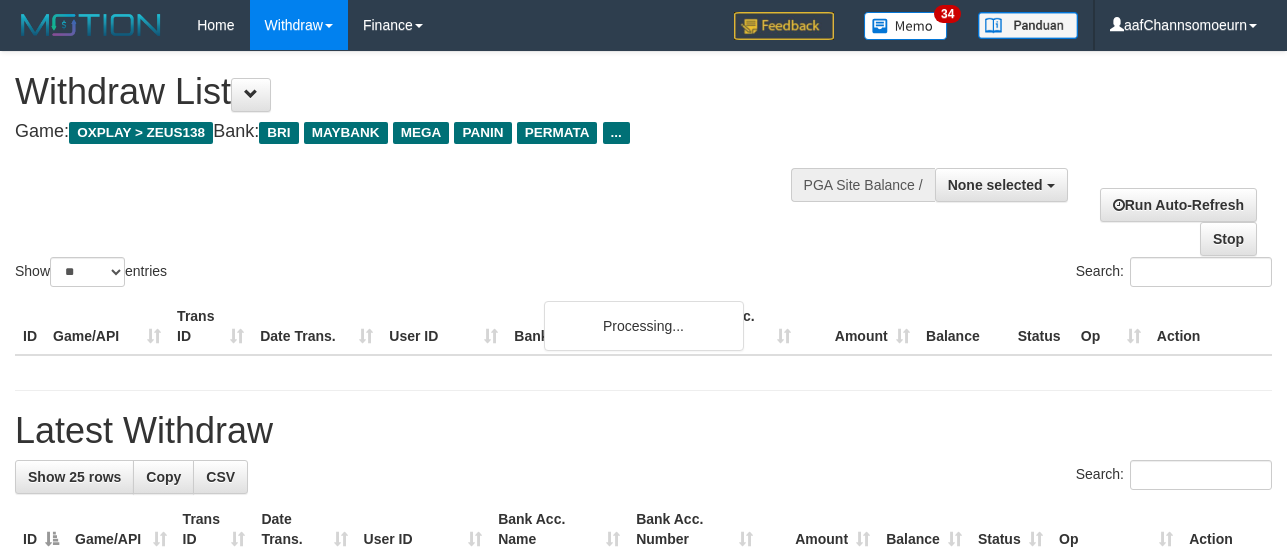 select 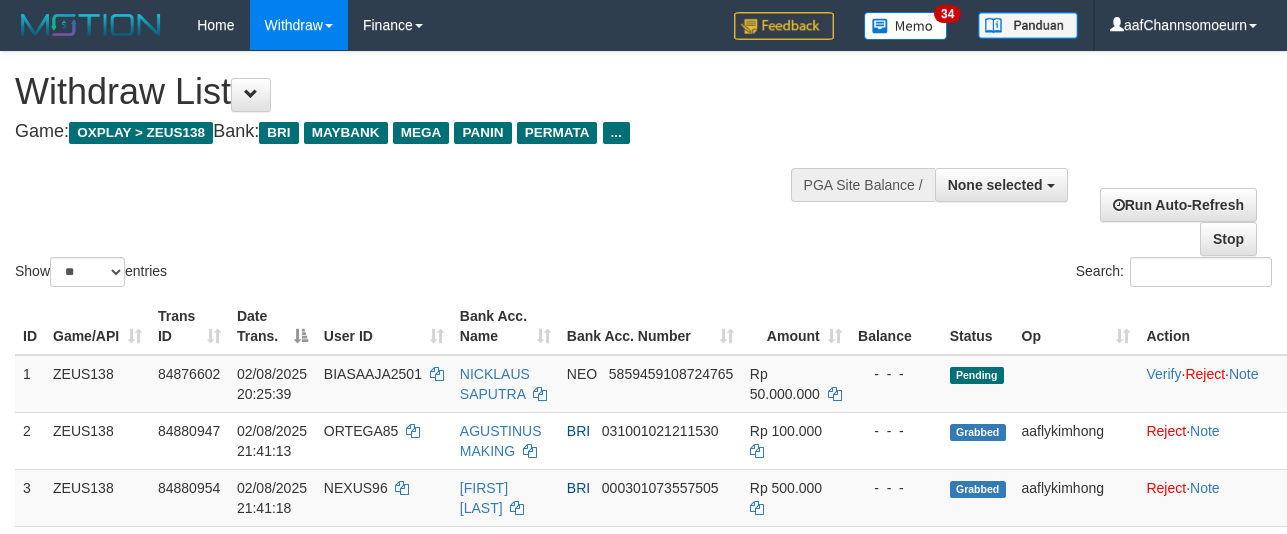 select 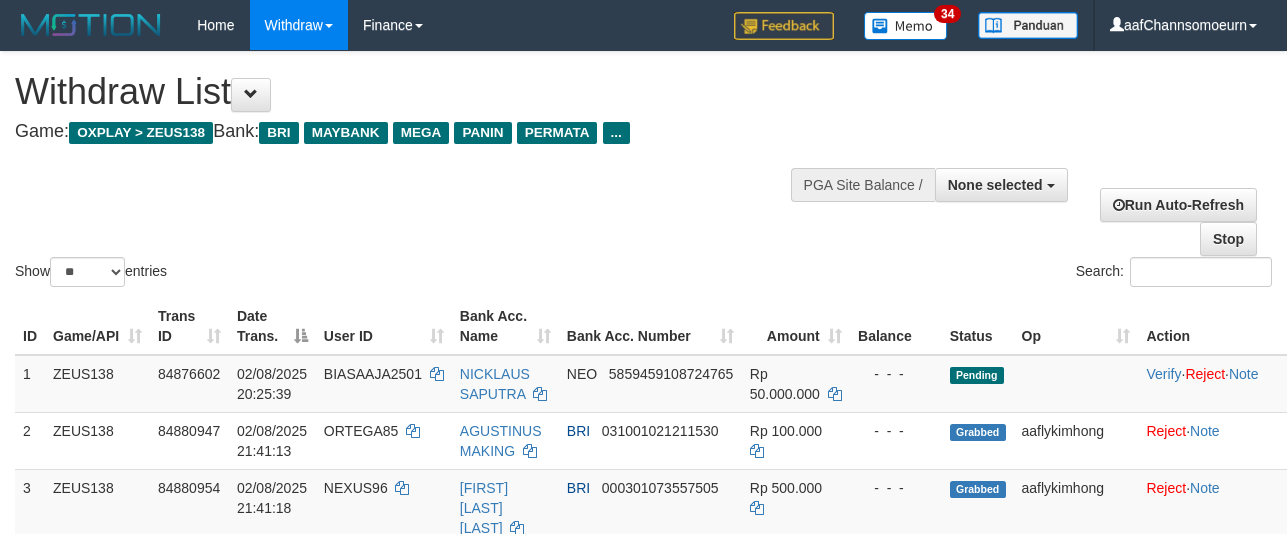 select 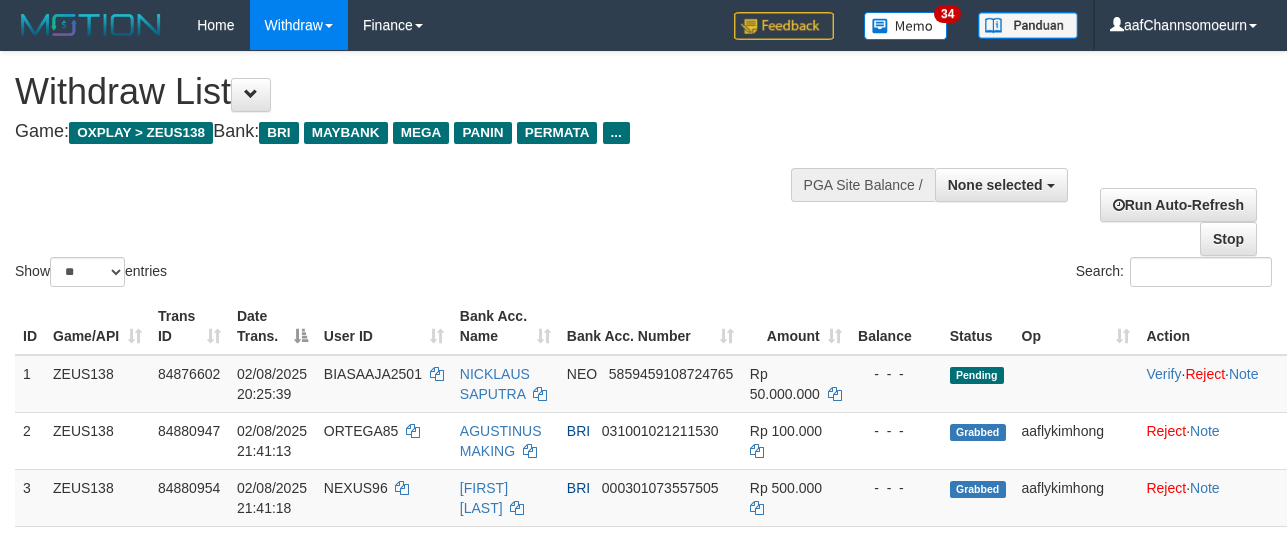 select 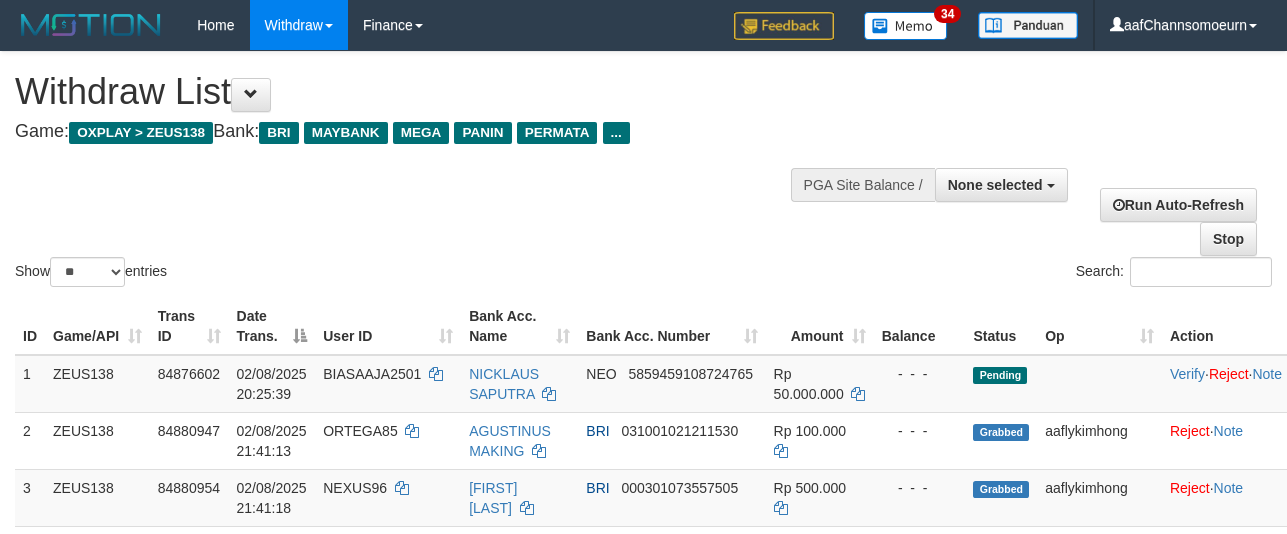 select 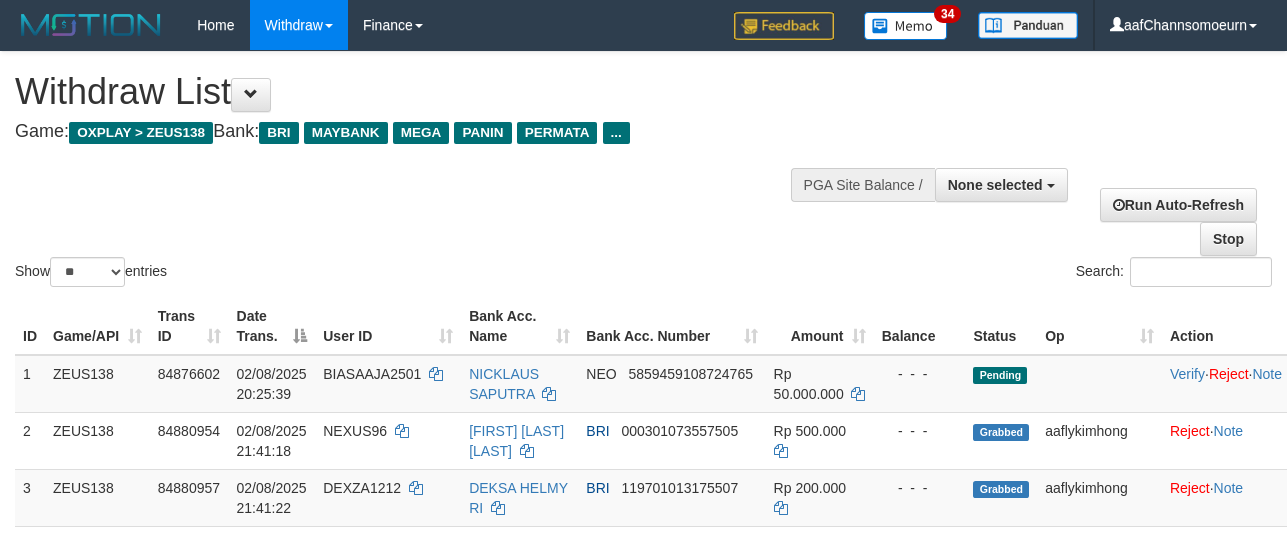 select 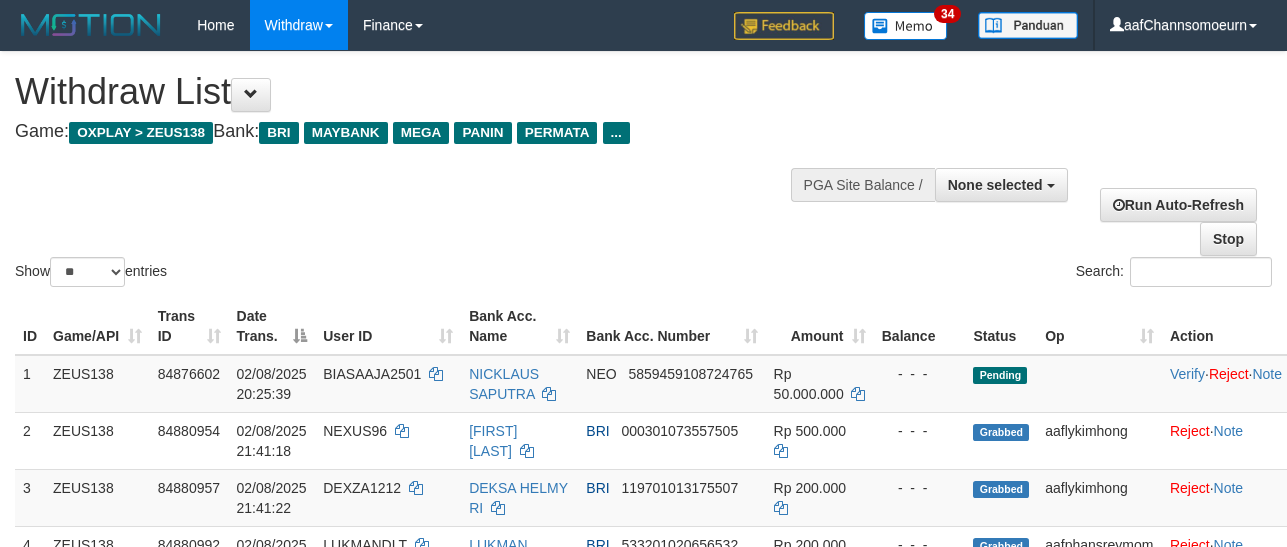 select 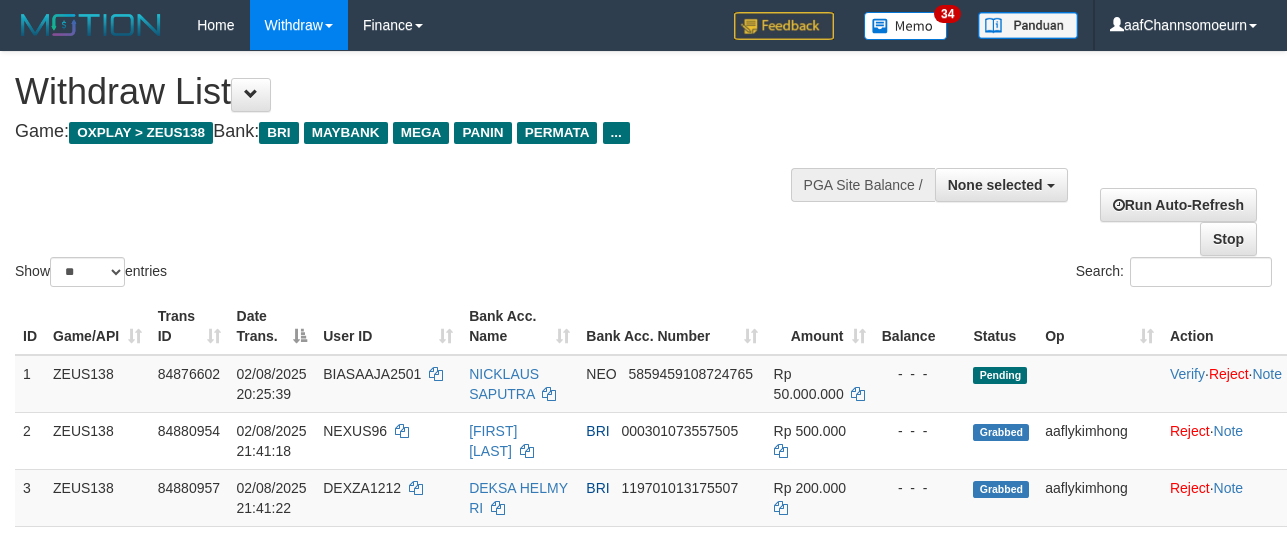 select 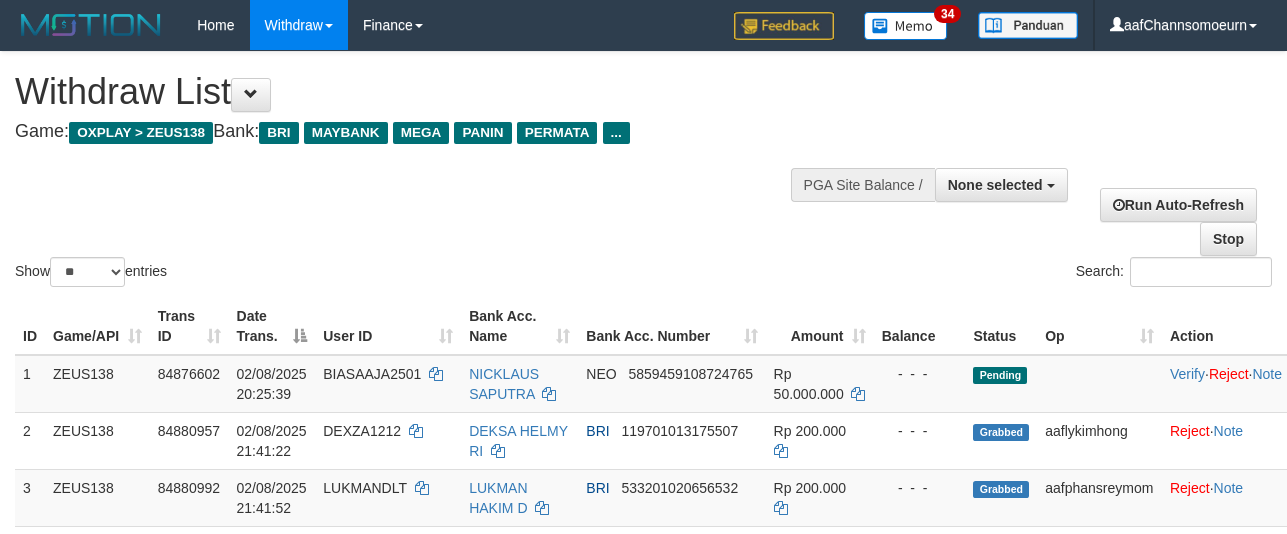select 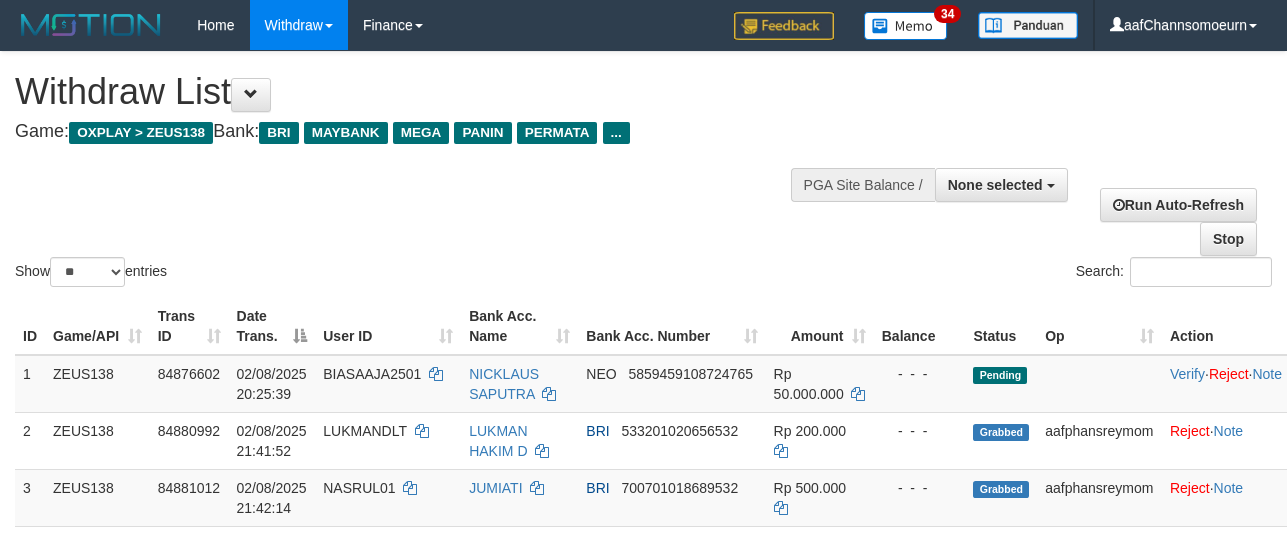 select 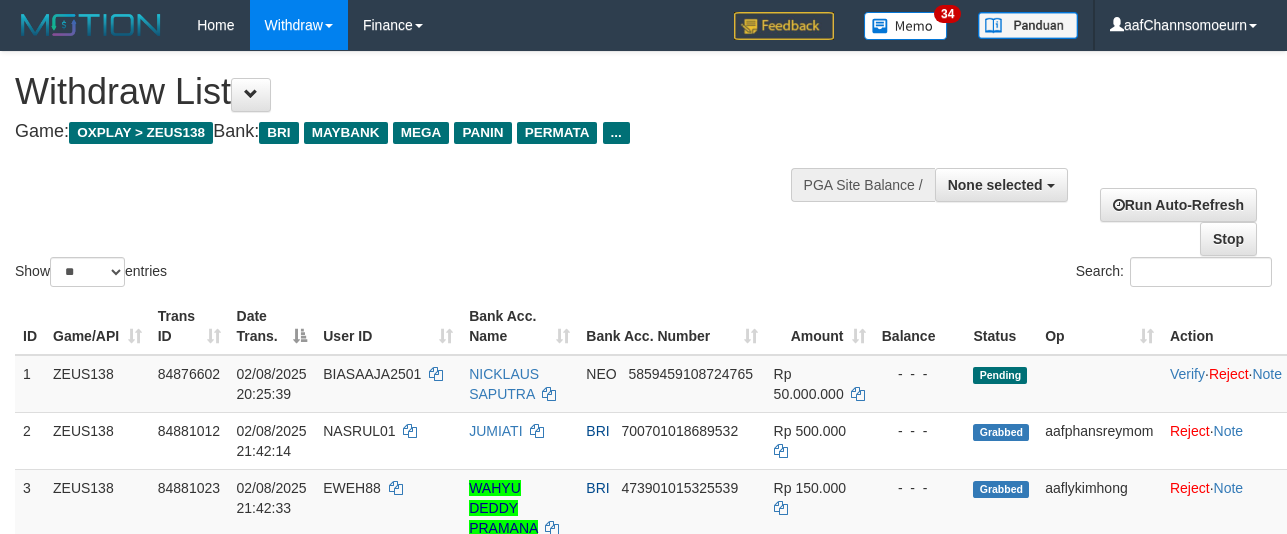 select 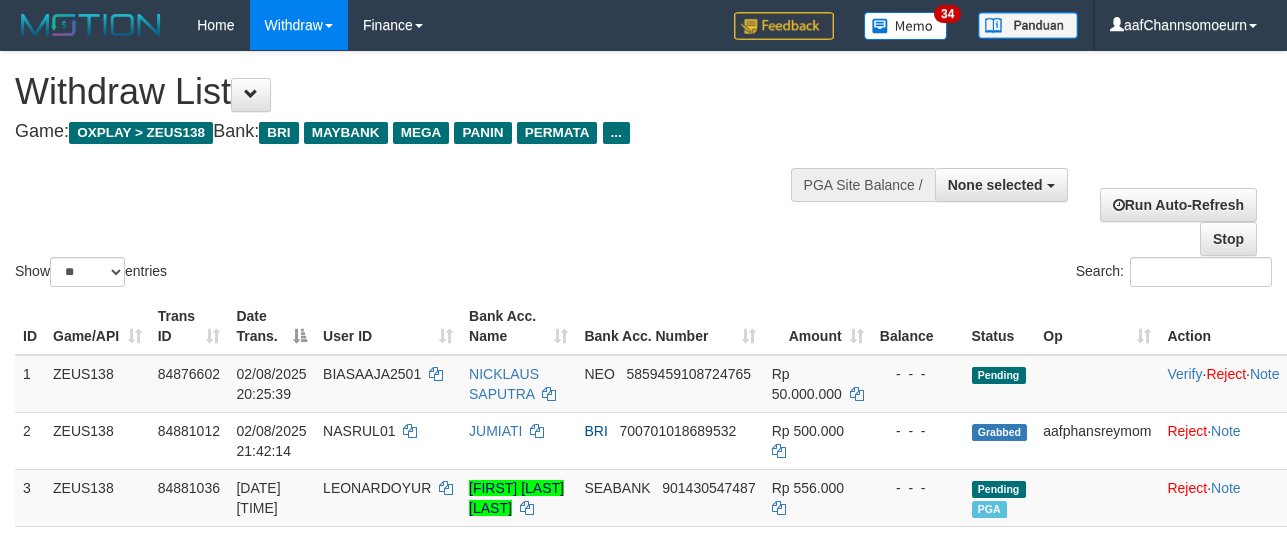 select 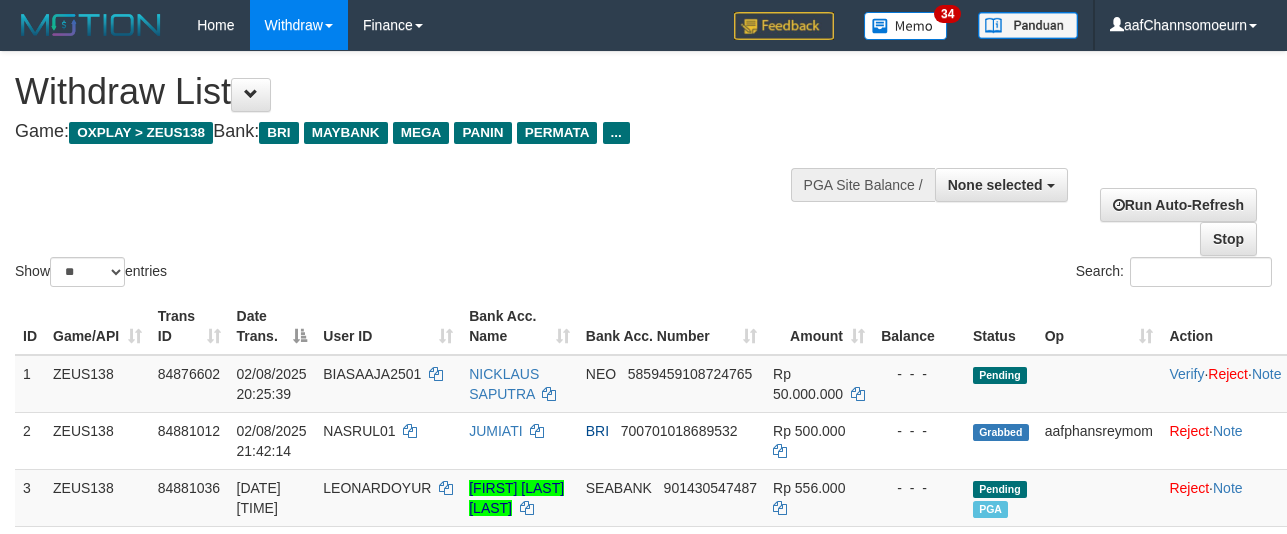 select 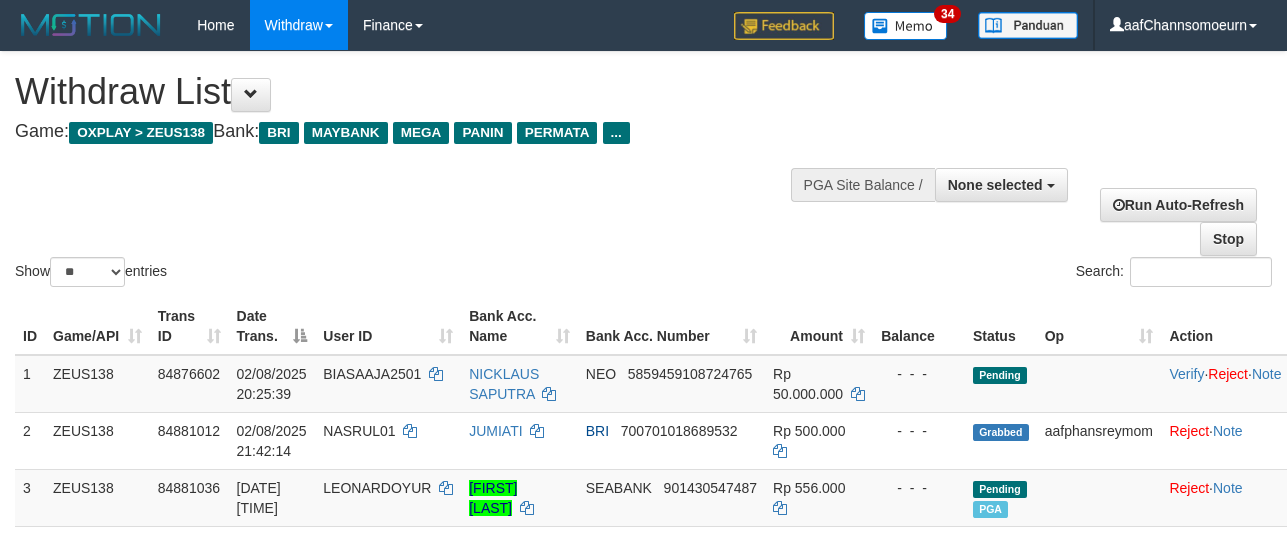 select 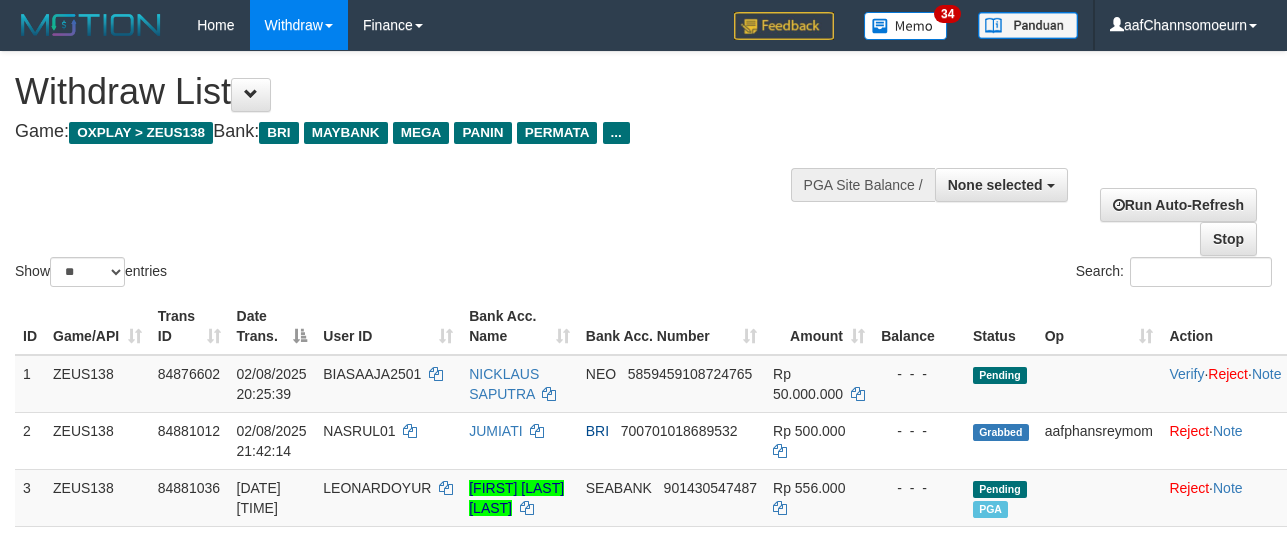 select 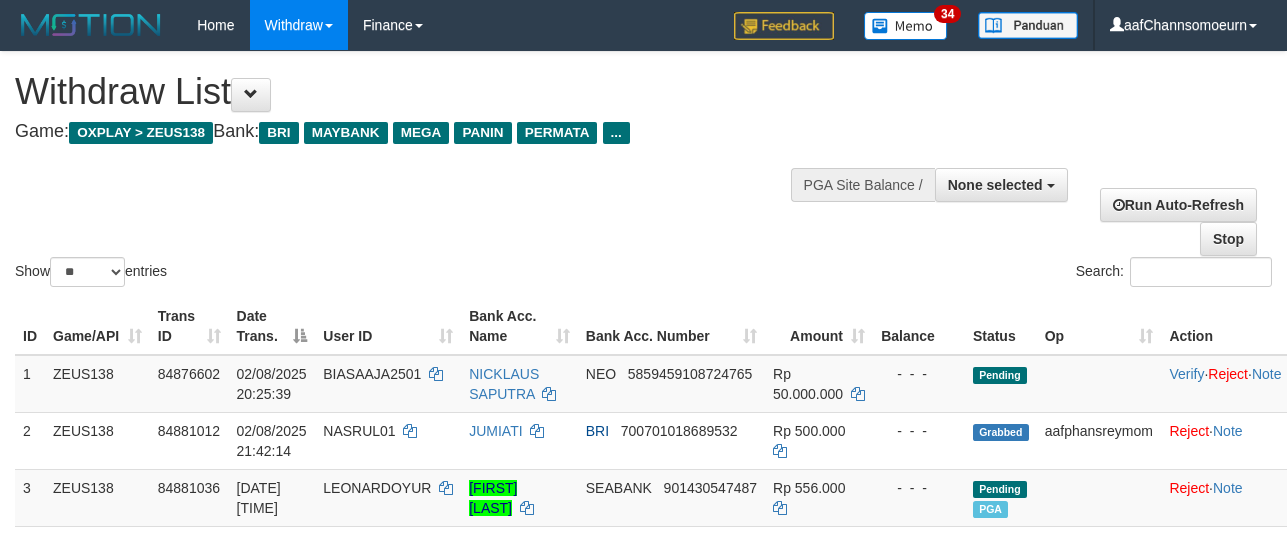 select 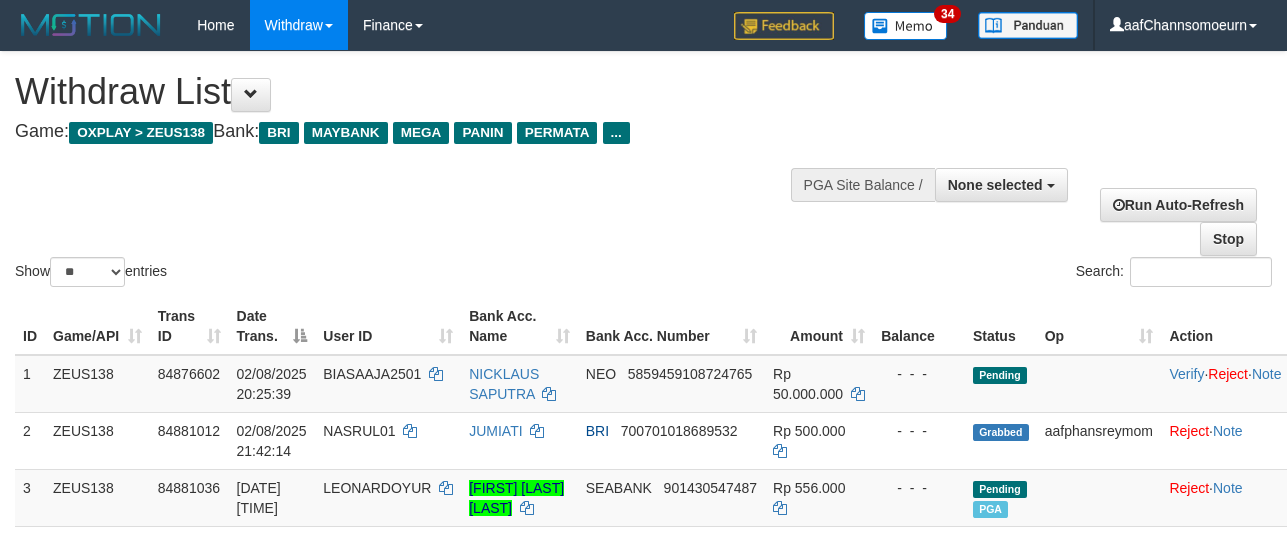 select 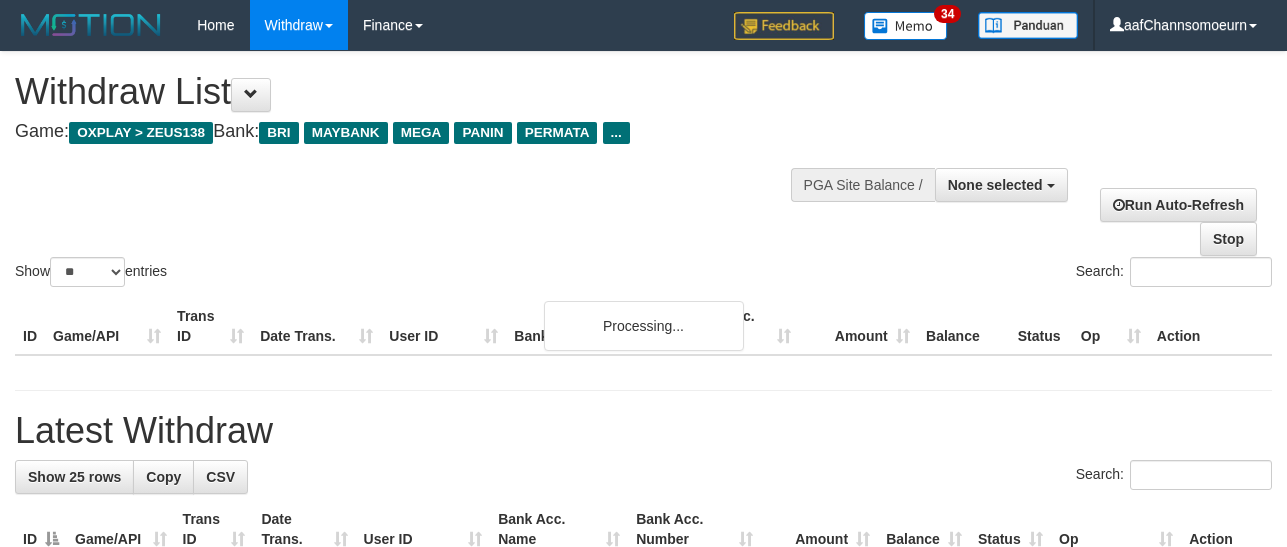 select 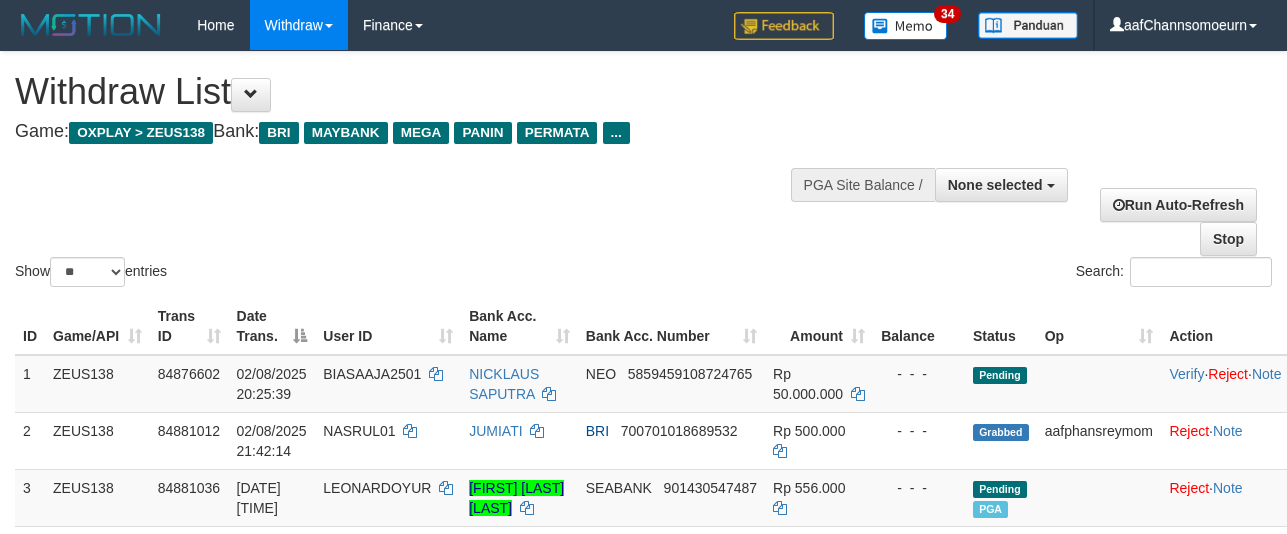 select 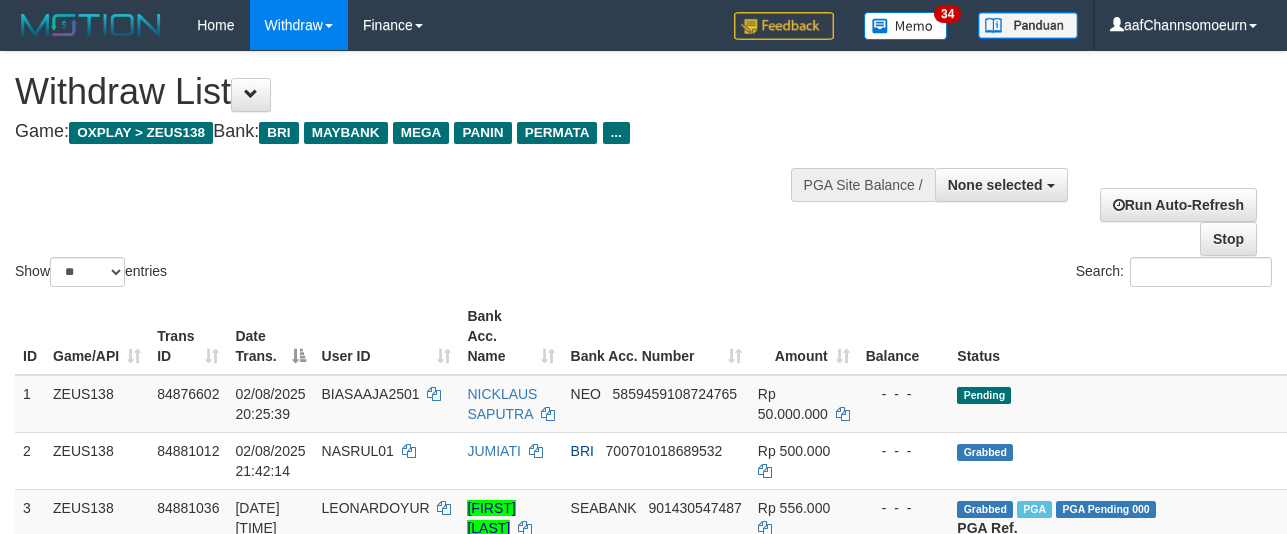 select 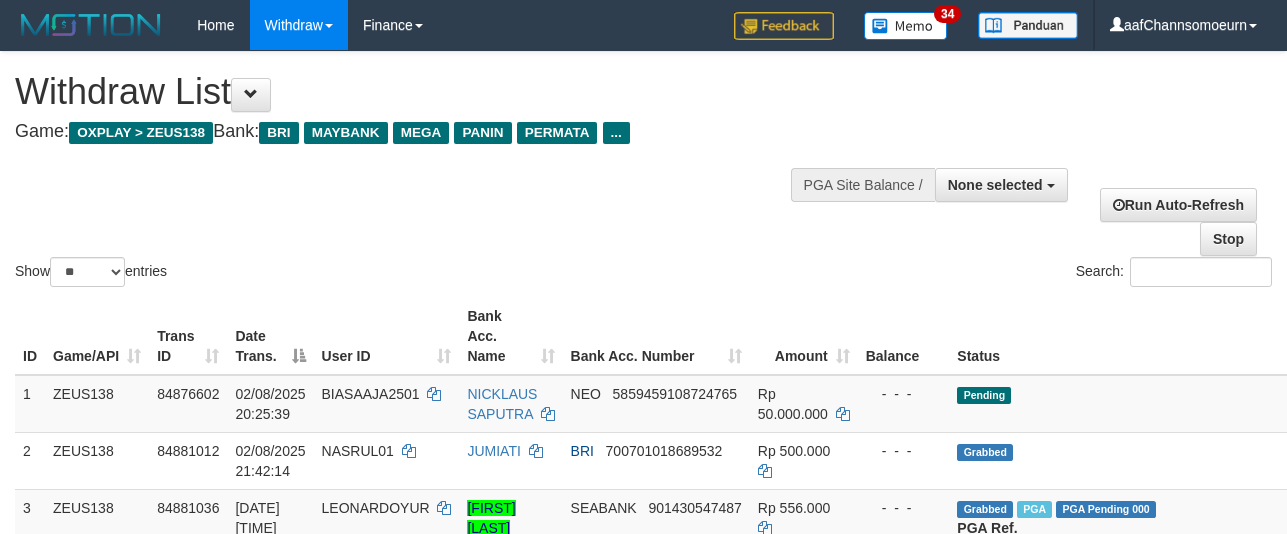 select 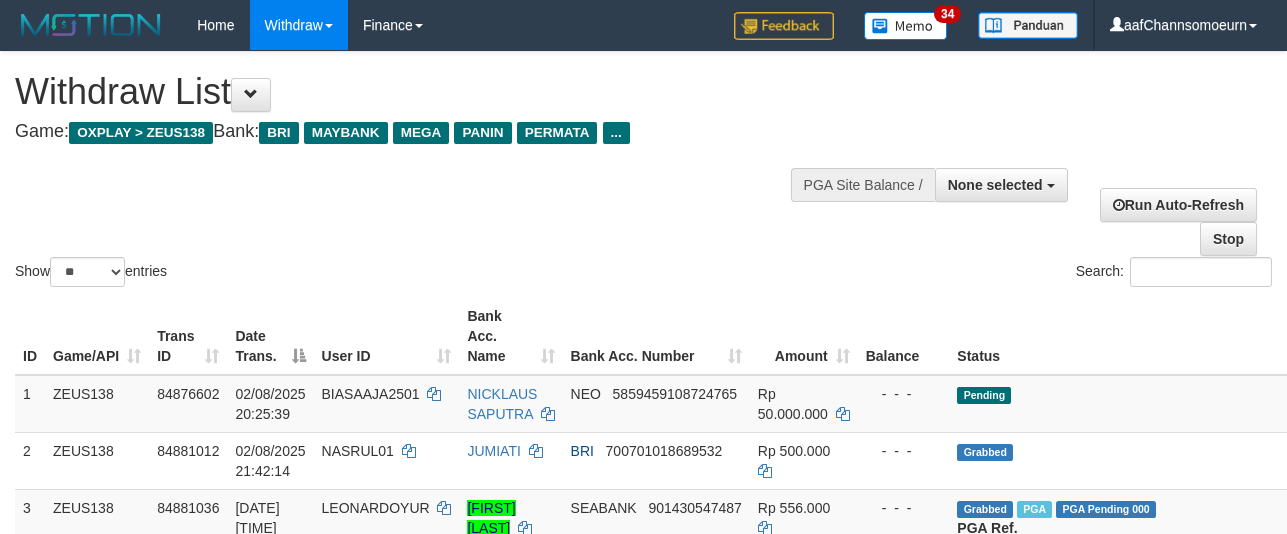 select 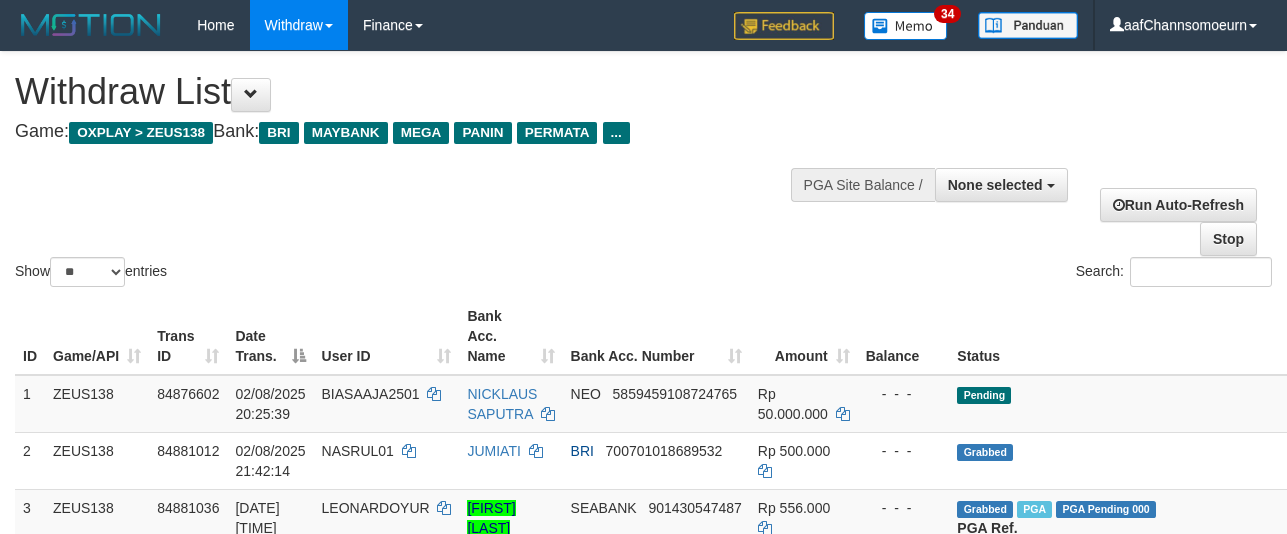 select 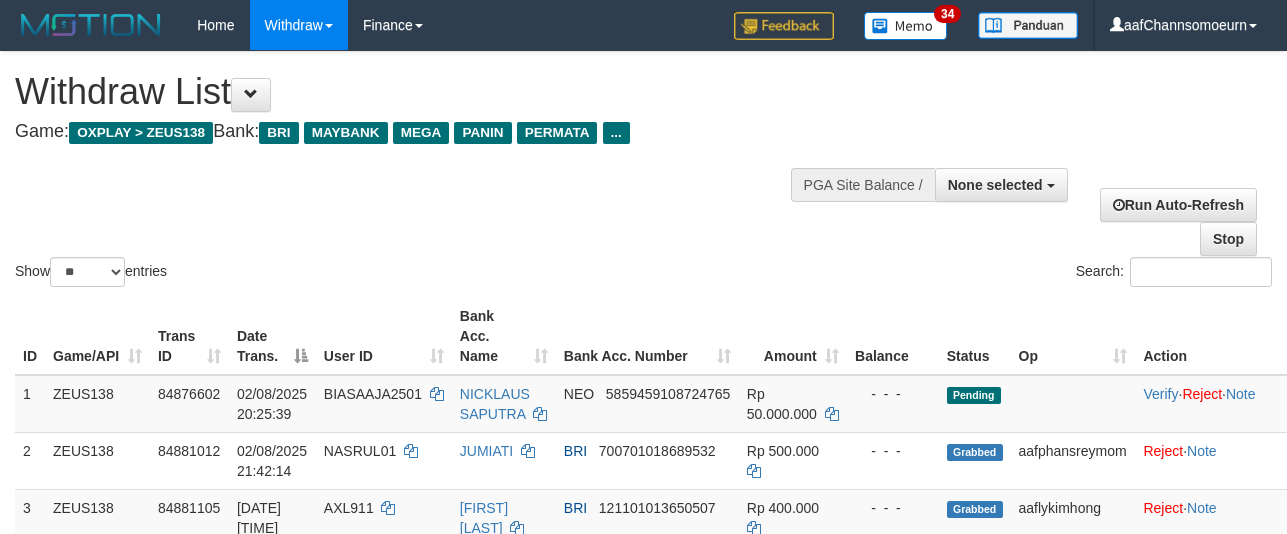 select 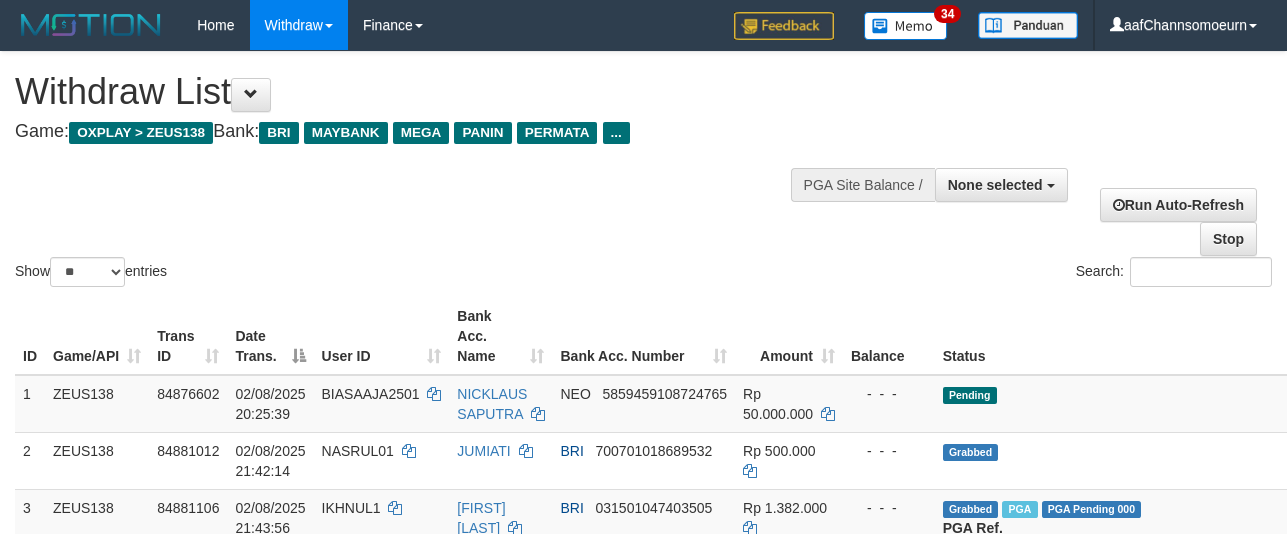select 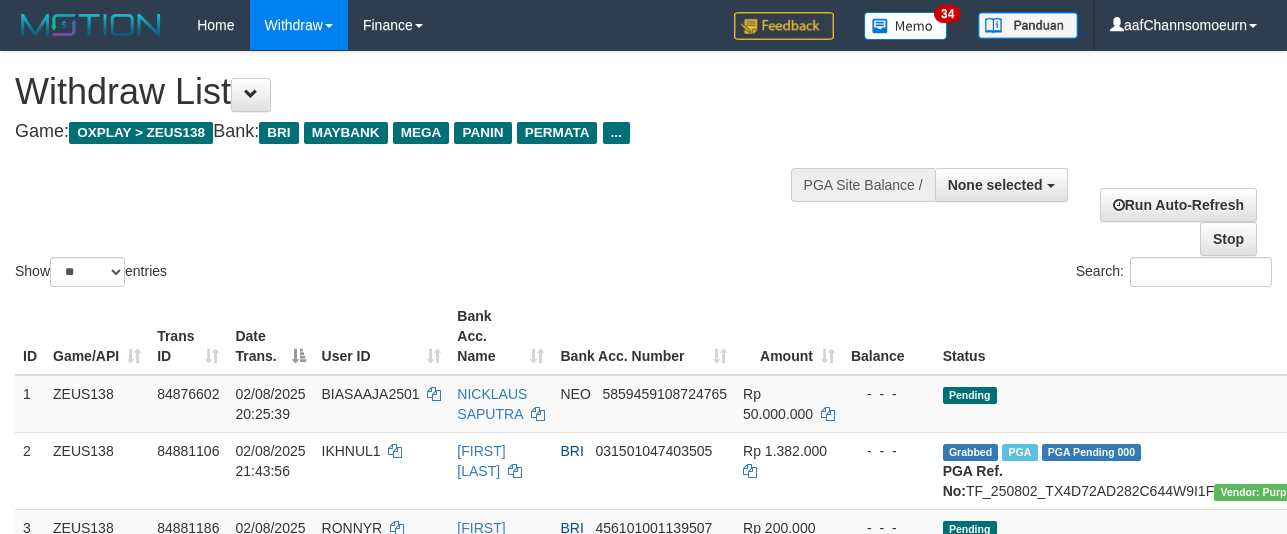 select 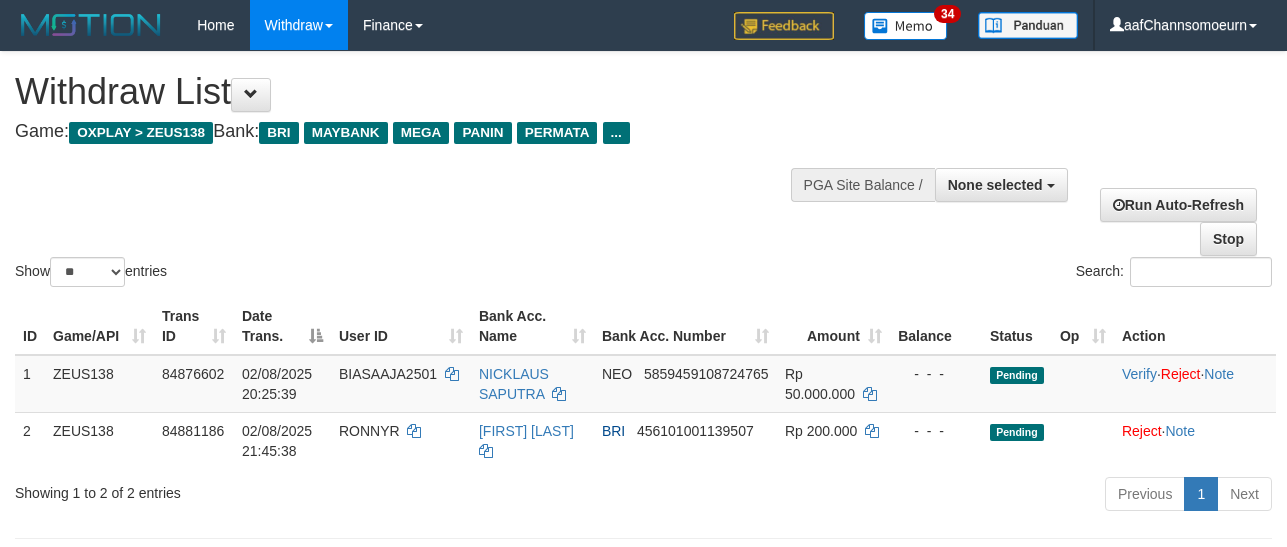 select 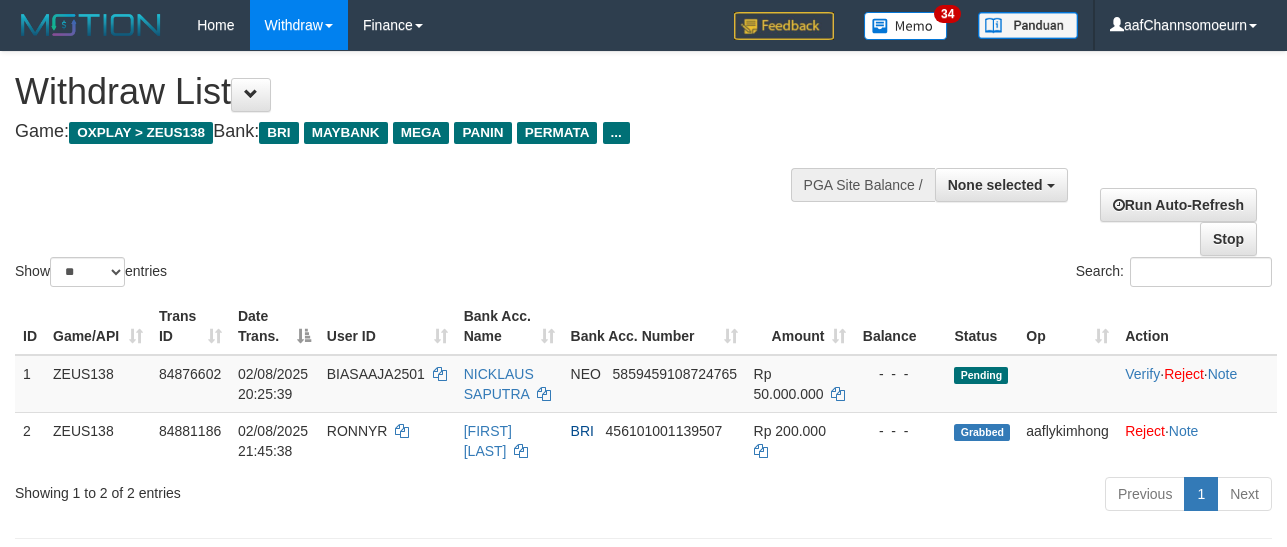 select 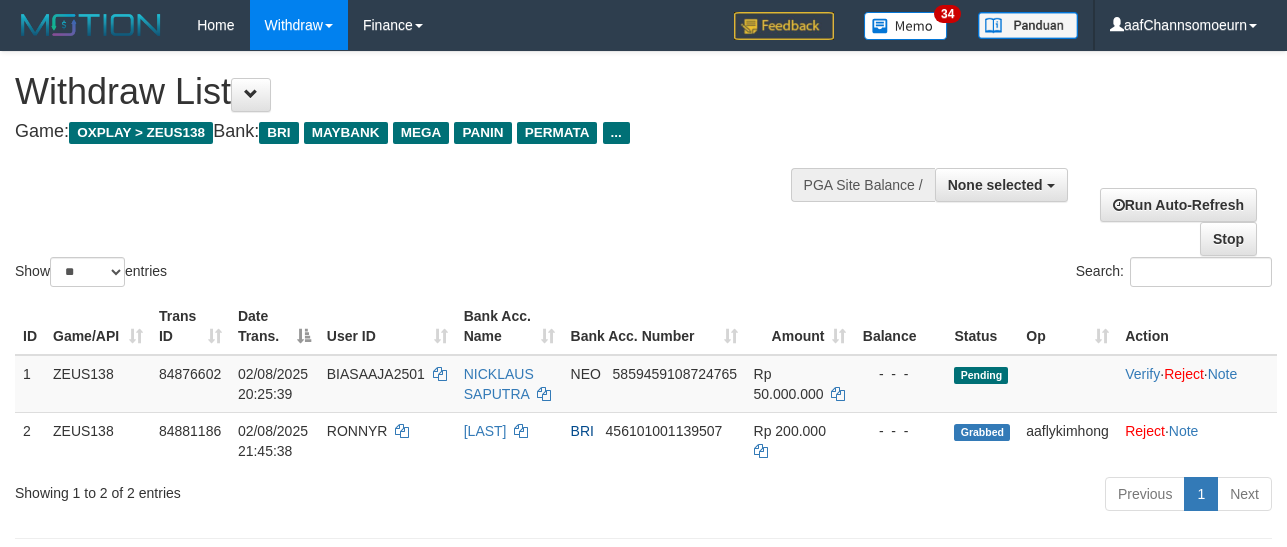 select 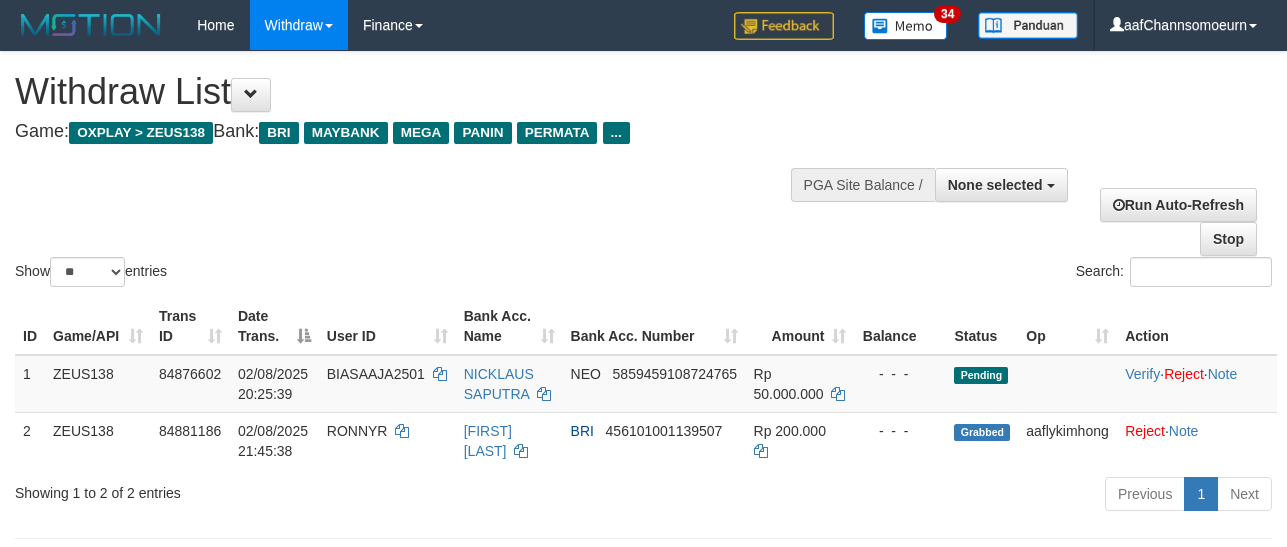 select 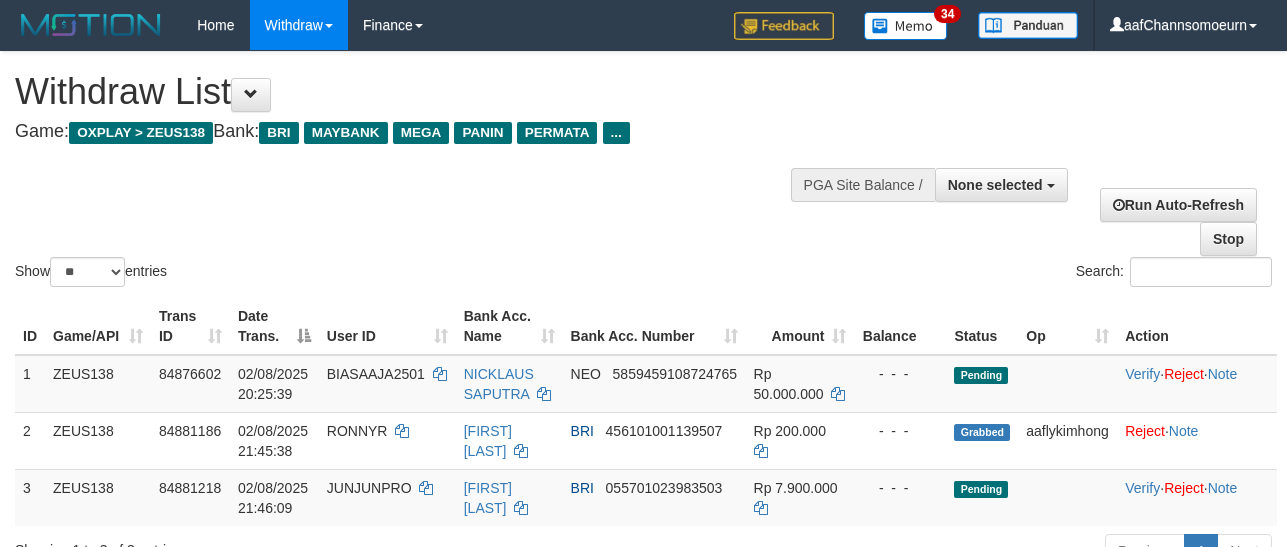 select 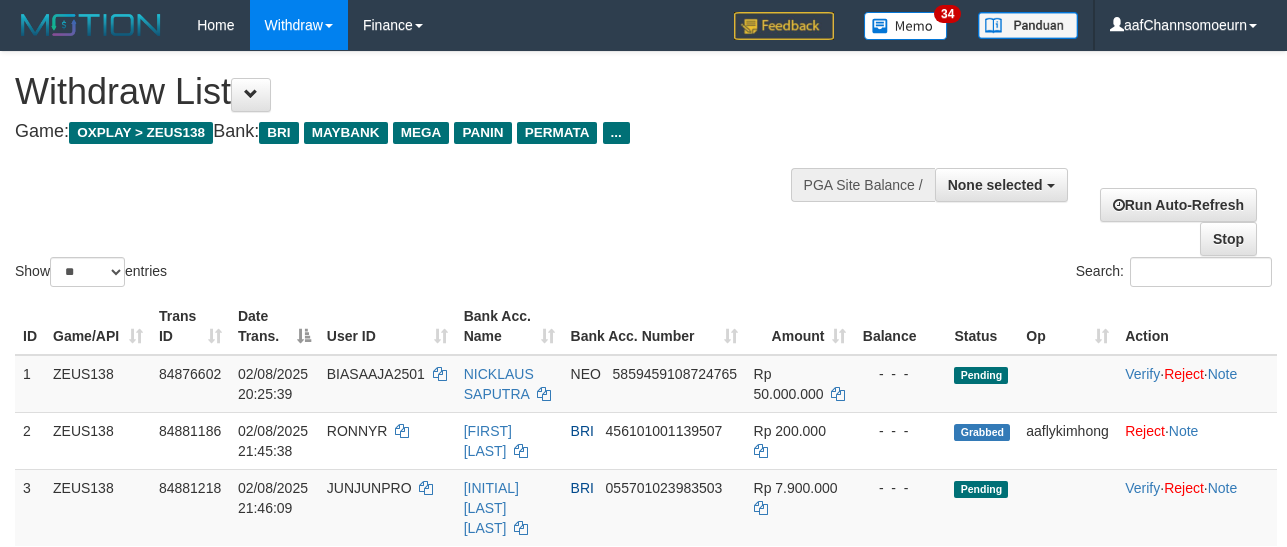 select 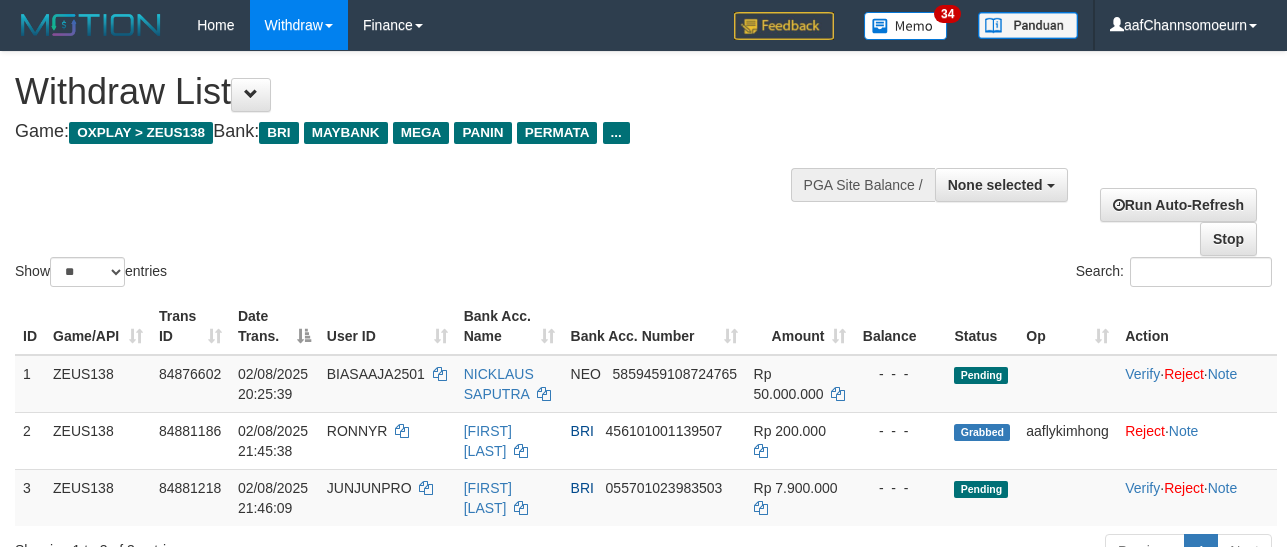 select 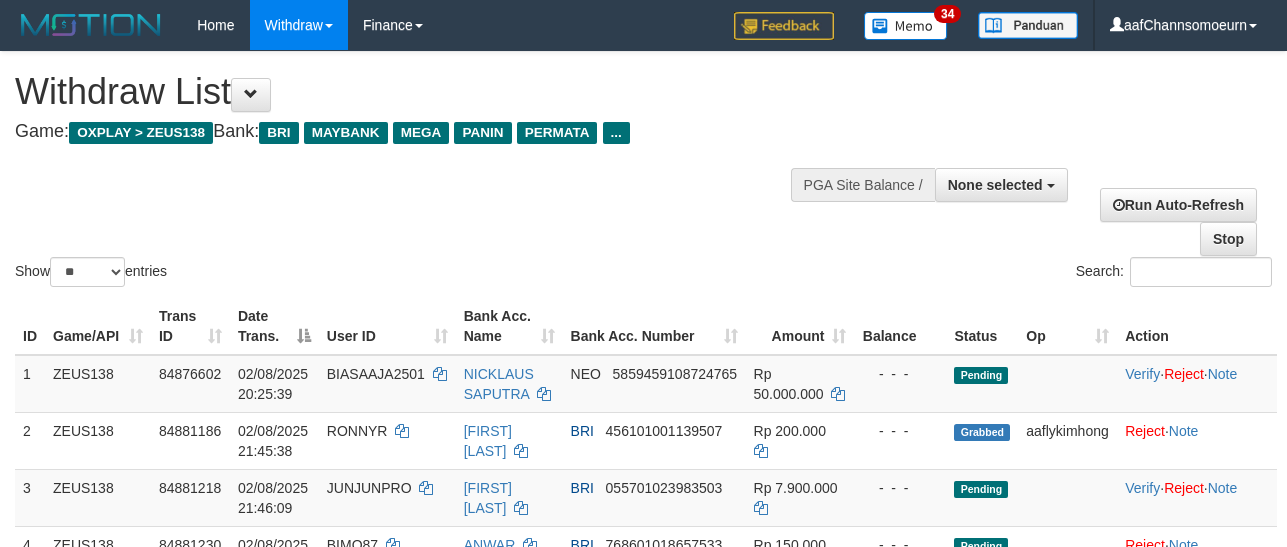 select 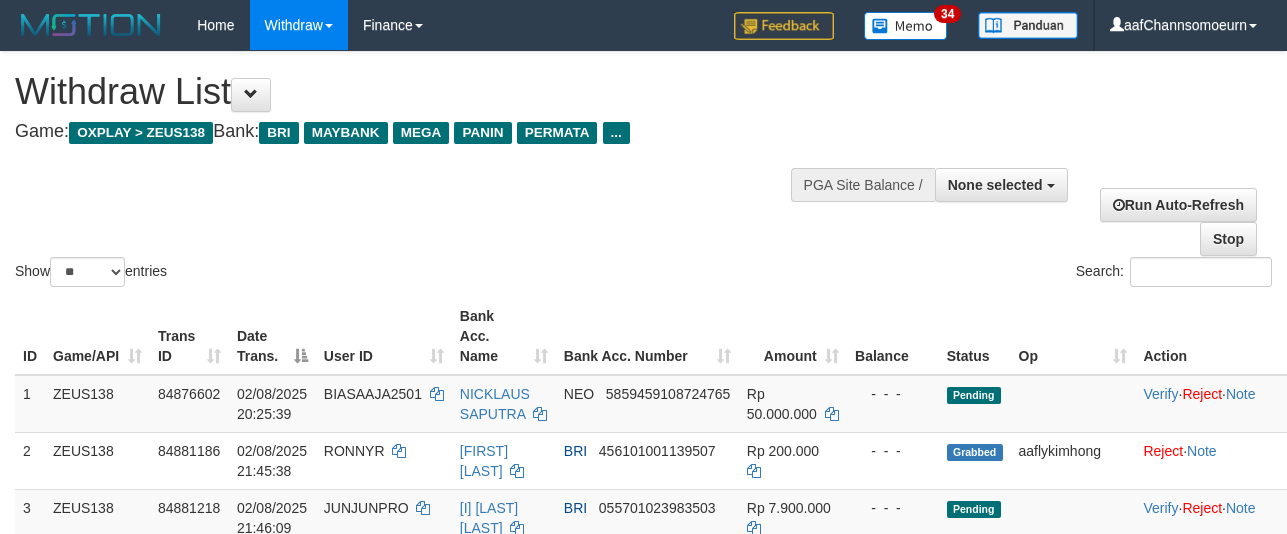 select 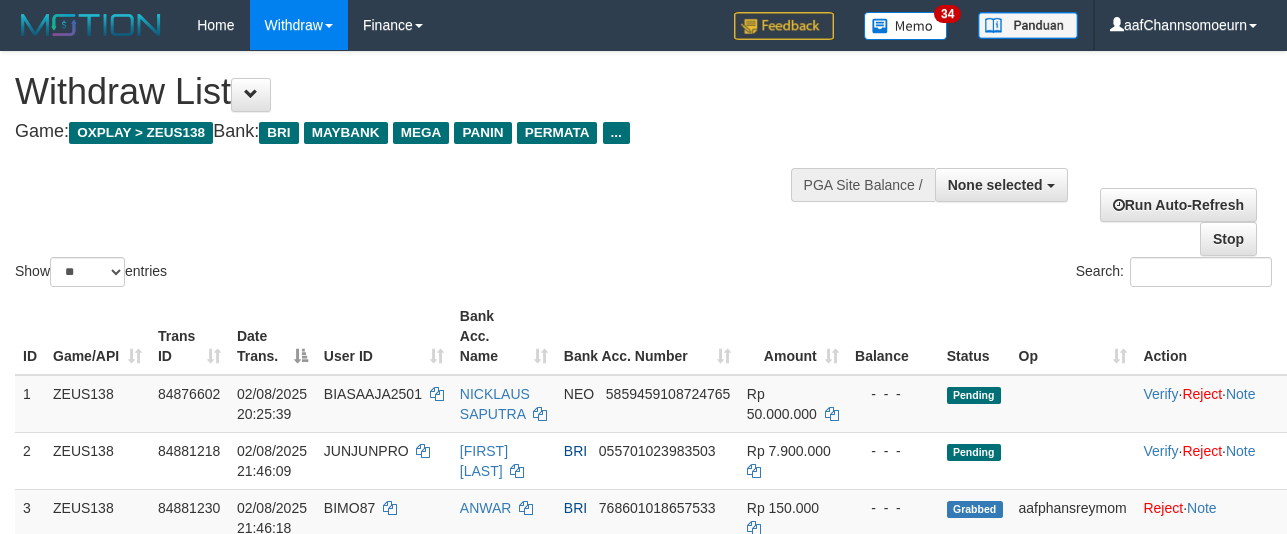 select 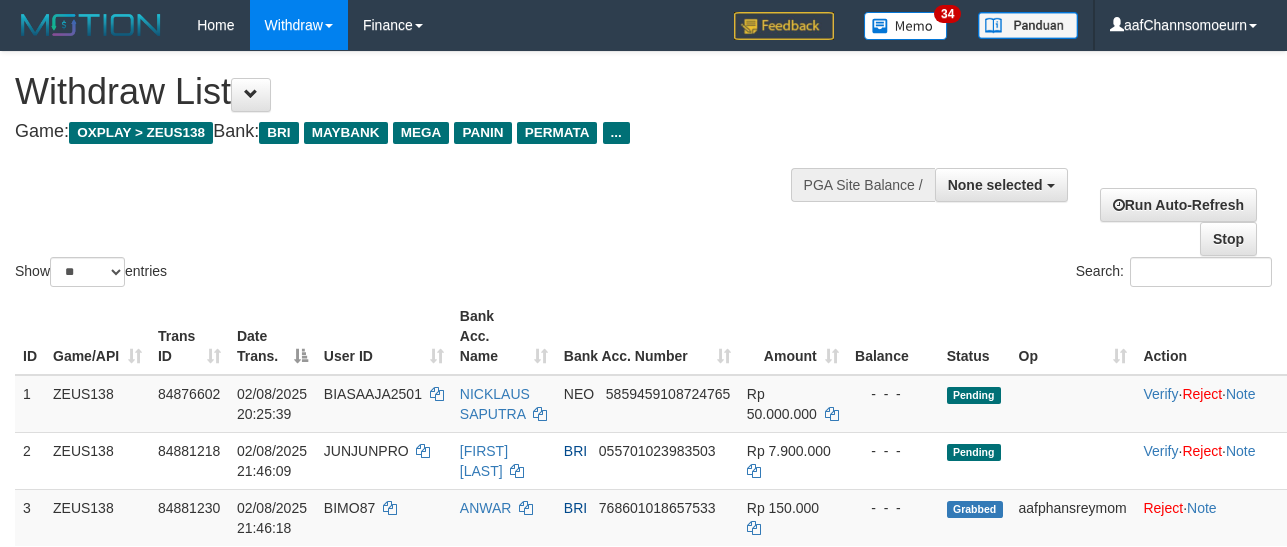 select 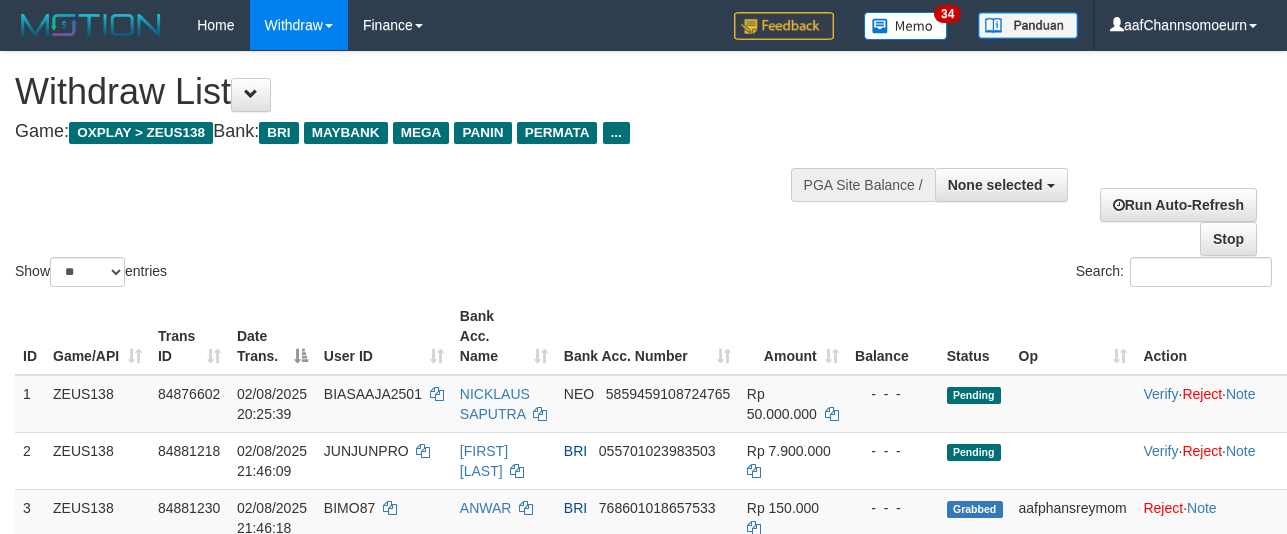 select 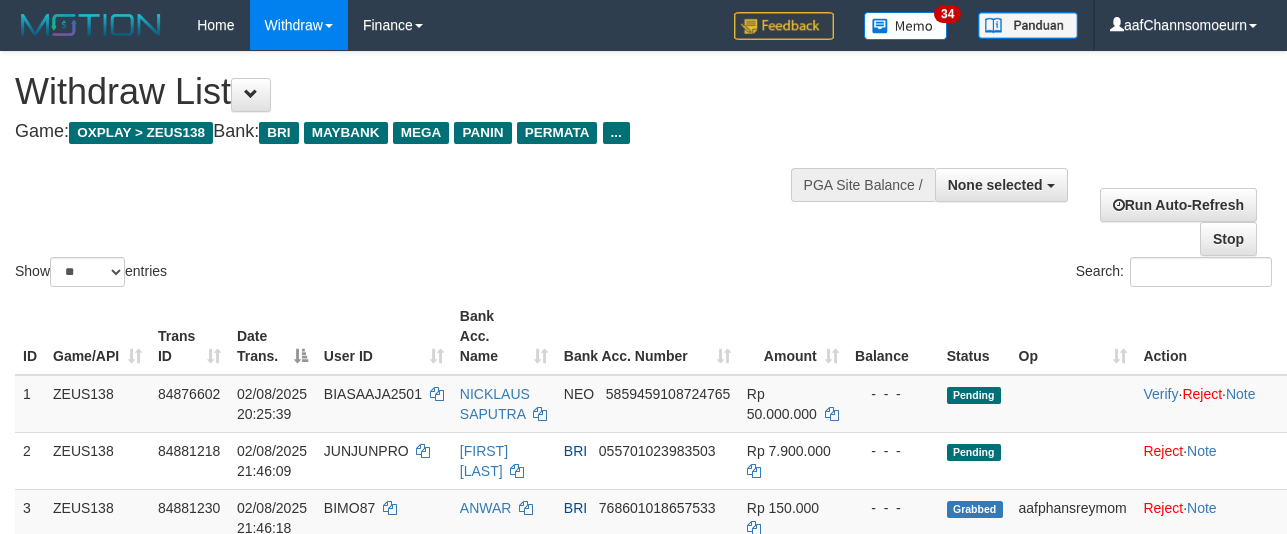 select 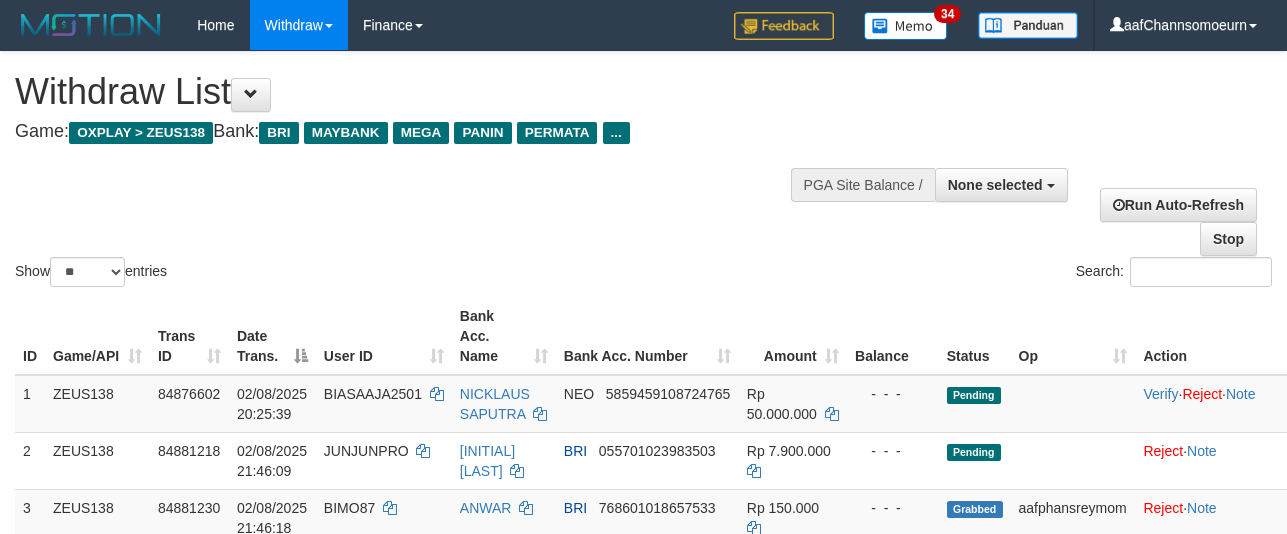 select 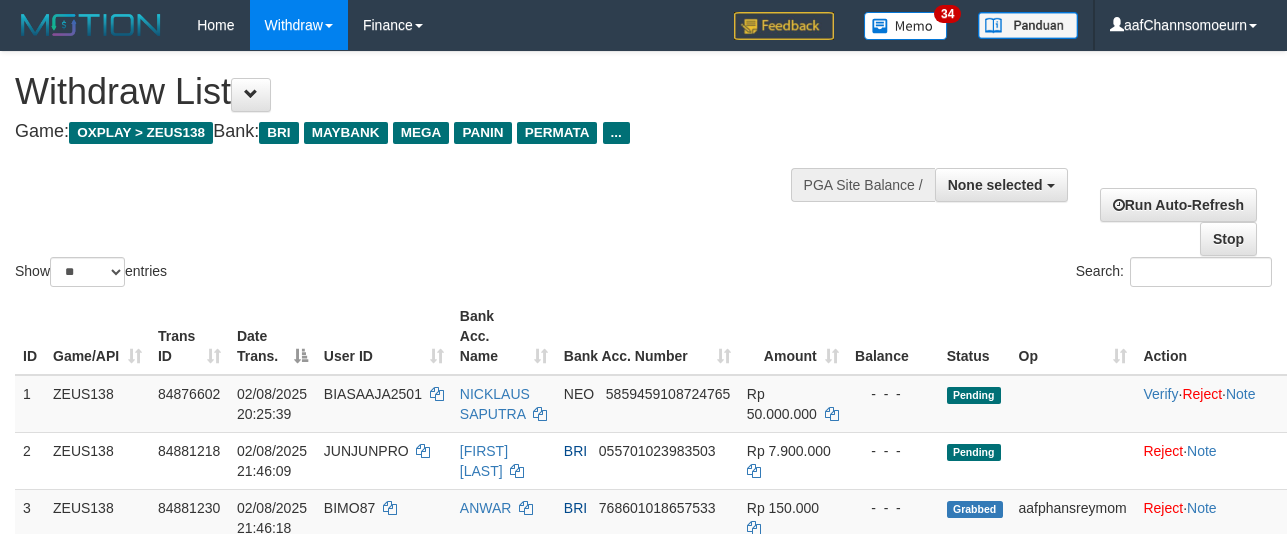 select 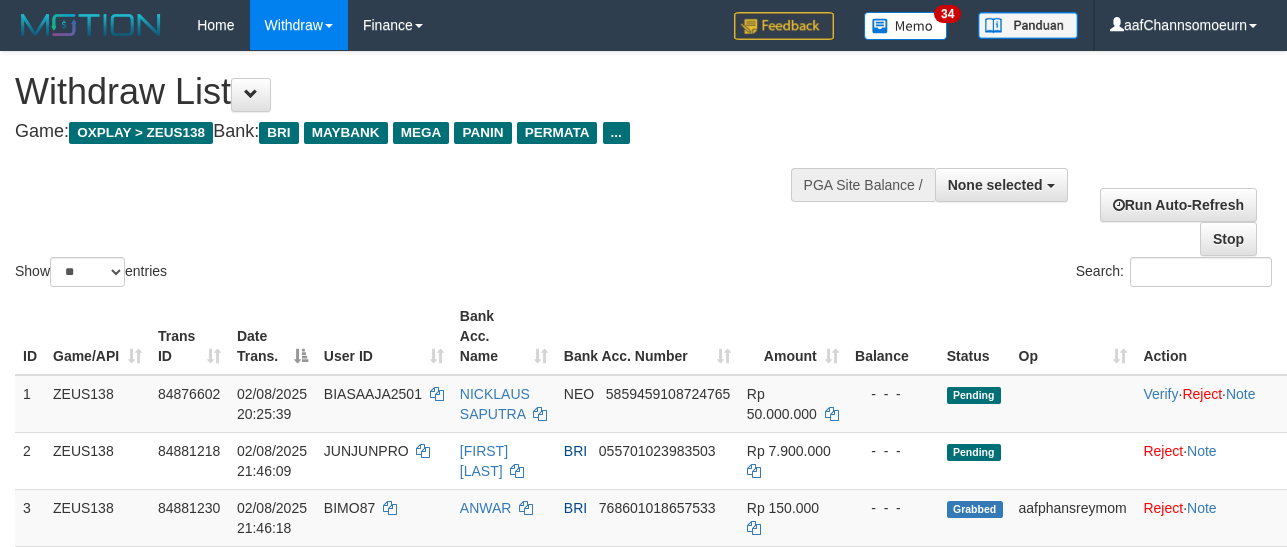 select 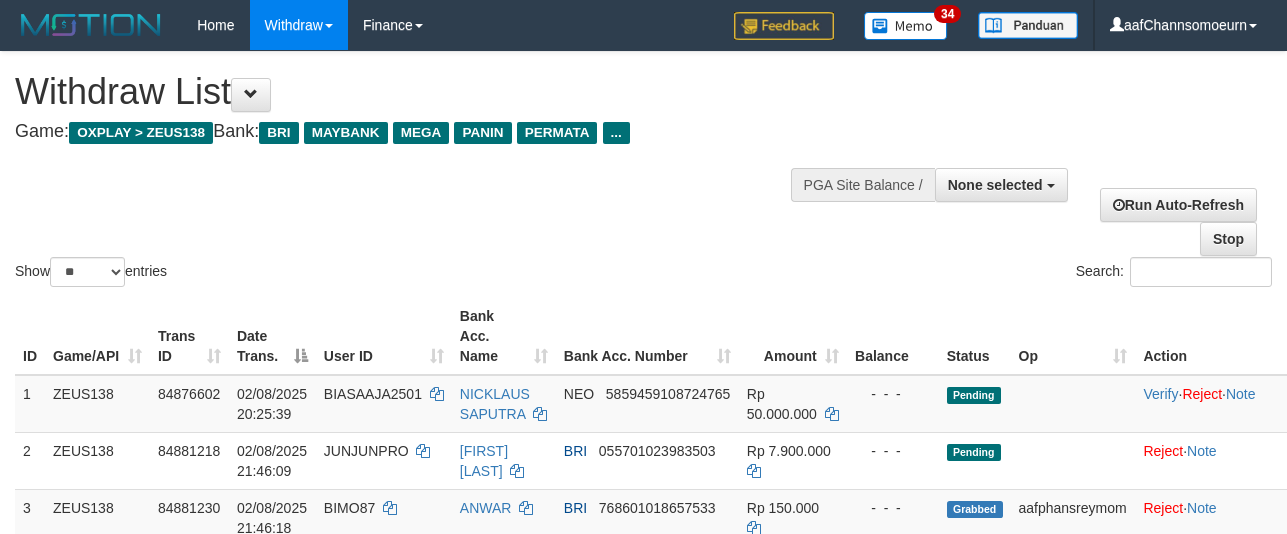 select 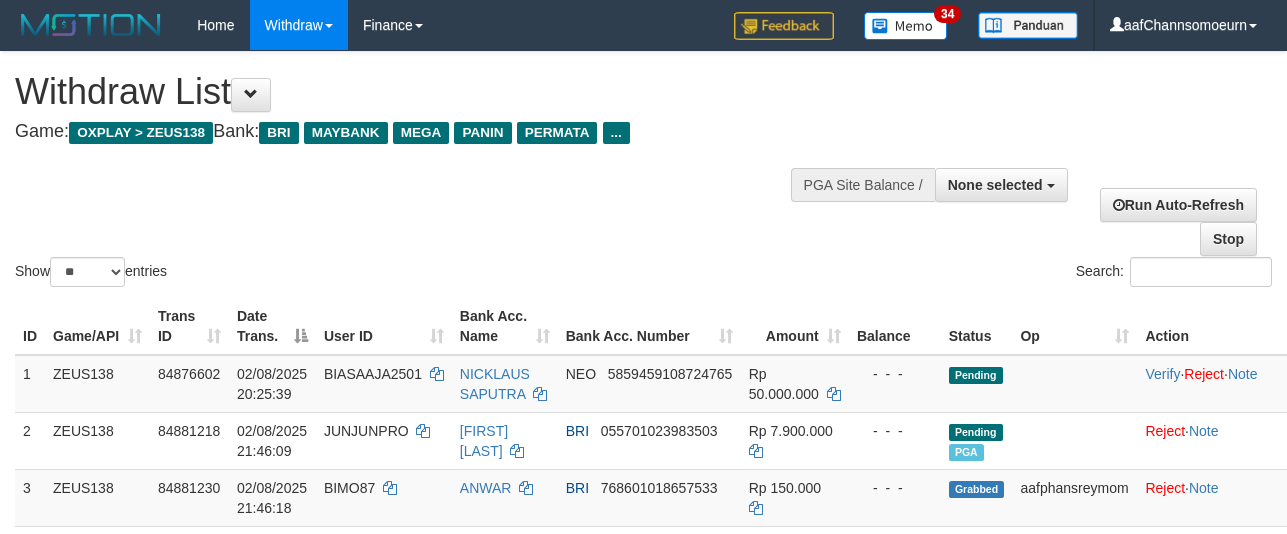 select 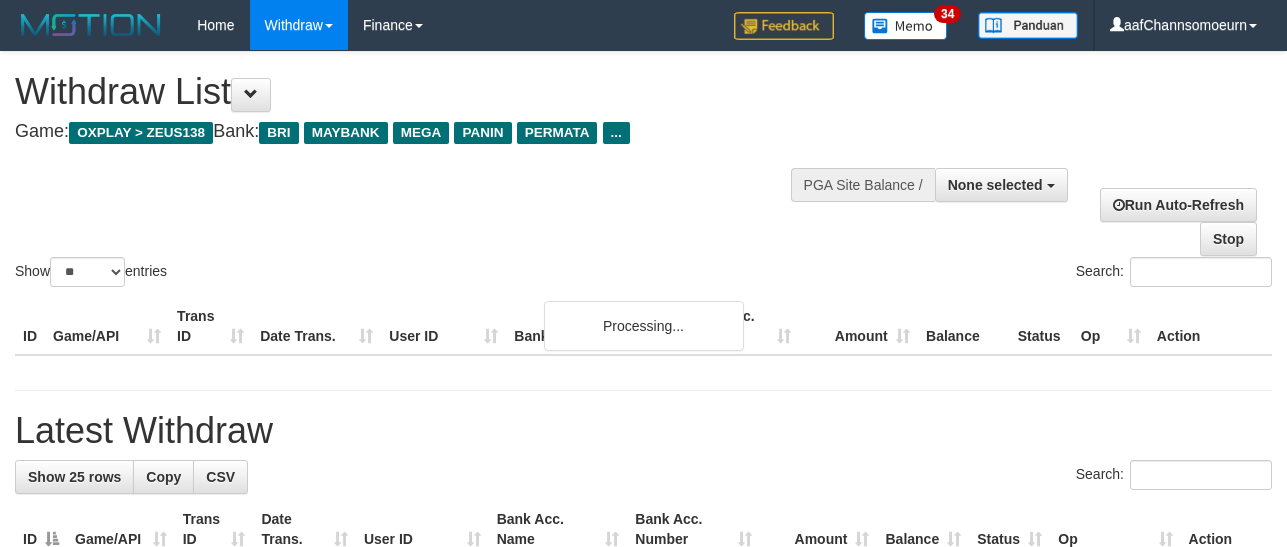 select 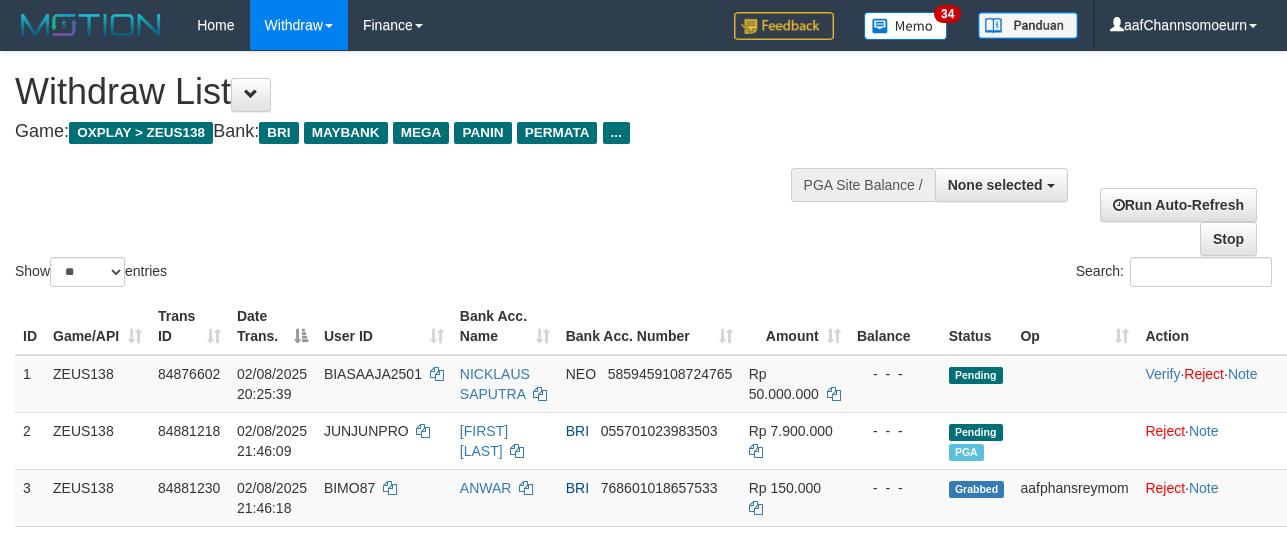 select 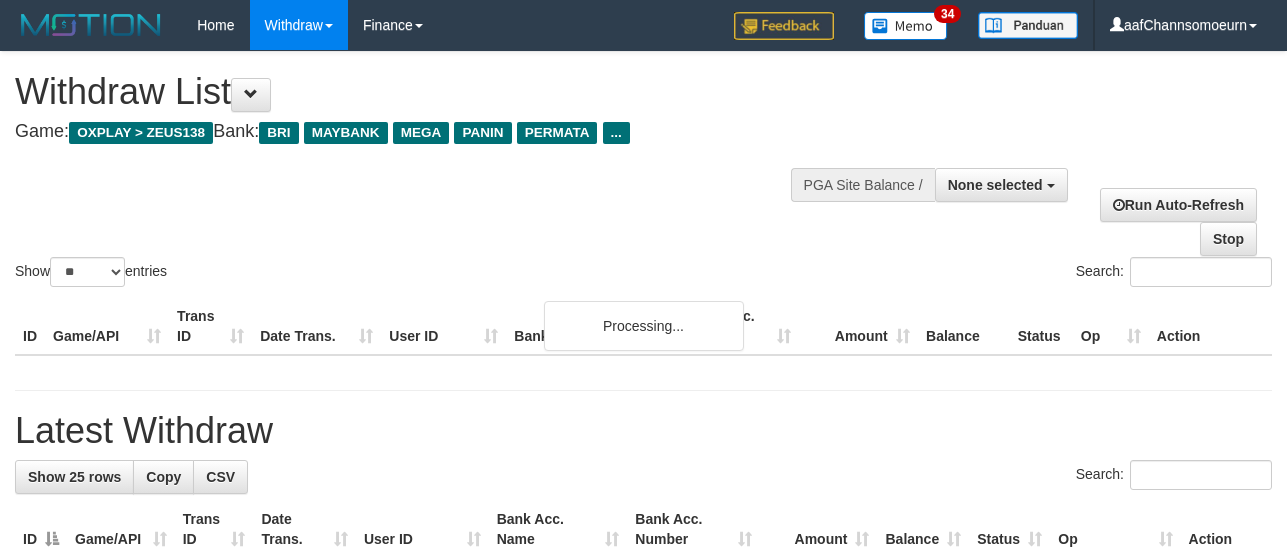 select 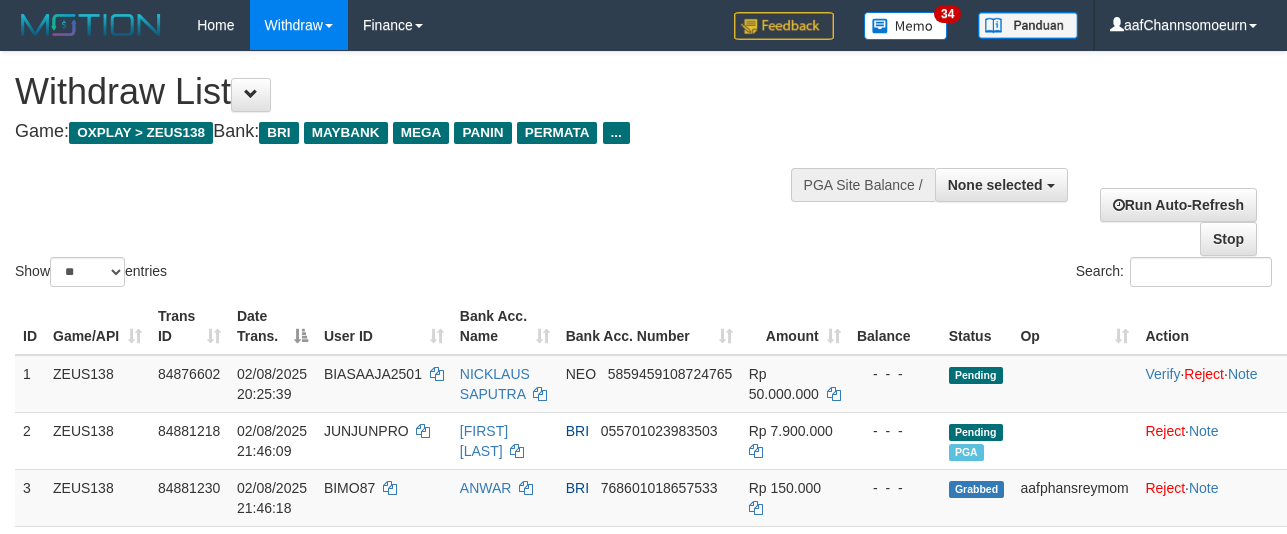 select 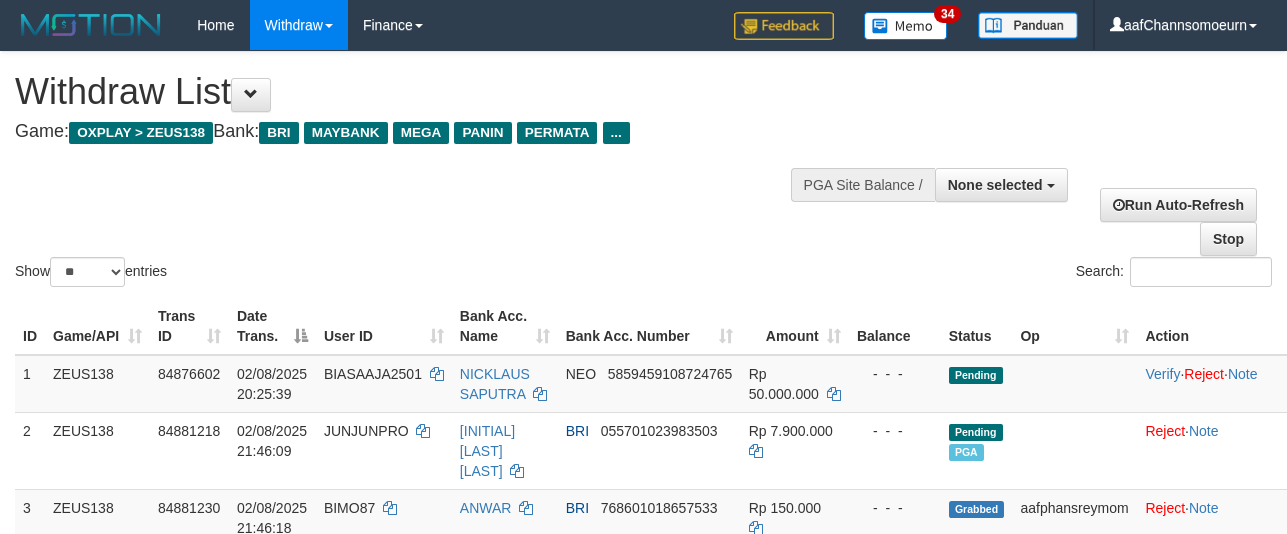 select 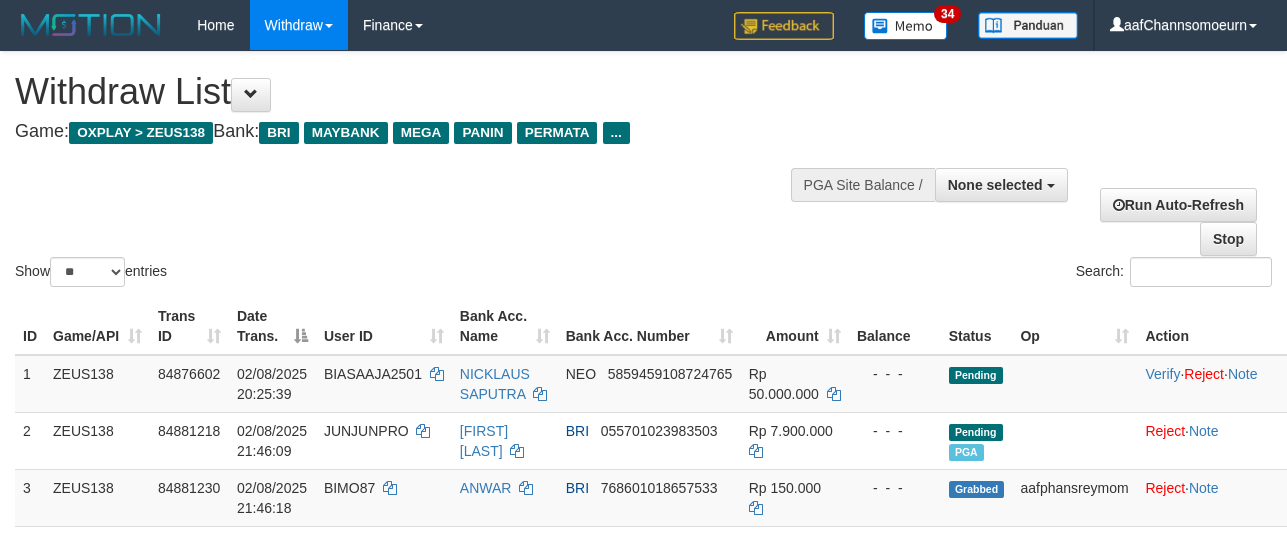 select 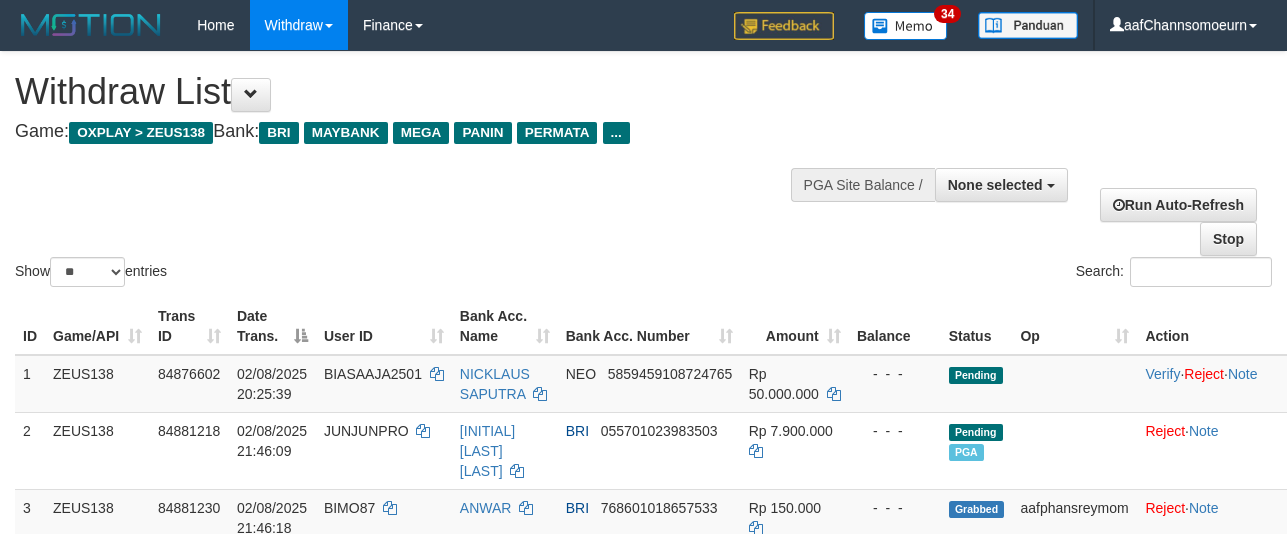 select 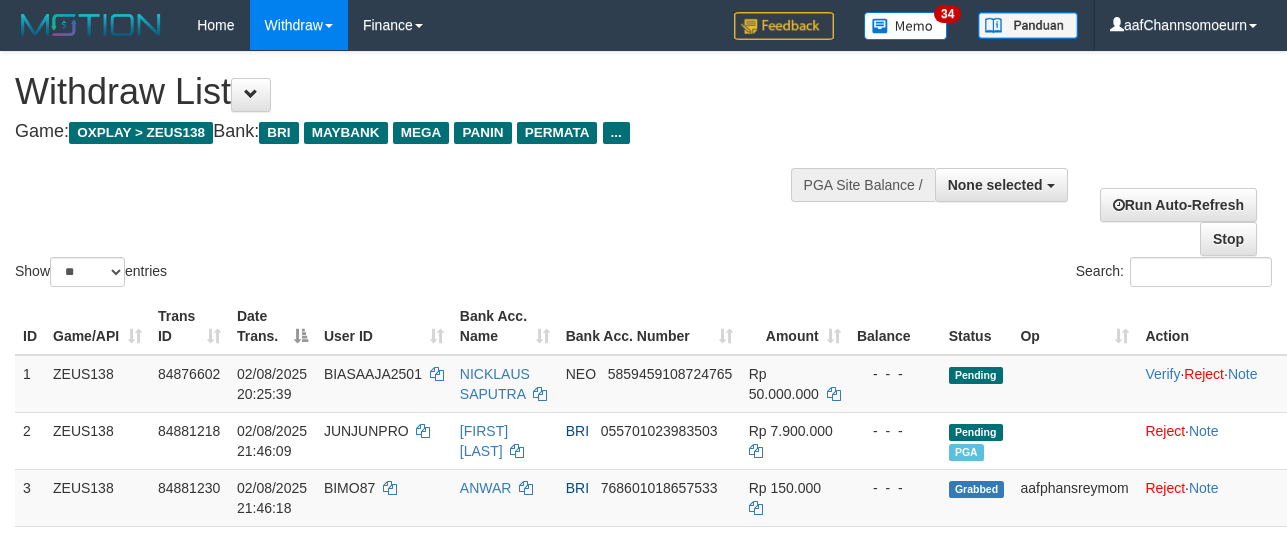 select 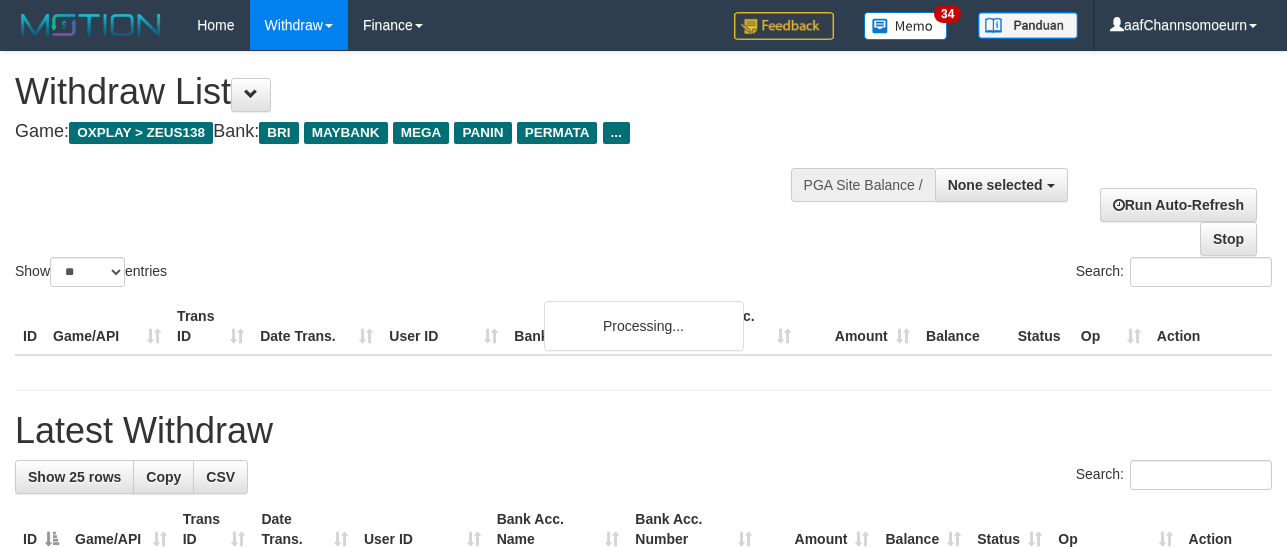 select 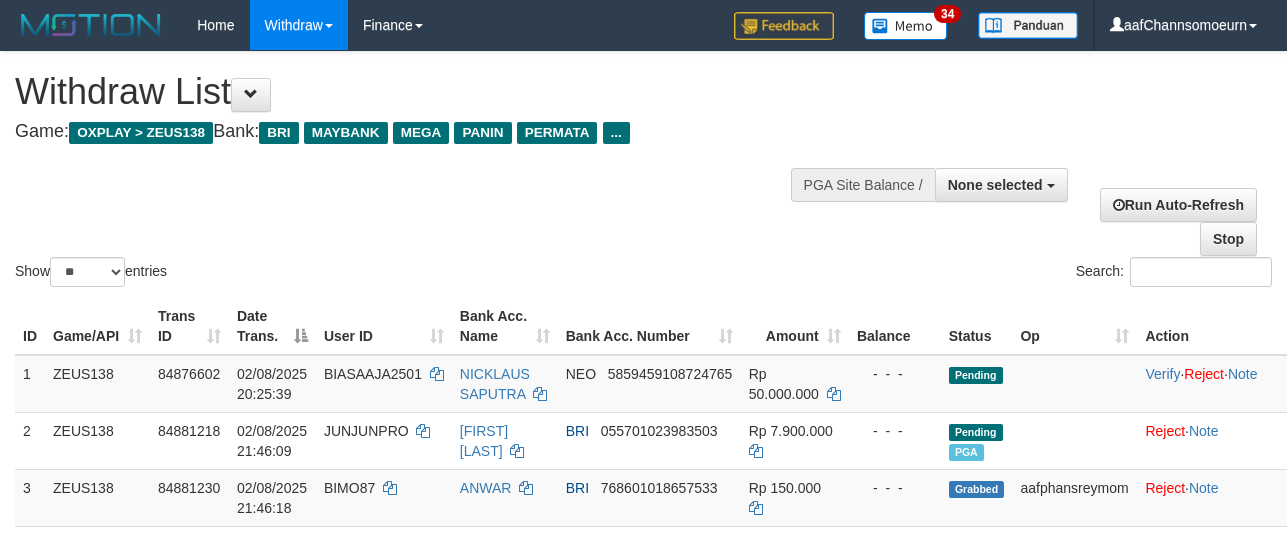 select 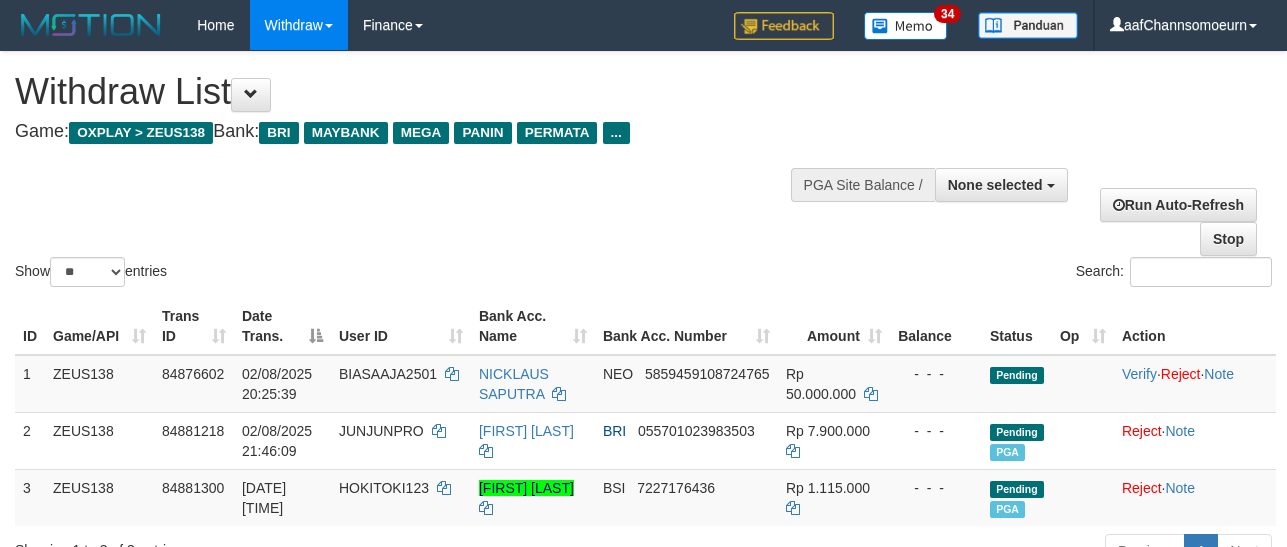 select 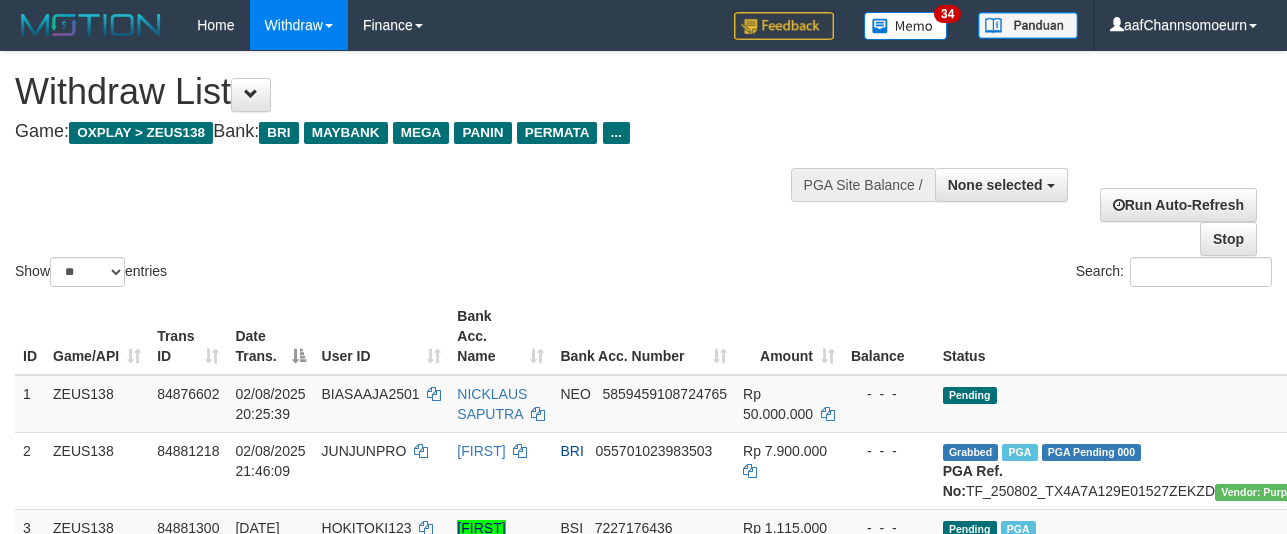 select 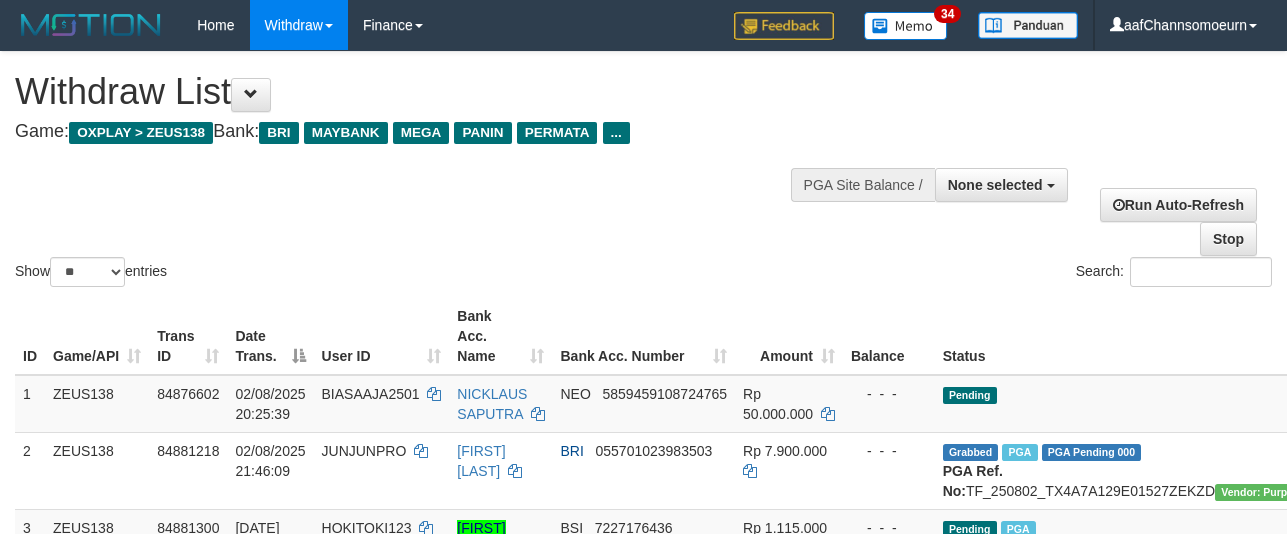 select 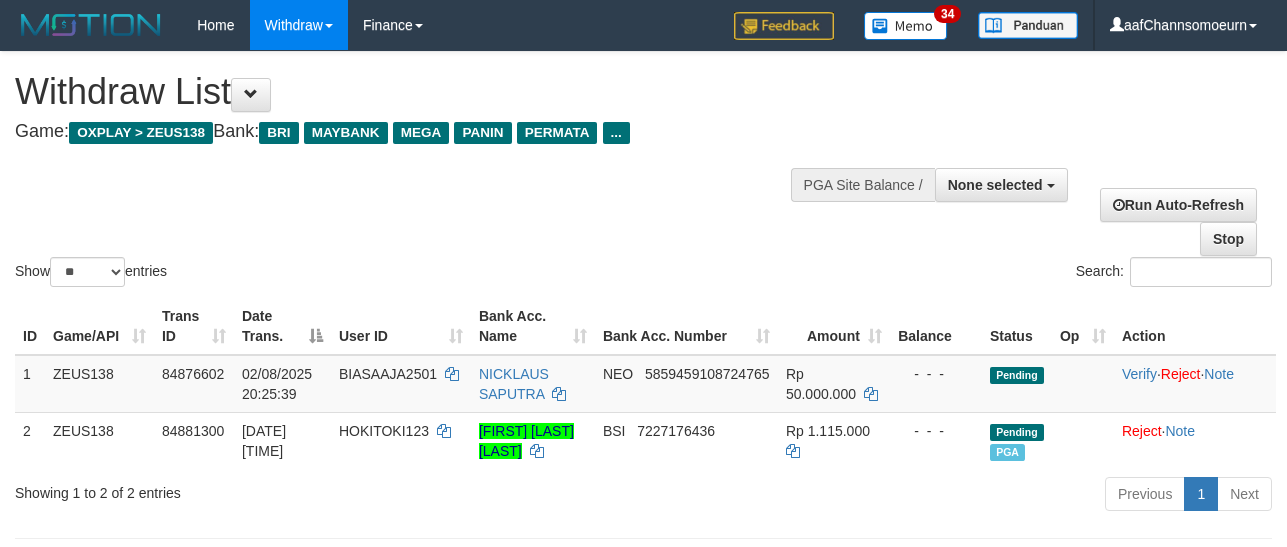 select 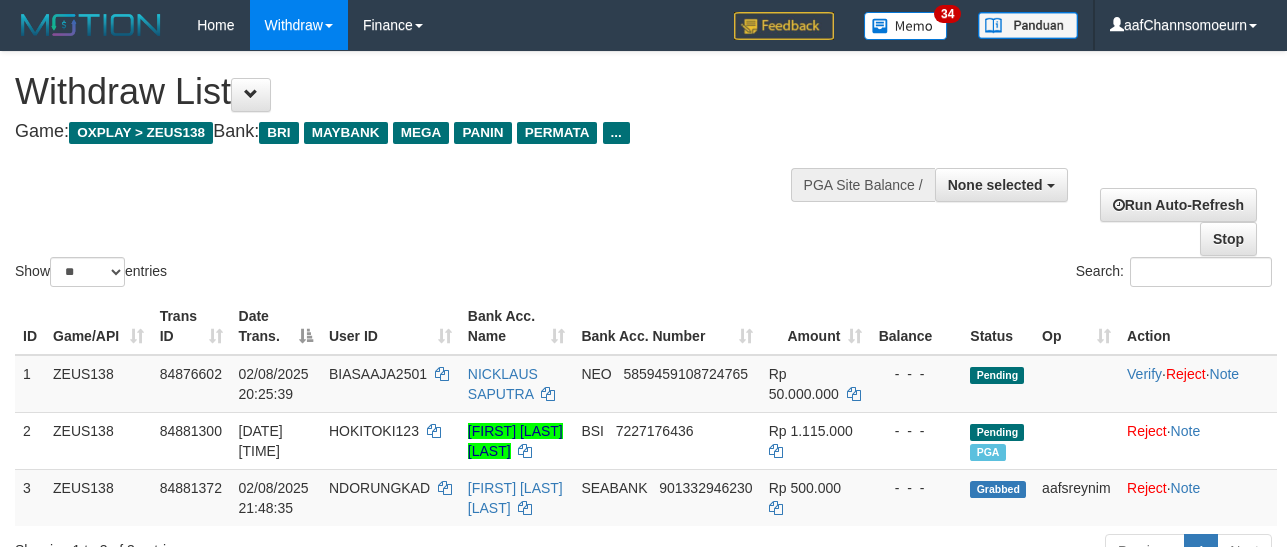 select 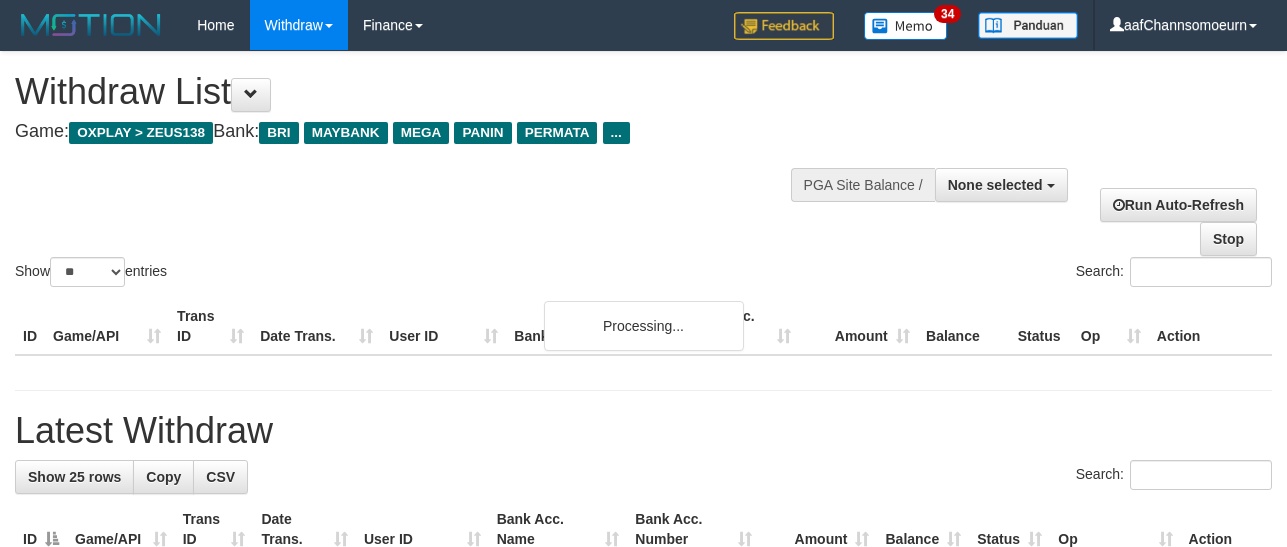 select 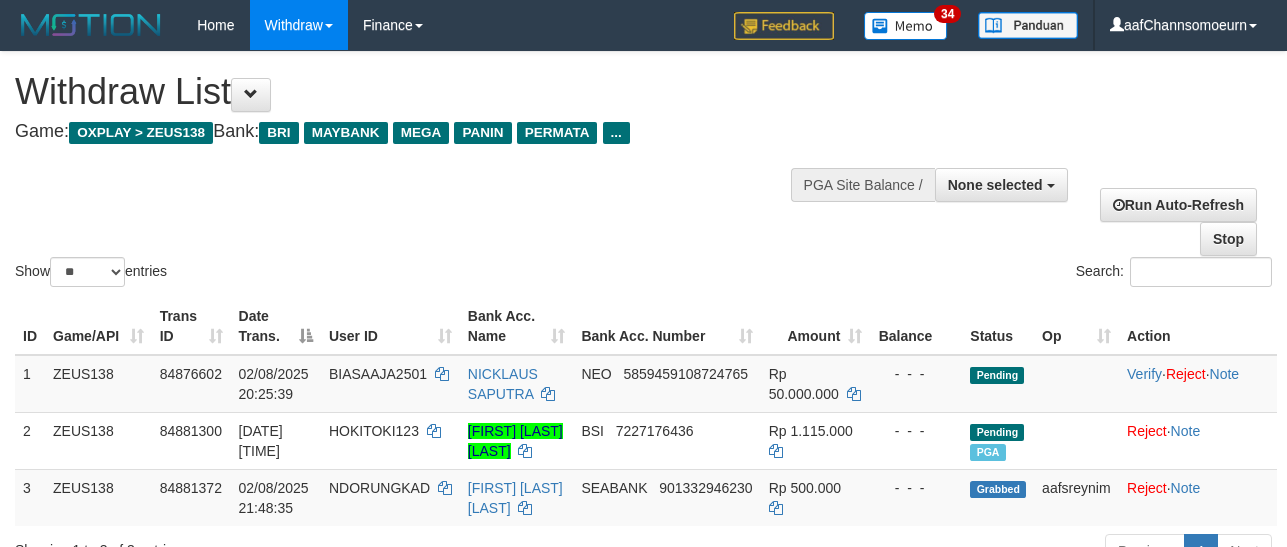 select 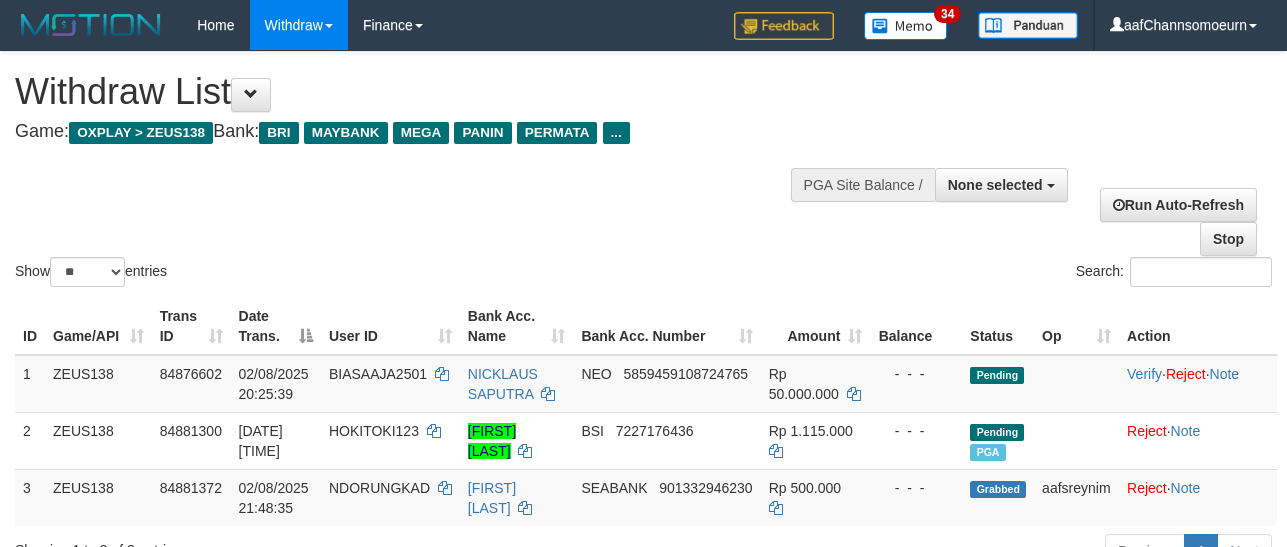 select 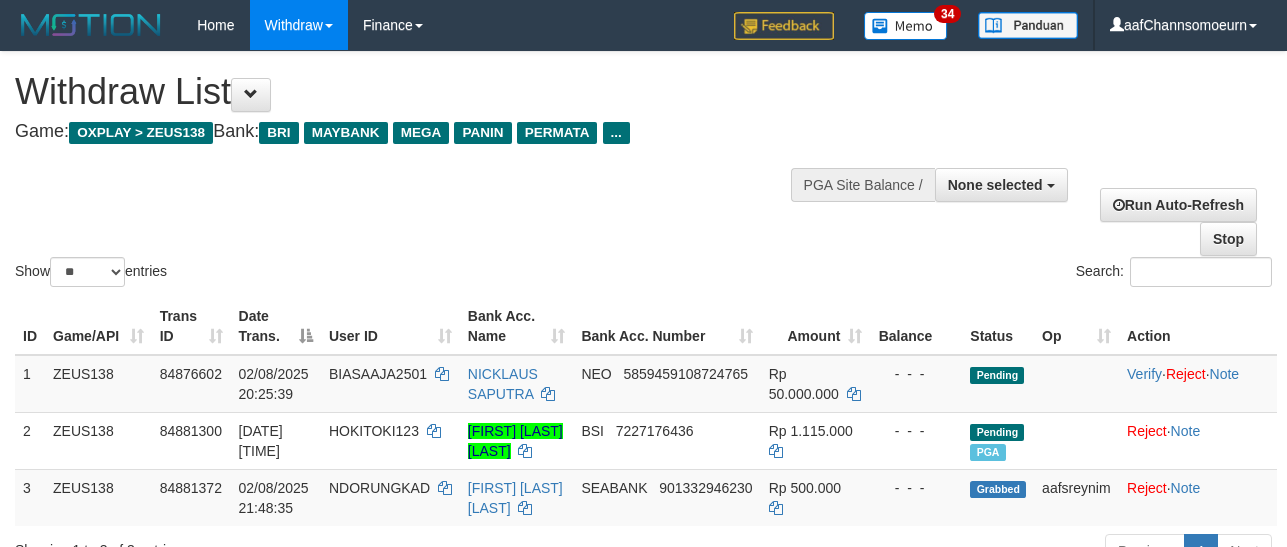 select 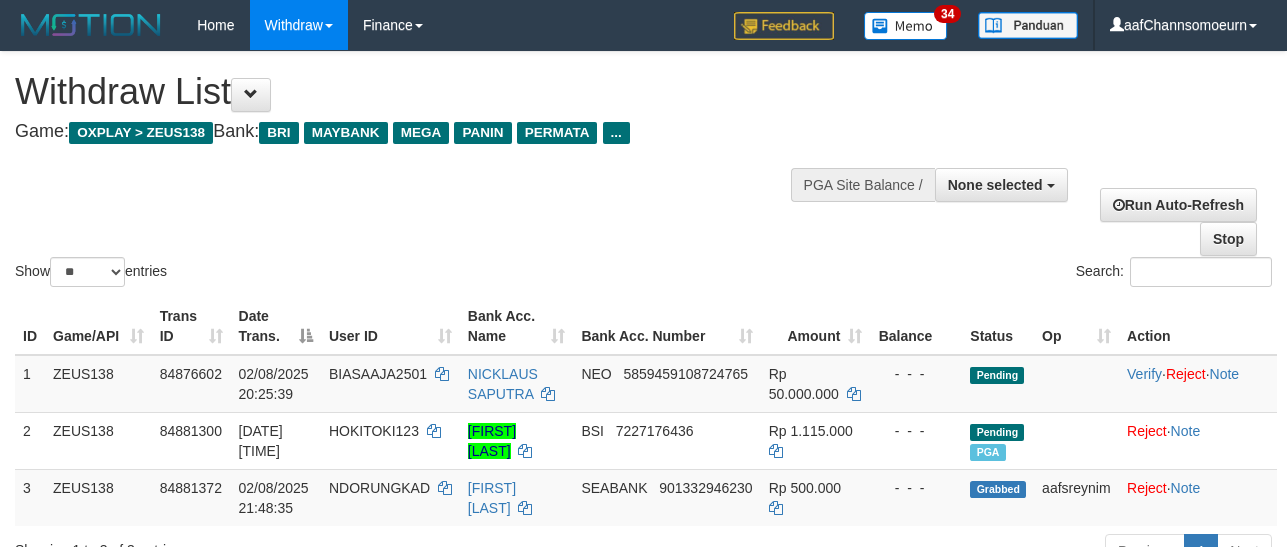 select 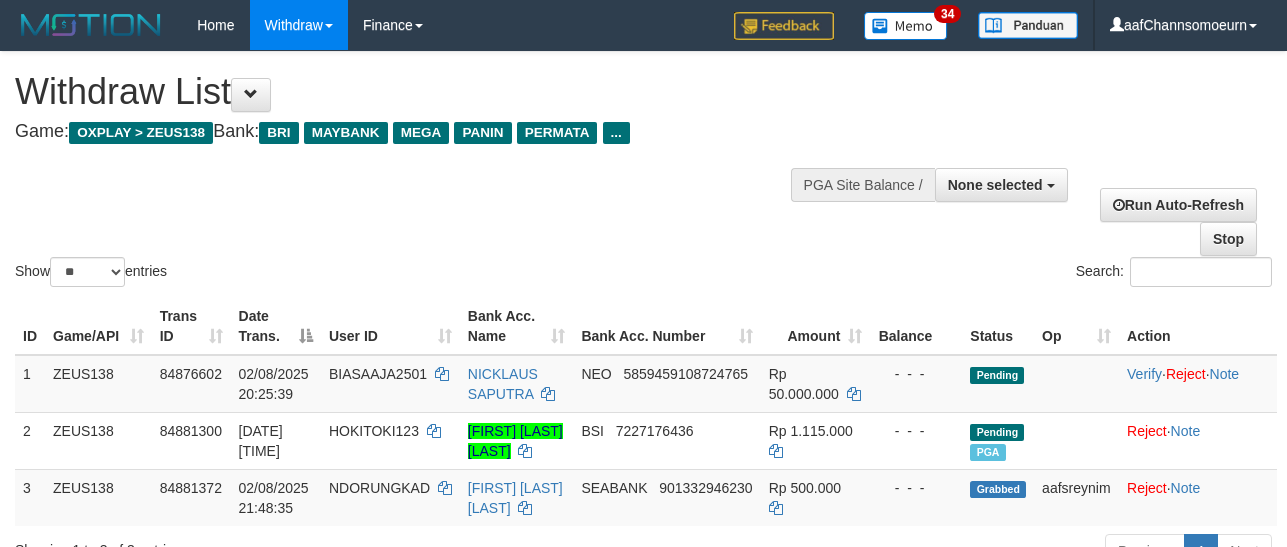 select 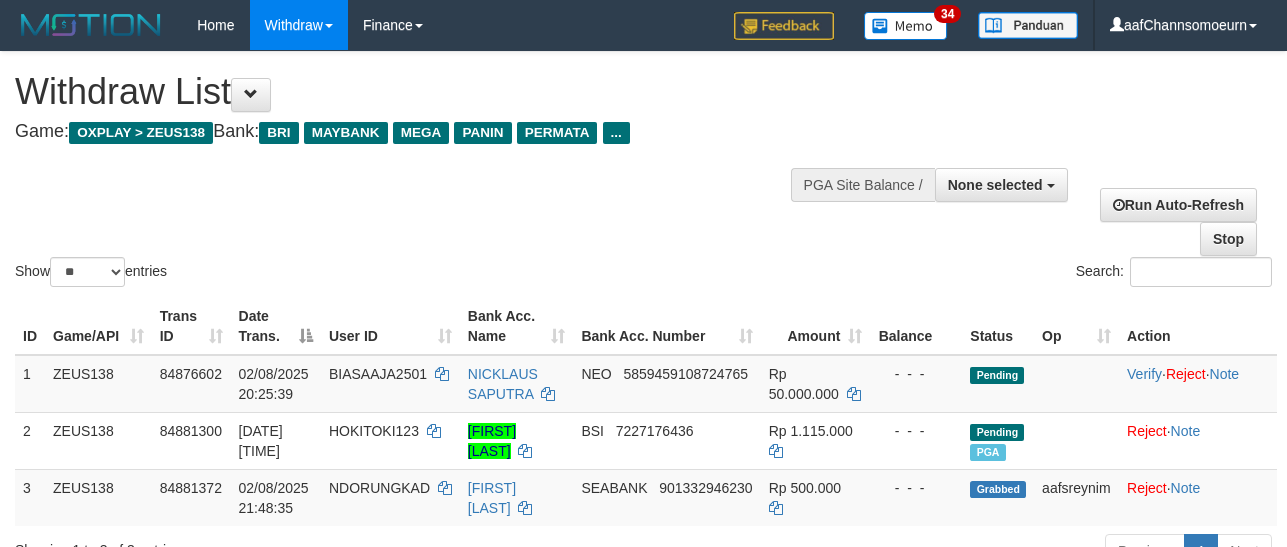 select 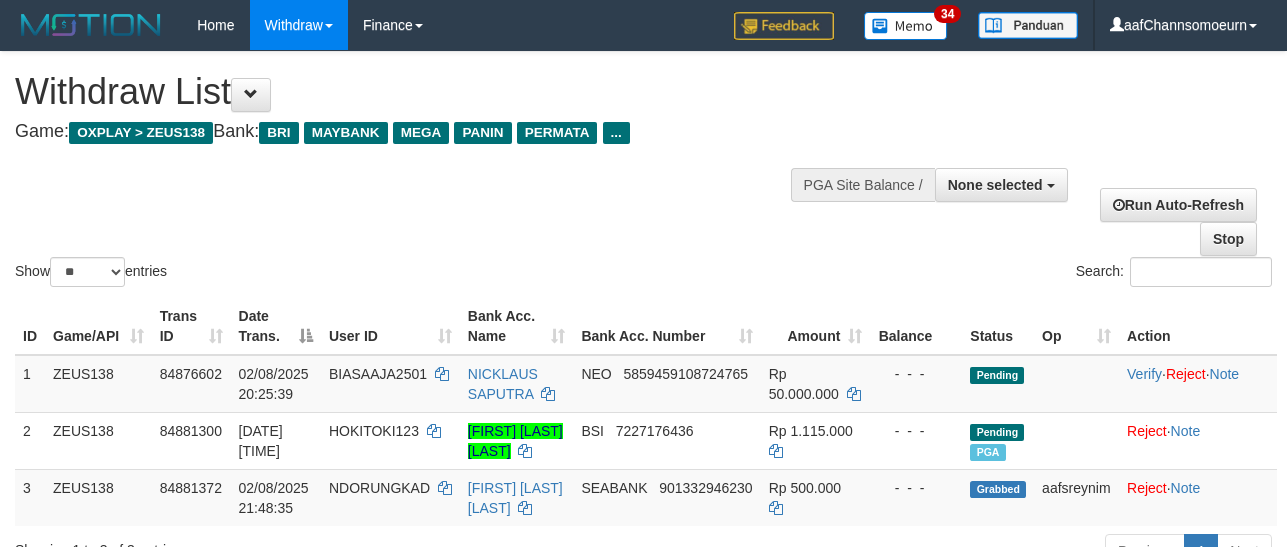 select 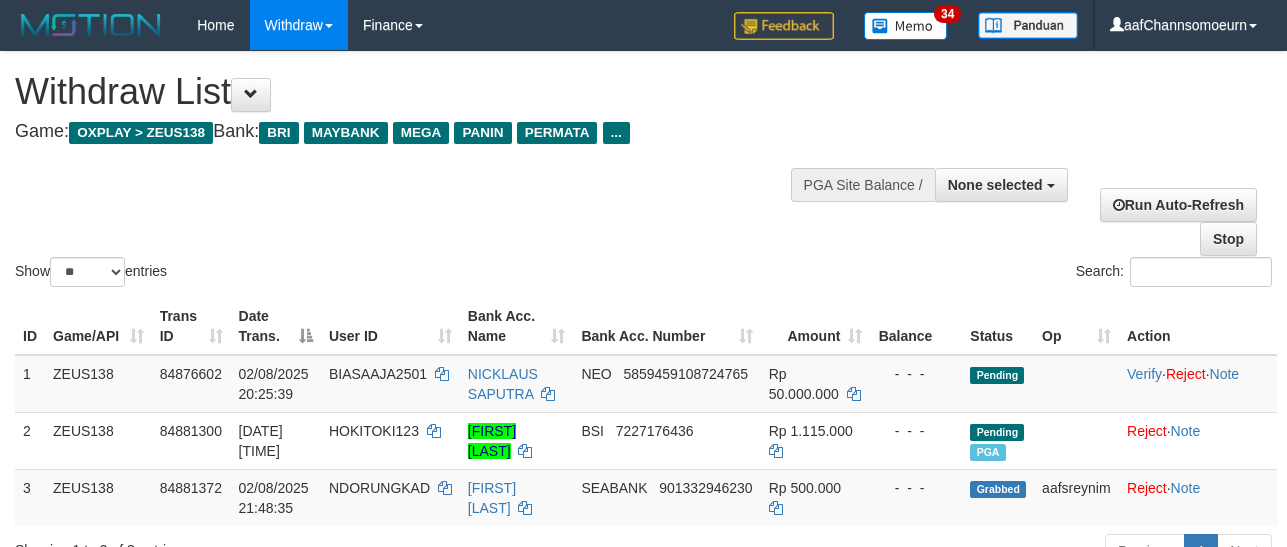 select 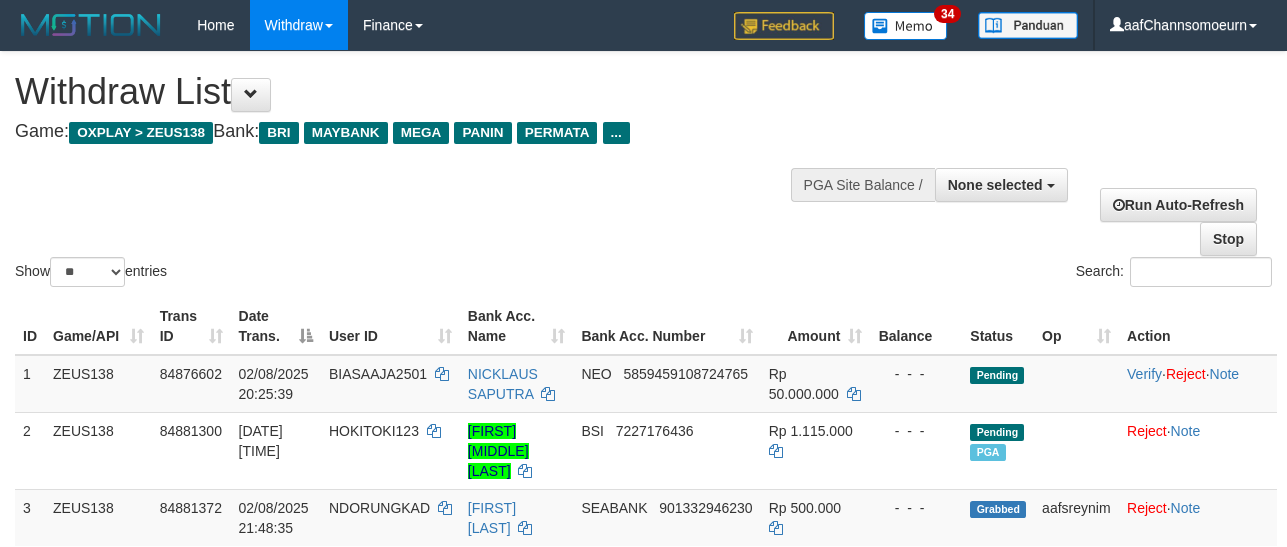 select 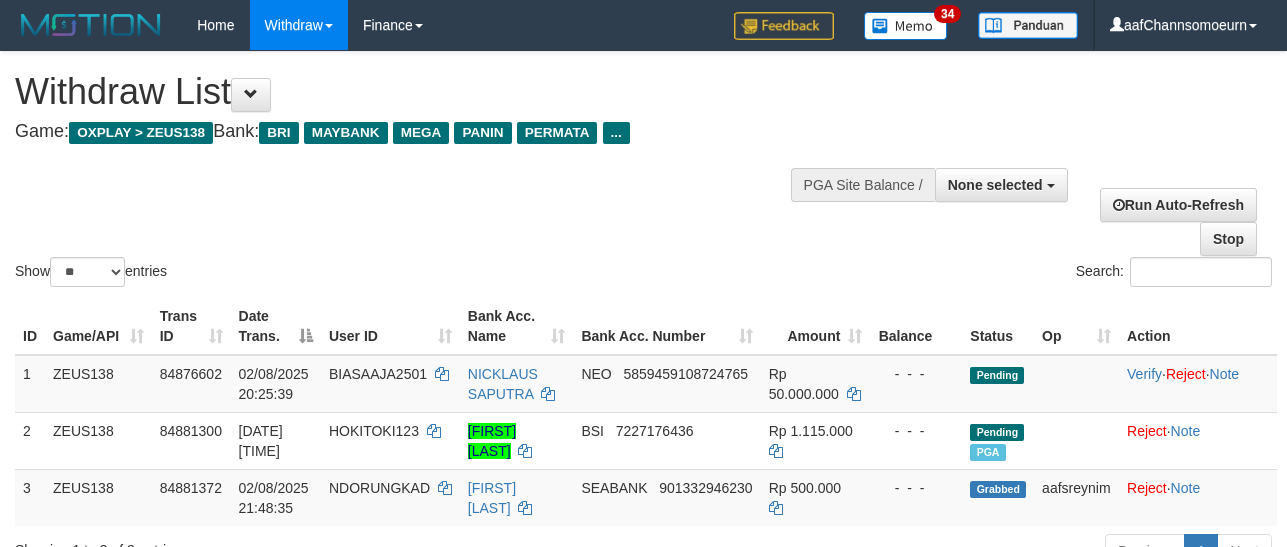 select 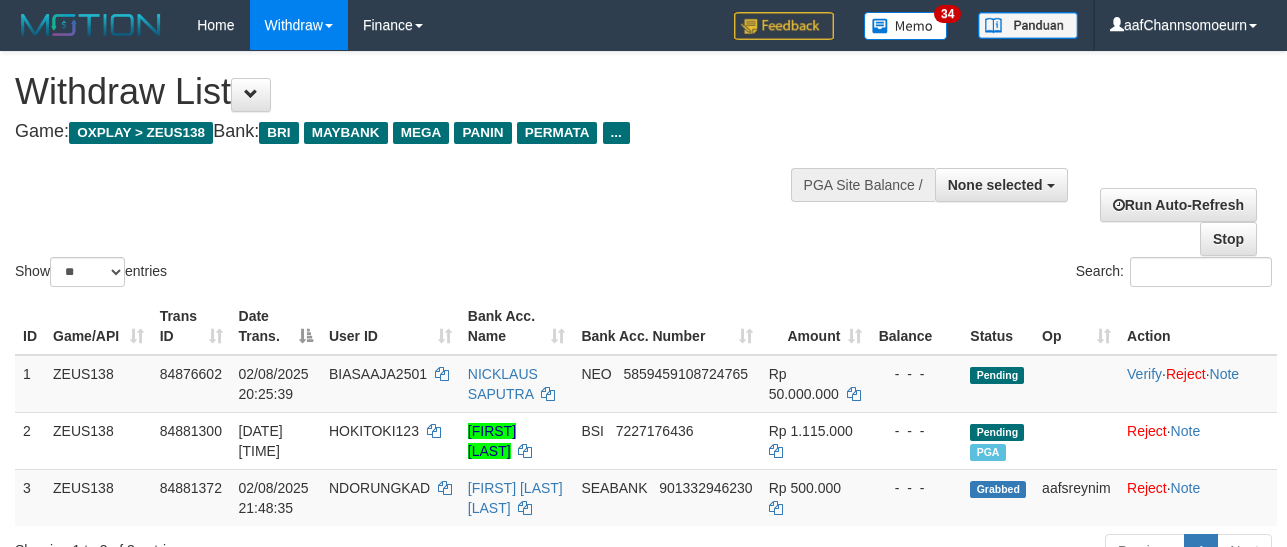 select 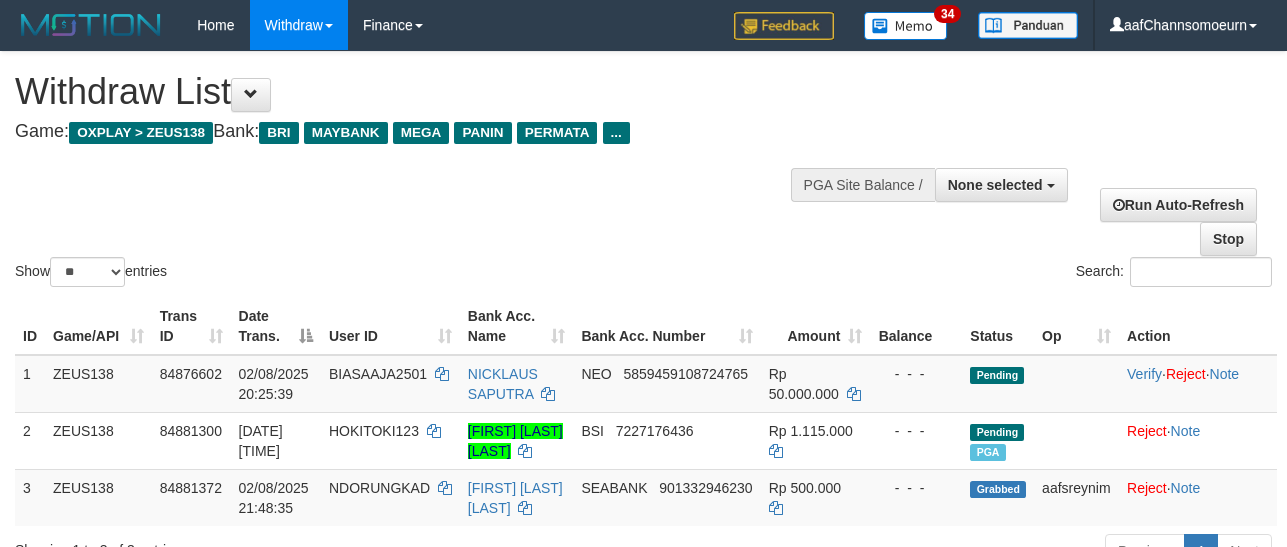 select 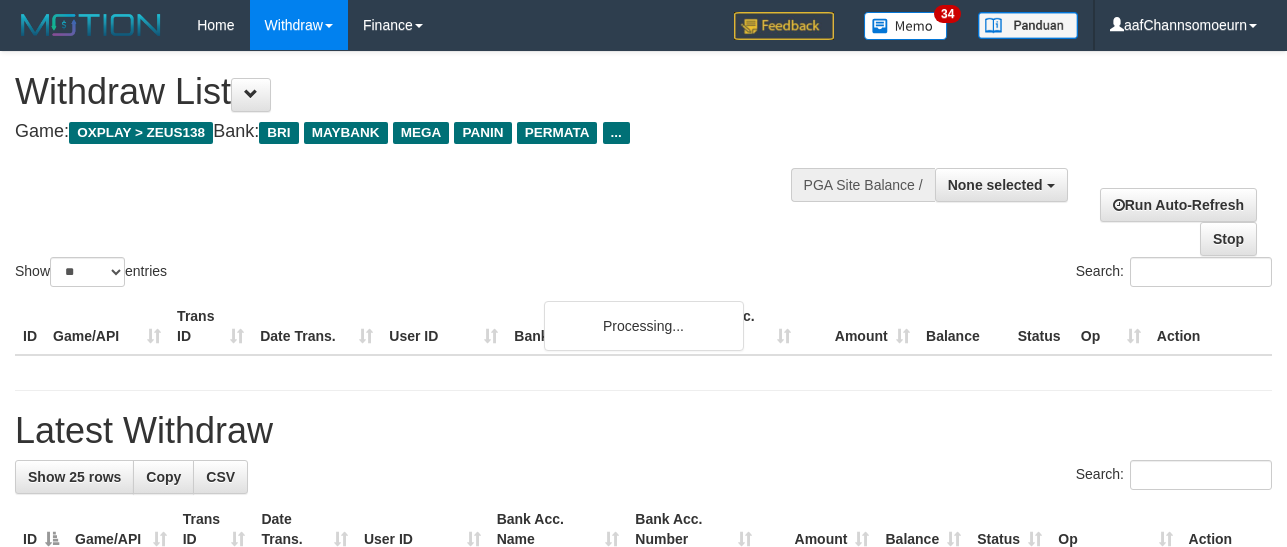 select 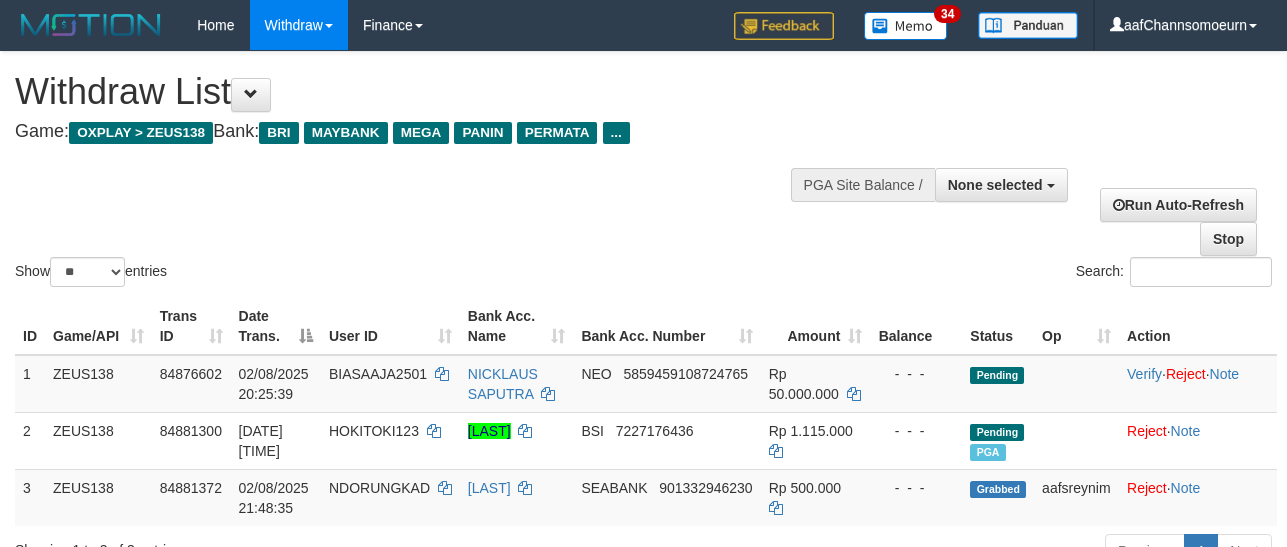 select 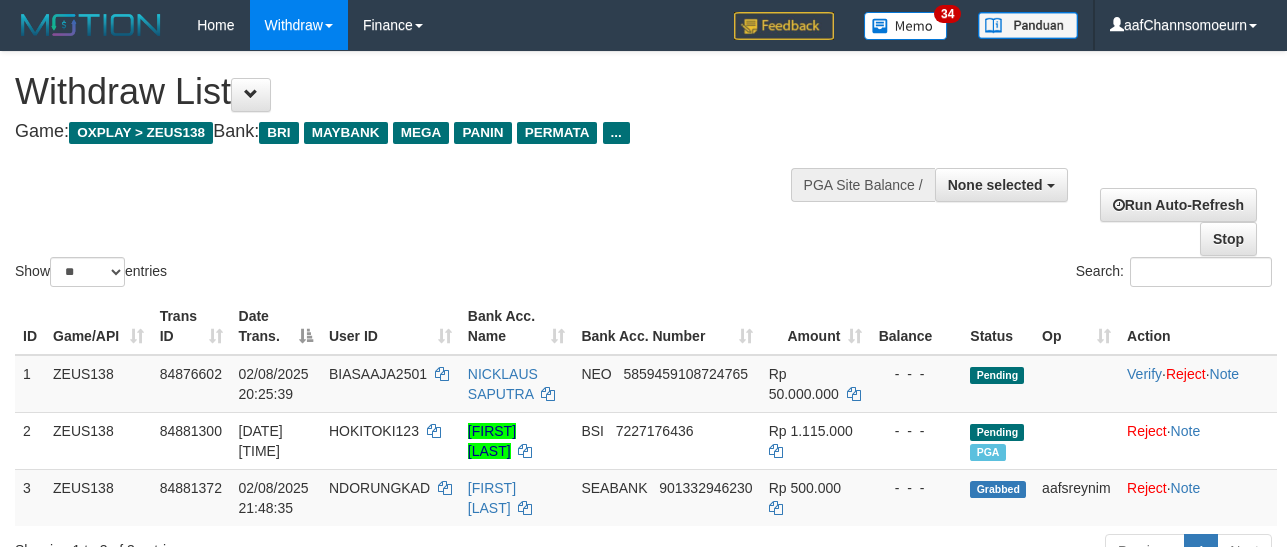 select 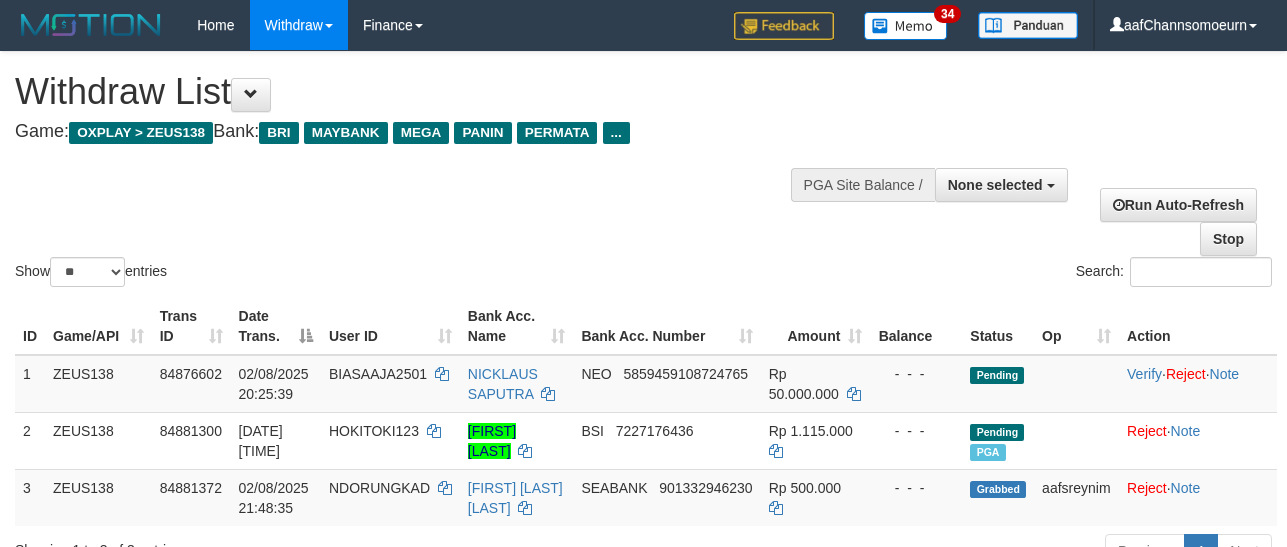 select 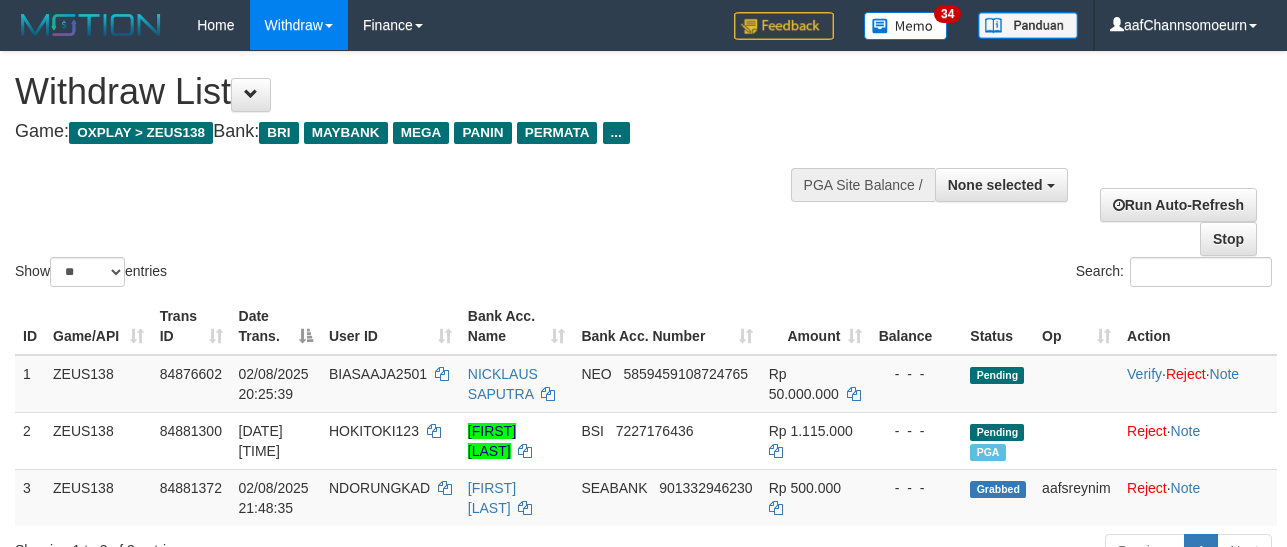 select 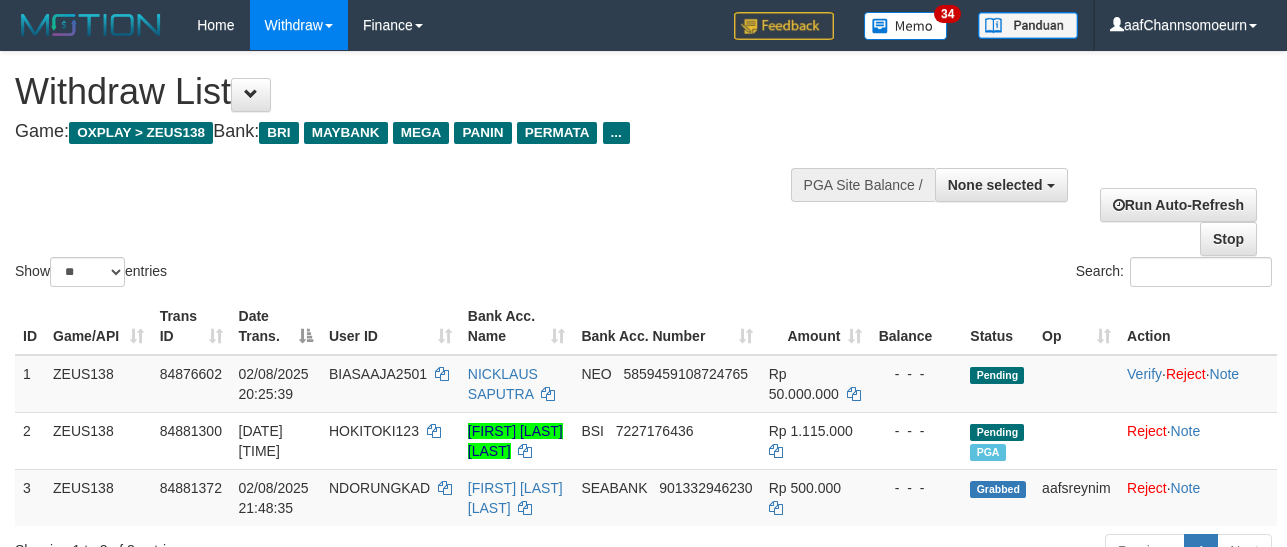 select 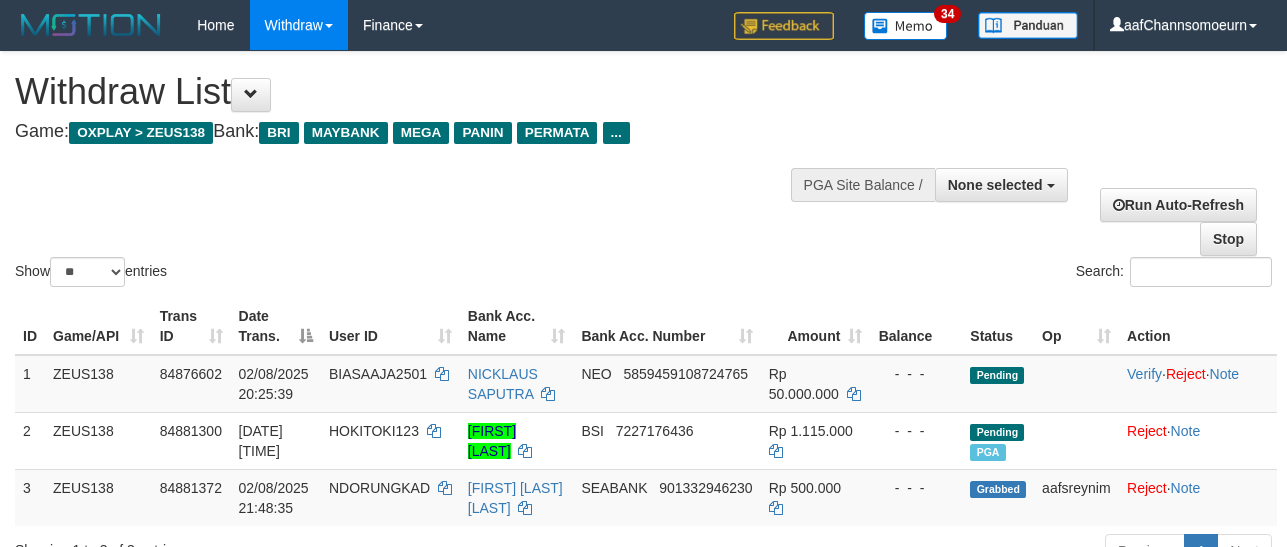 select 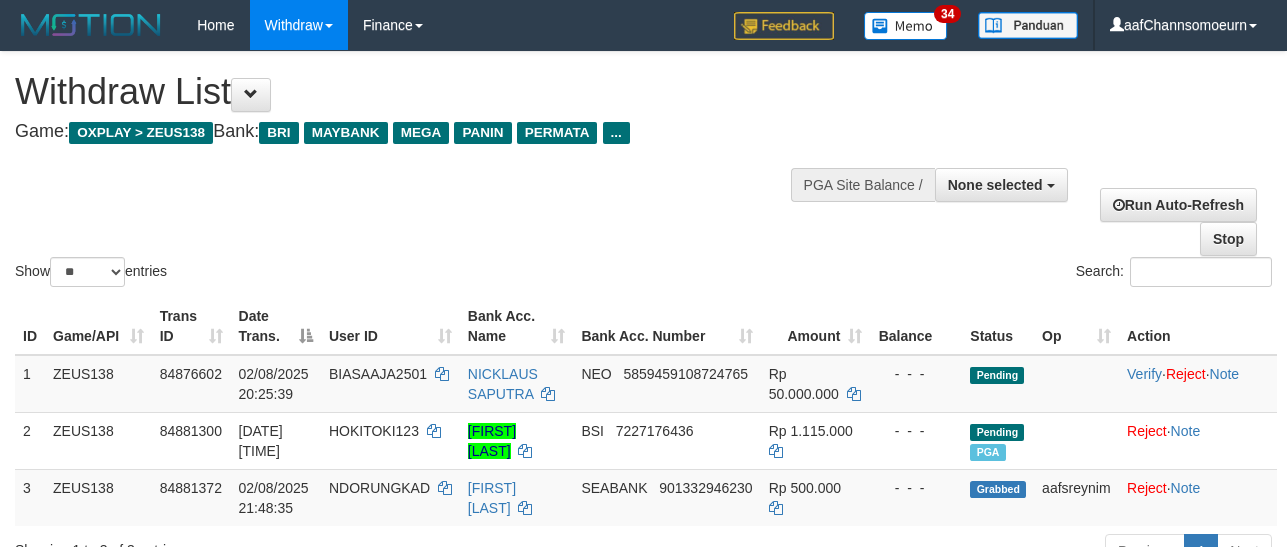 select 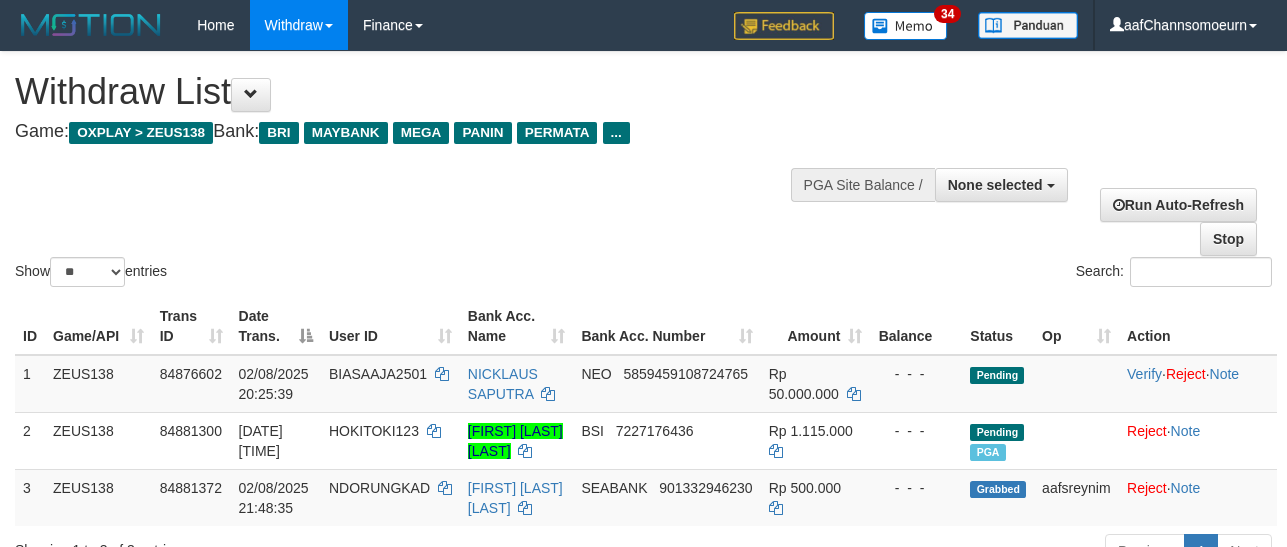 select 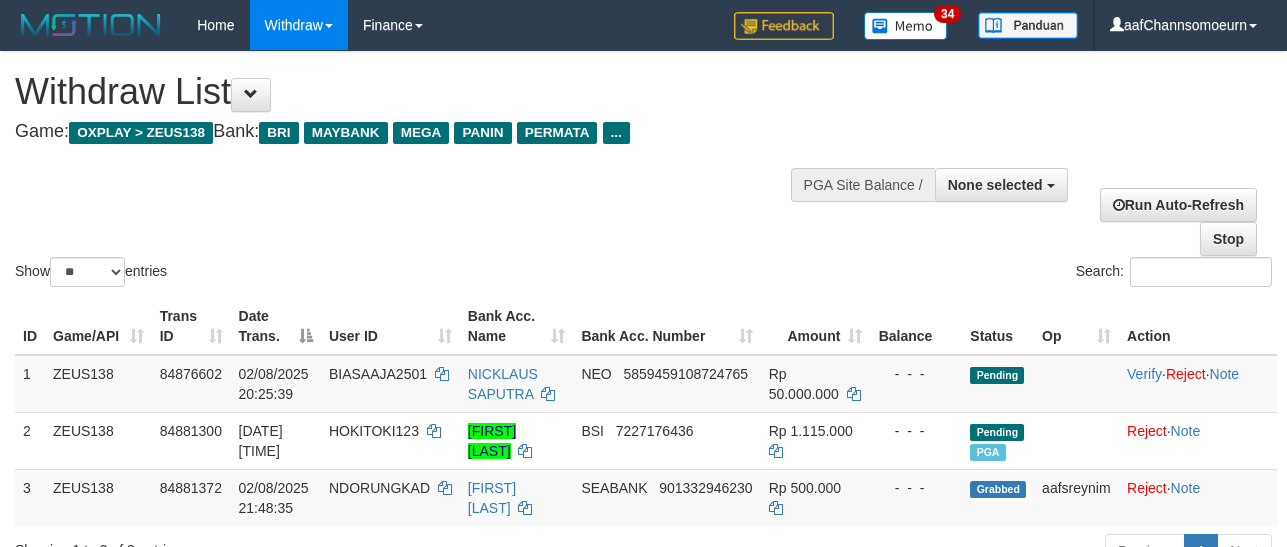 select 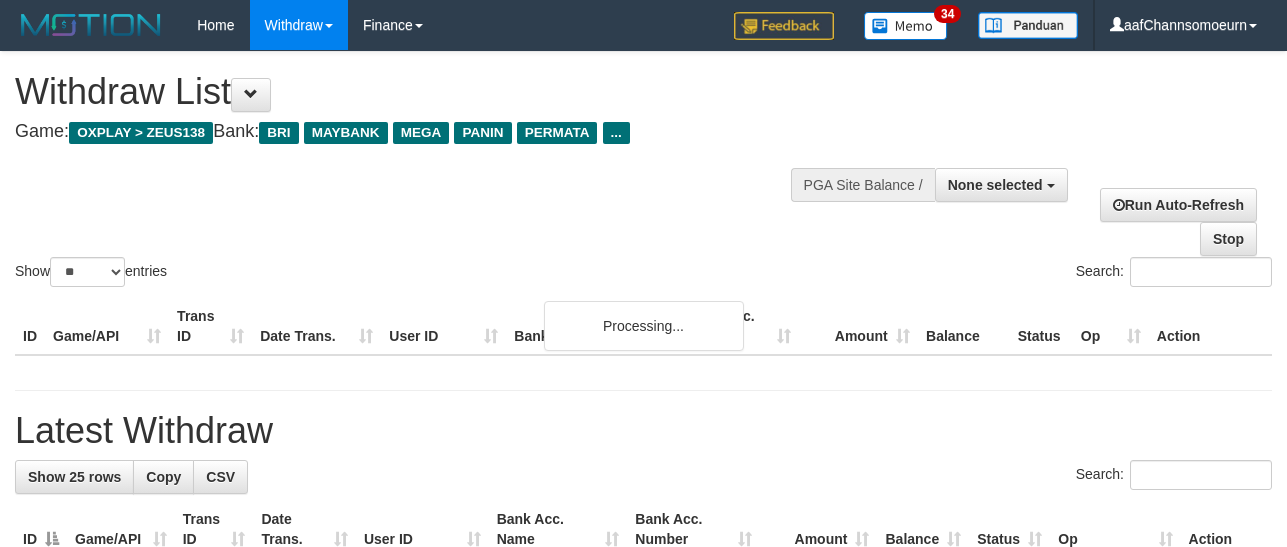 select 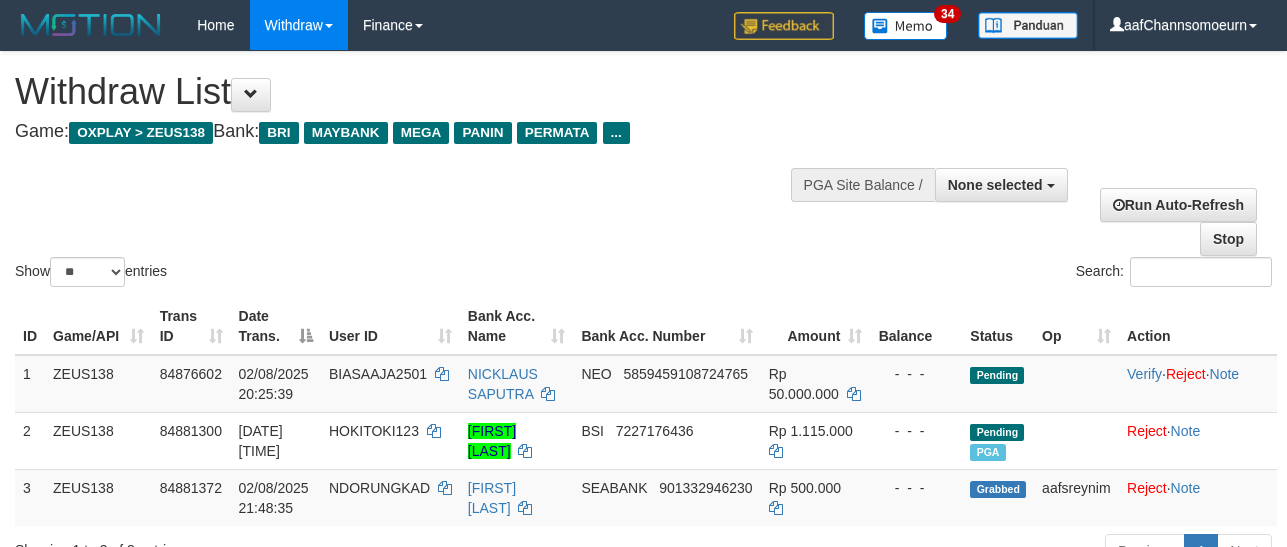 select 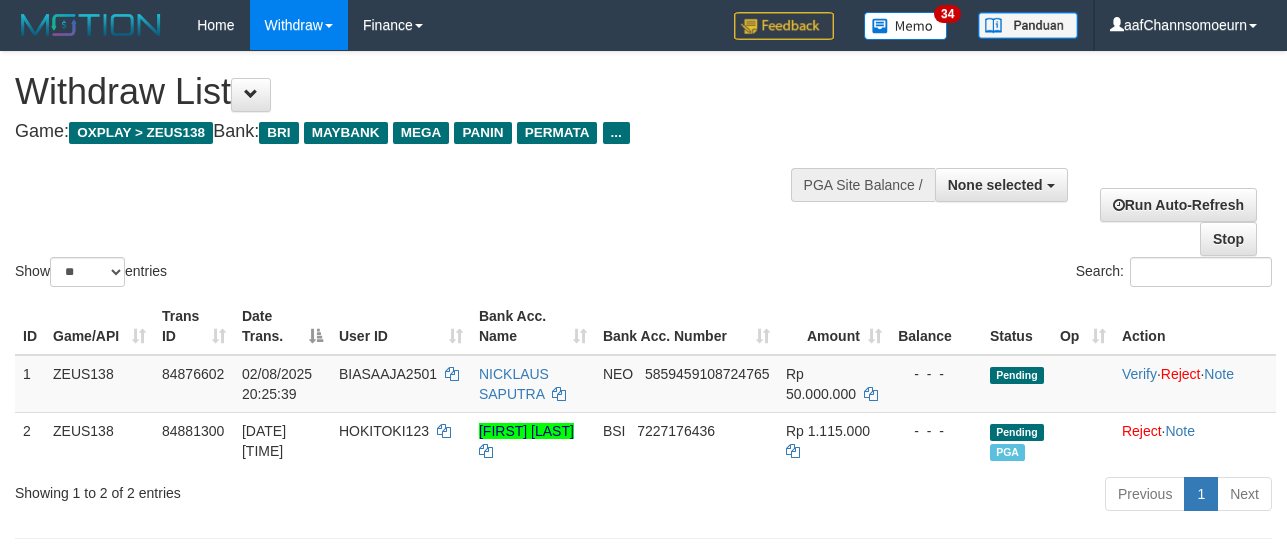select 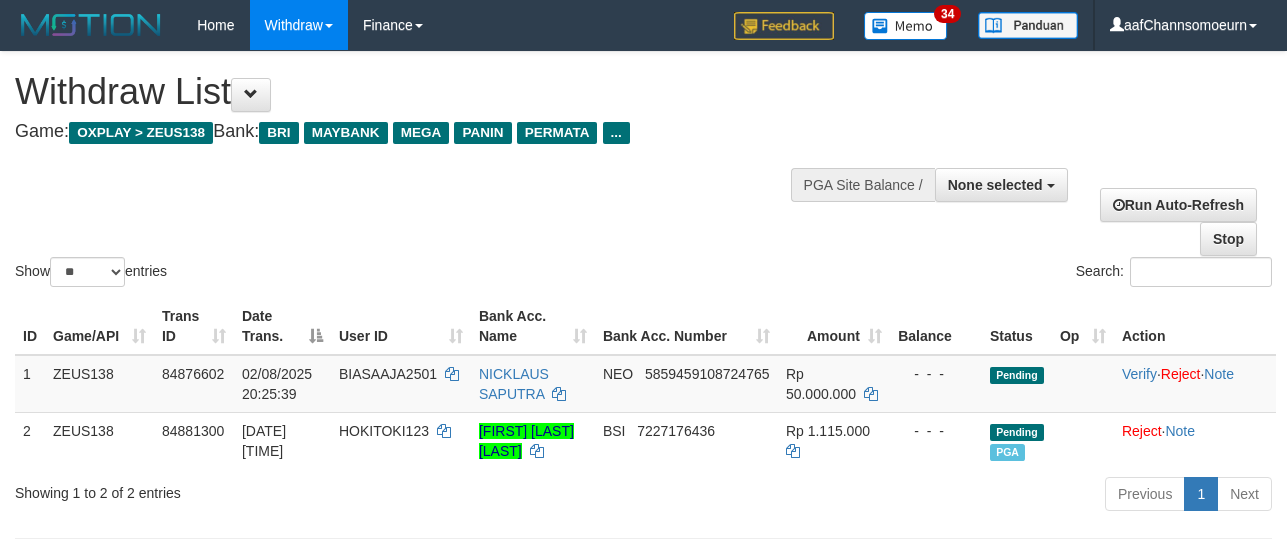 select 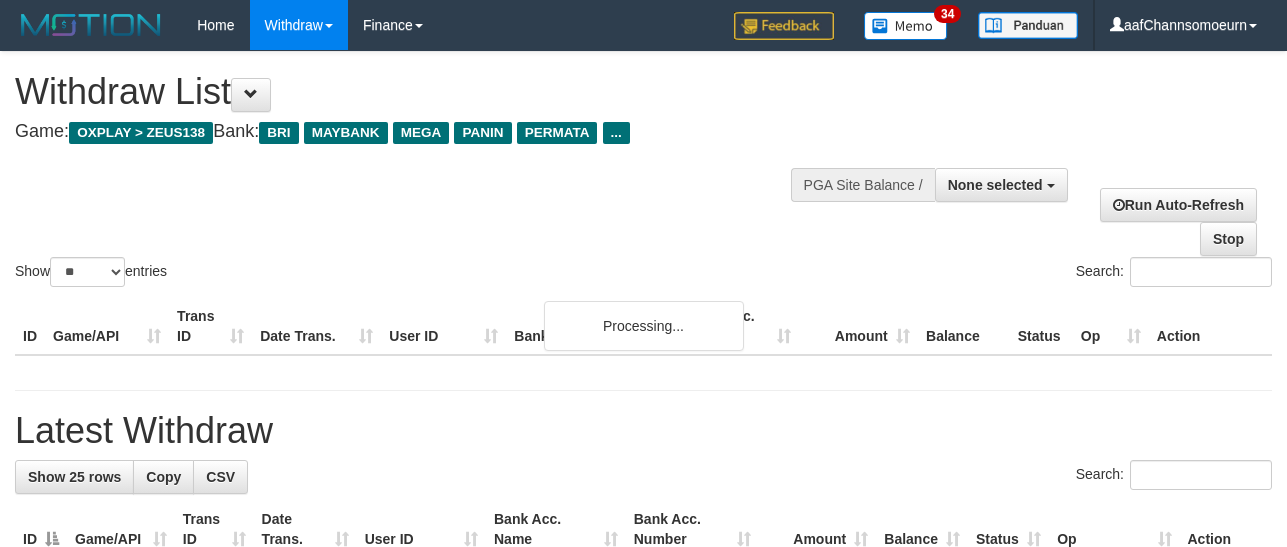 select 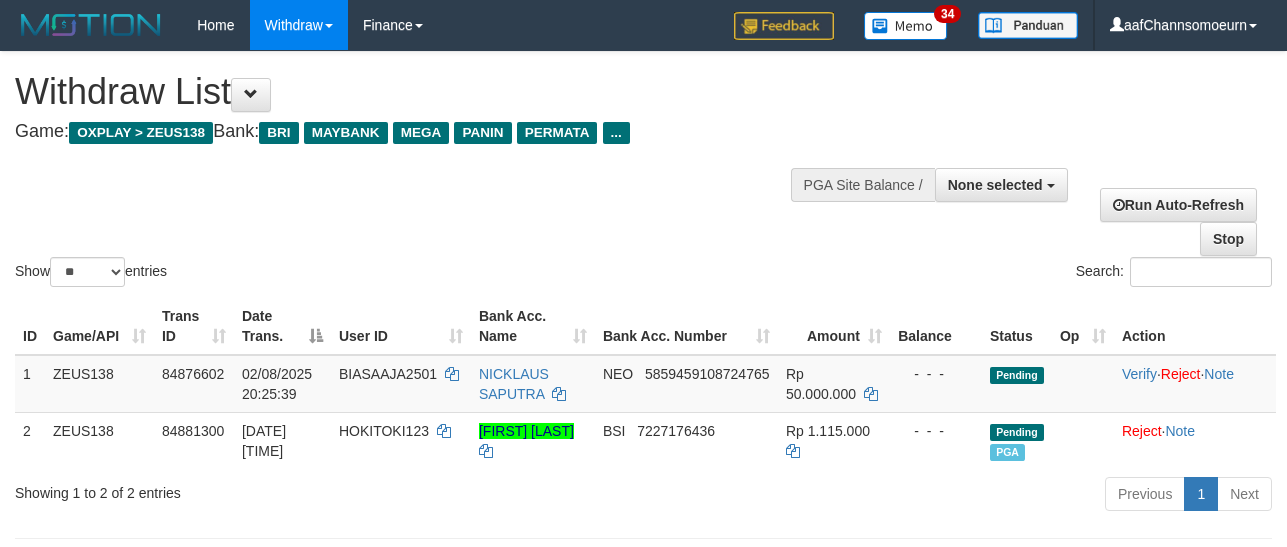 select 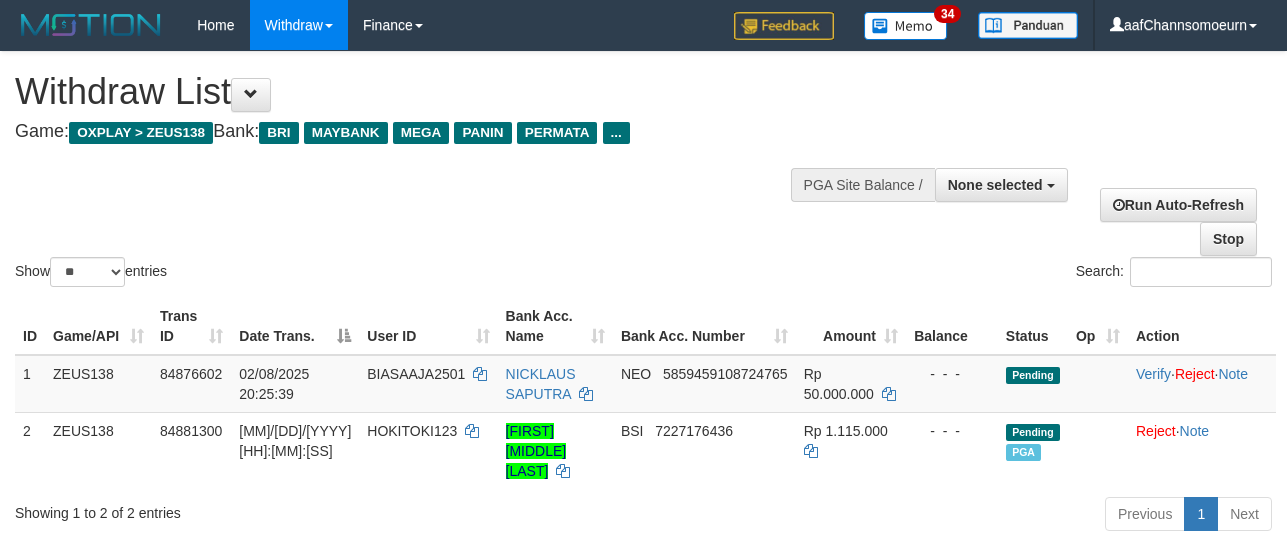 select 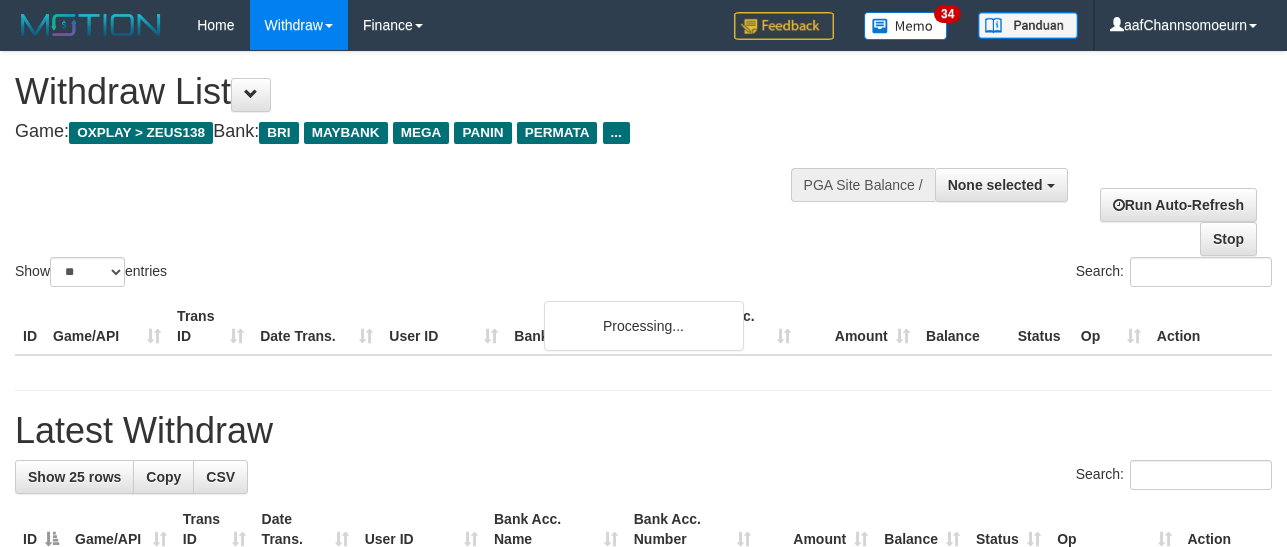 select 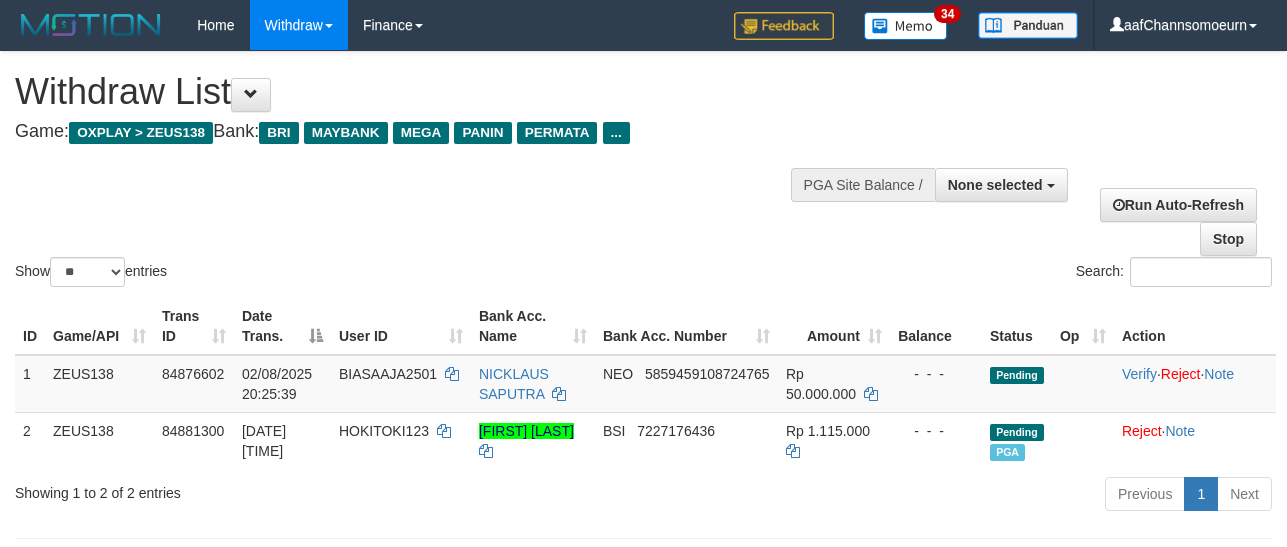 select 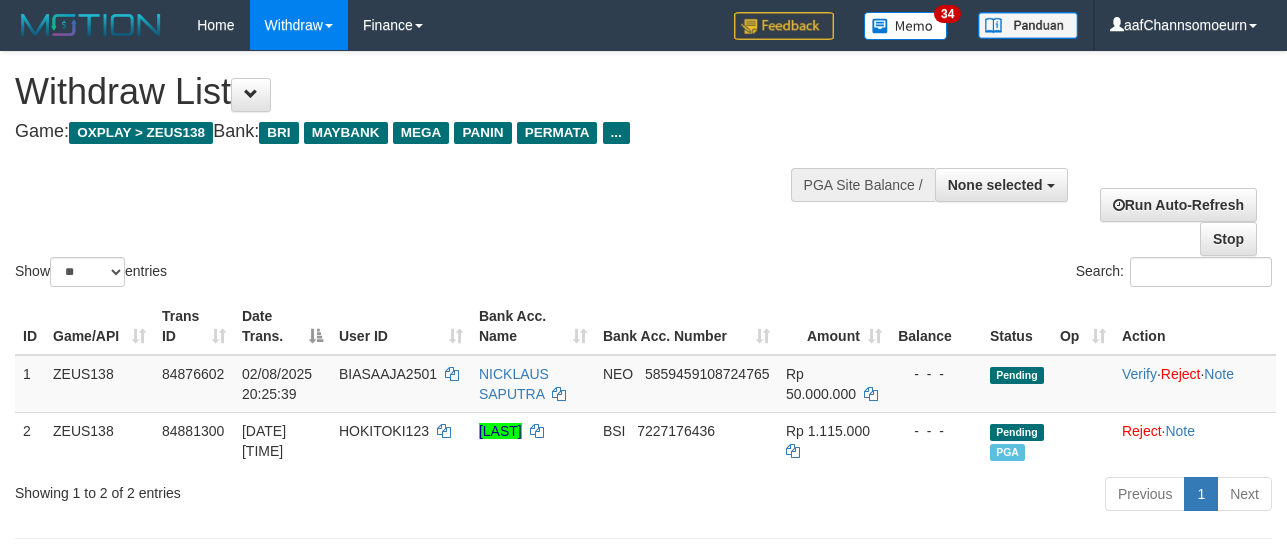 select 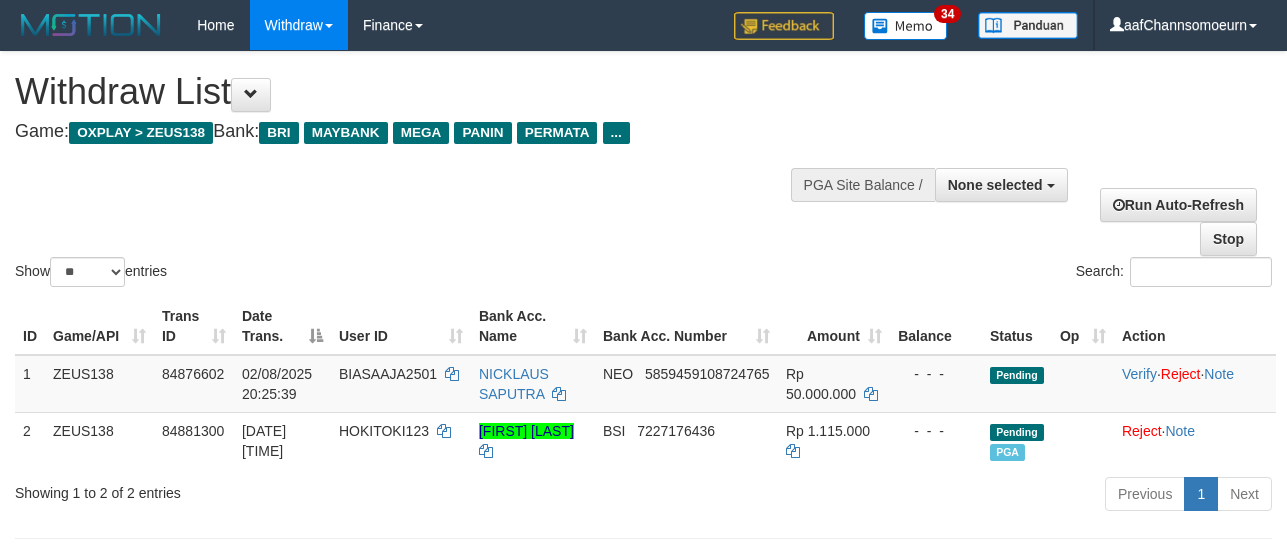 select 